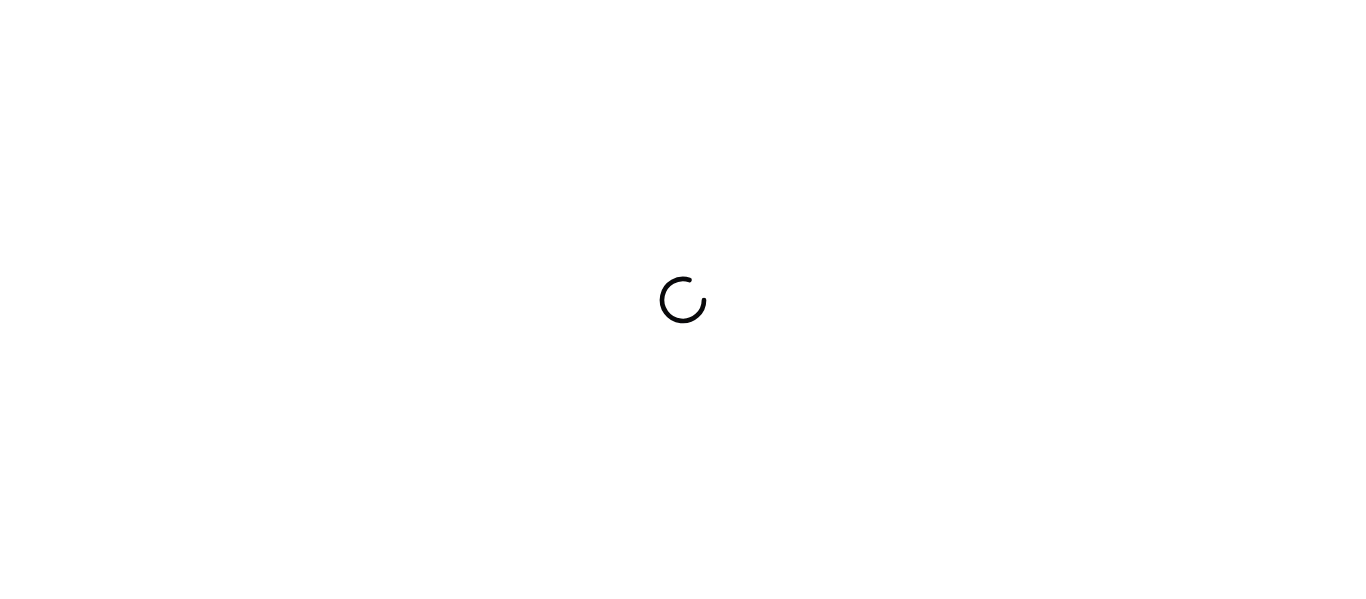 scroll, scrollTop: 0, scrollLeft: 0, axis: both 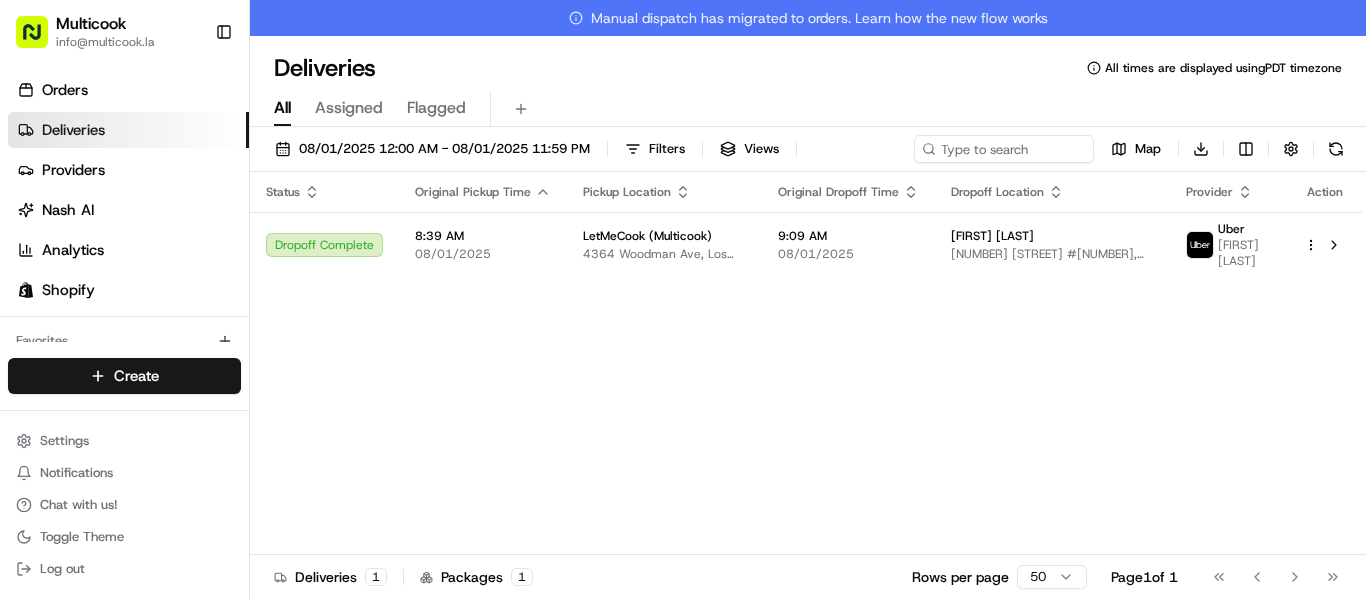 click on "Multicook info@[DOMAIN] Toggle Sidebar Orders Deliveries Providers Nash AI Analytics Shopify Favorites Main Menu Members & Organization Organization Users Roles Preferences Customization Tracking Orchestration Automations Dispatch Strategy Locations Pickup Locations Dropoff Locations Billing Billing Refund Requests Integrations Notification Triggers Webhooks API Keys Request Logs Create Settings Notifications Chat with us! Toggle Theme Log out Manual dispatch has migrated to orders. Learn how the new flow works Deliveries All times are displayed using PDT timezone All Assigned Flagged 08/01/2025 12:00 AM - 08/01/2025 11:59 PM Filters Views Map Download Status Original Pickup Time Pickup Location Original Dropoff Time Dropoff Location Provider Action Dropoff Complete 8:39 AM 08/01/2025 LetMeCook (Multicook) [NUMBER] [STREET], [CITY], [STATE] [POSTAL_CODE], US 9:09 AM 08/01/2025 Regina Davletkulova [NUMBER] [STREET] #[NUMBER], [CITY], [STATE] [POSTAL_CODE], USA Uber Zorik A. Deliveries 1 Packages 1 Rows per page" at bounding box center (683, 299) 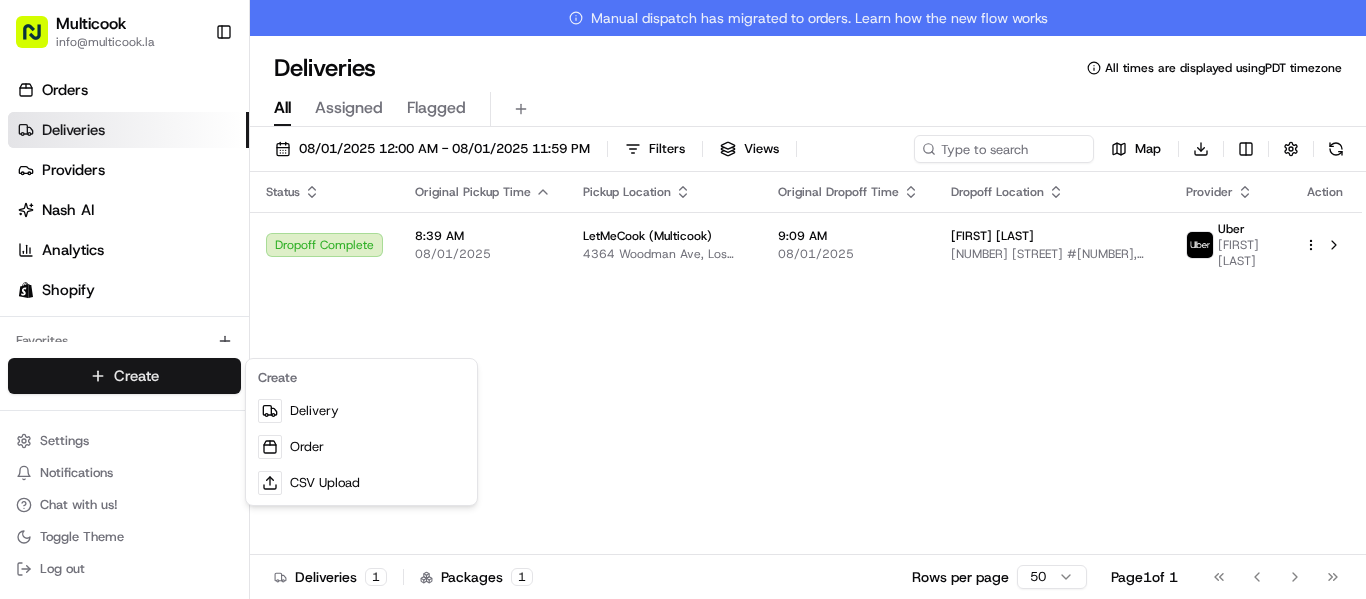 scroll, scrollTop: 0, scrollLeft: 0, axis: both 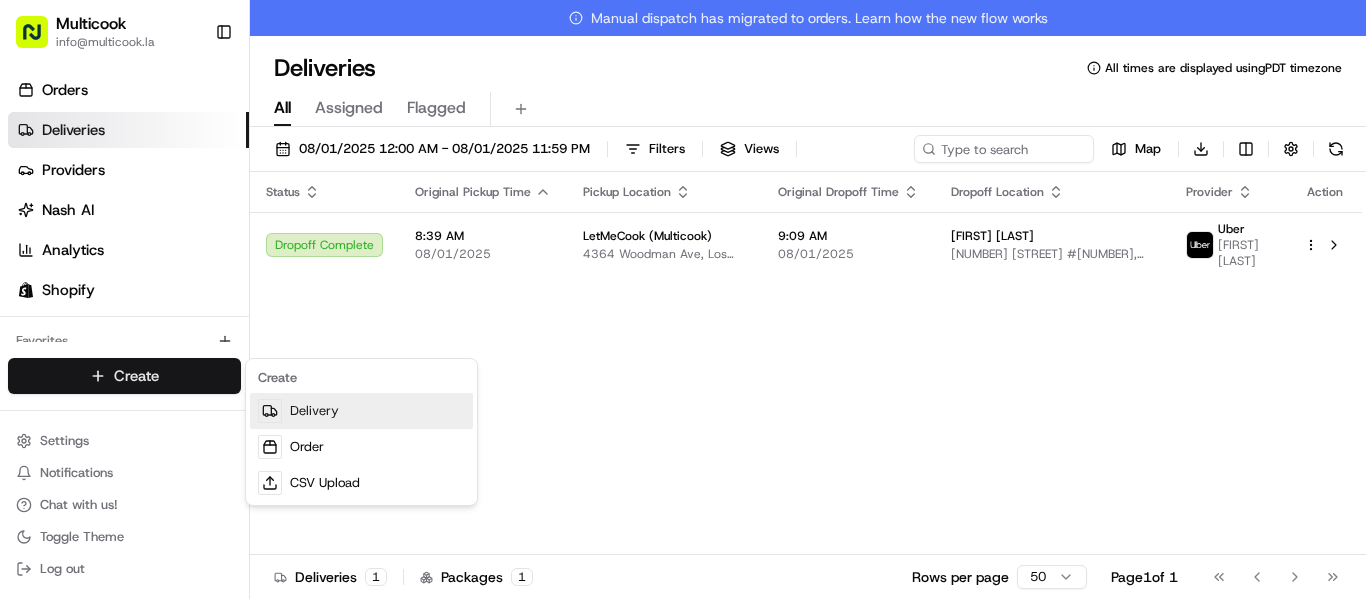 click on "Delivery" at bounding box center [361, 411] 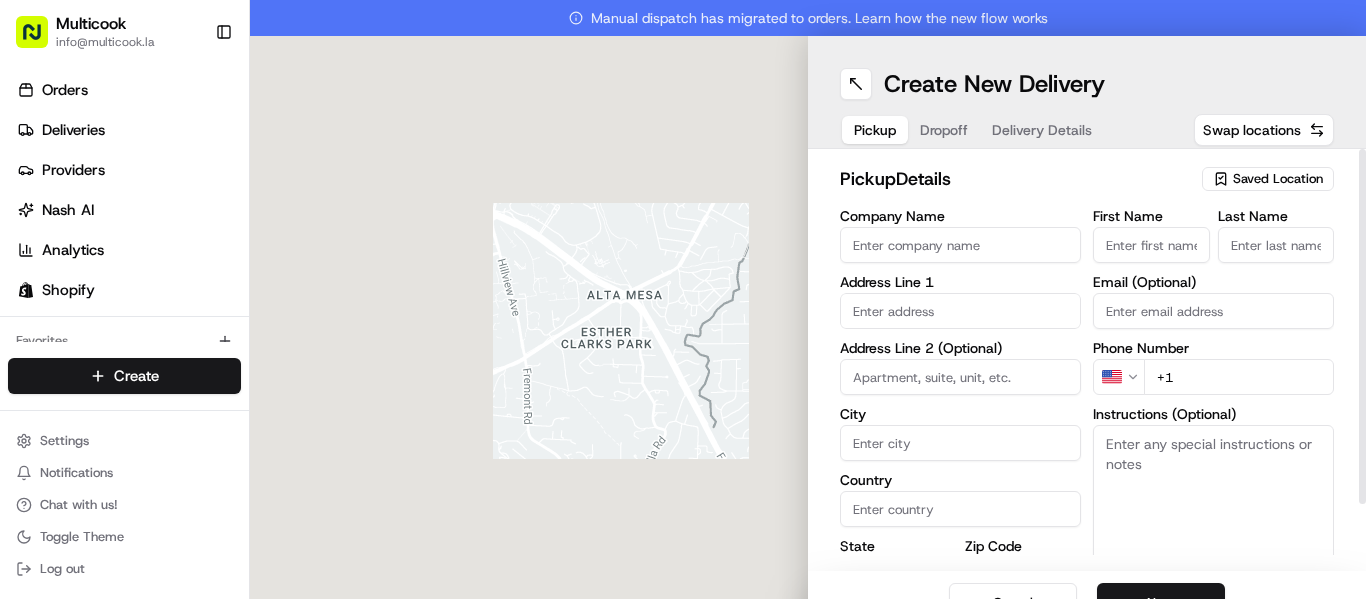 click on "Saved Location" at bounding box center (1278, 179) 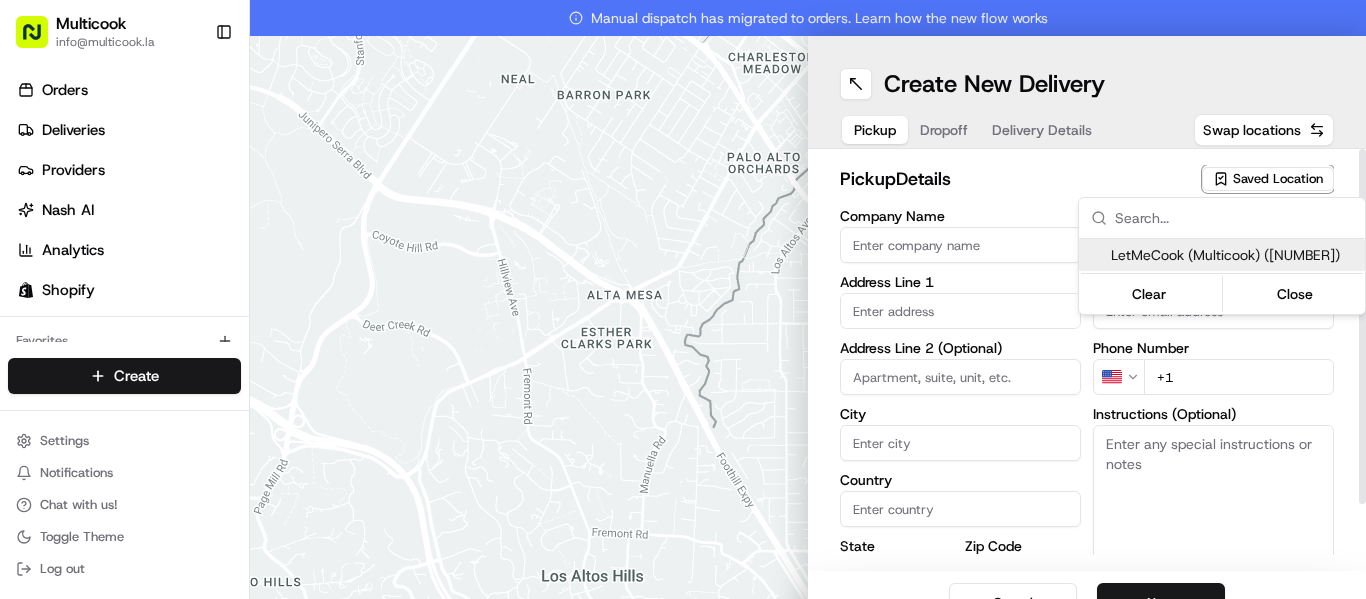 click on "LetMeCook (Multicook) [PHONE]" at bounding box center (1234, 255) 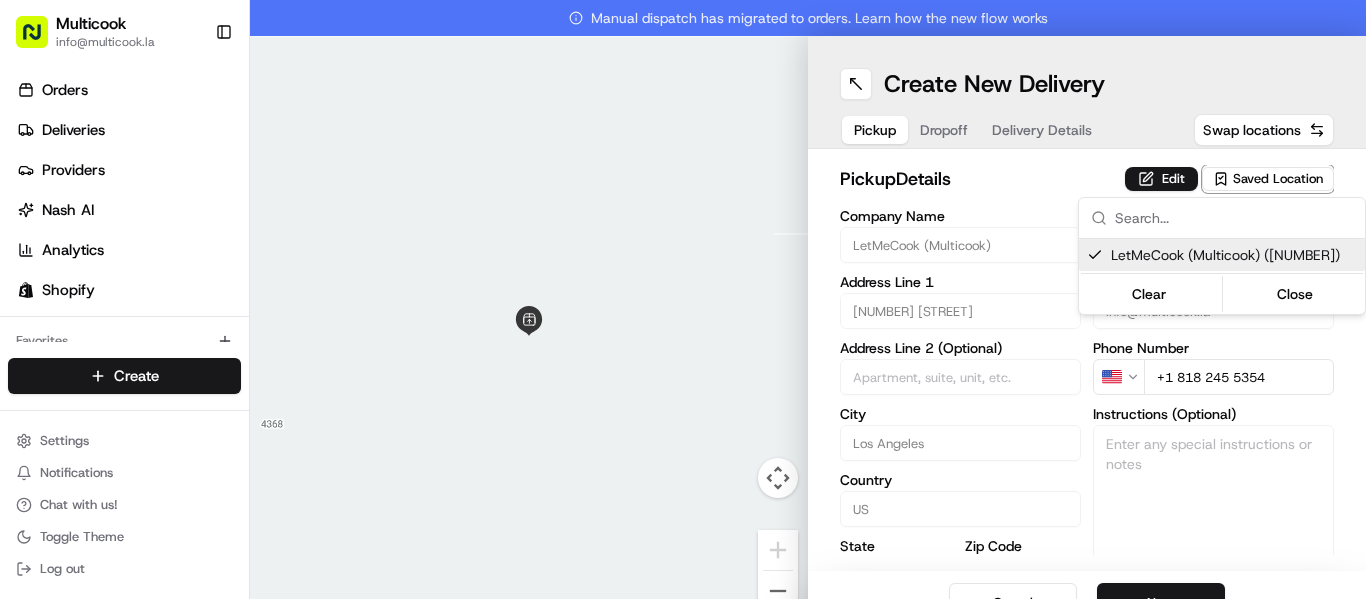 click on "Multicook [EMAIL] Toggle Sidebar Orders Deliveries Providers Nash AI Analytics Shopify Favorites Main Menu Members & Organization Organization Users Roles Preferences Customization Tracking Orchestration Automations Dispatch Strategy Locations Pickup Locations Dropoff Locations Billing Billing Refund Requests Integrations Notification Triggers Webhooks API Keys Request Logs Create Settings Notifications Chat with us! Toggle Theme Log out Manual dispatch has migrated to orders. Learn how the new flow works To navigate the map with touch gestures double-tap and hold your finger on the map, then drag the map. ← Move left → Move right ↑ Move up ↓ Move down + Zoom in - Zoom out Home Jump left by 75% End Jump right by 75% Page Up Jump up by 75% Page Down Jump down by 75% Keyboard shortcuts Map Data Map data ©2025 Google Map data ©2025 Google 2 m Click to toggle between metric and imperial units Terms Report a map error Create New Delivery Pickup Dropoff Delivery Details pickup" at bounding box center (683, 299) 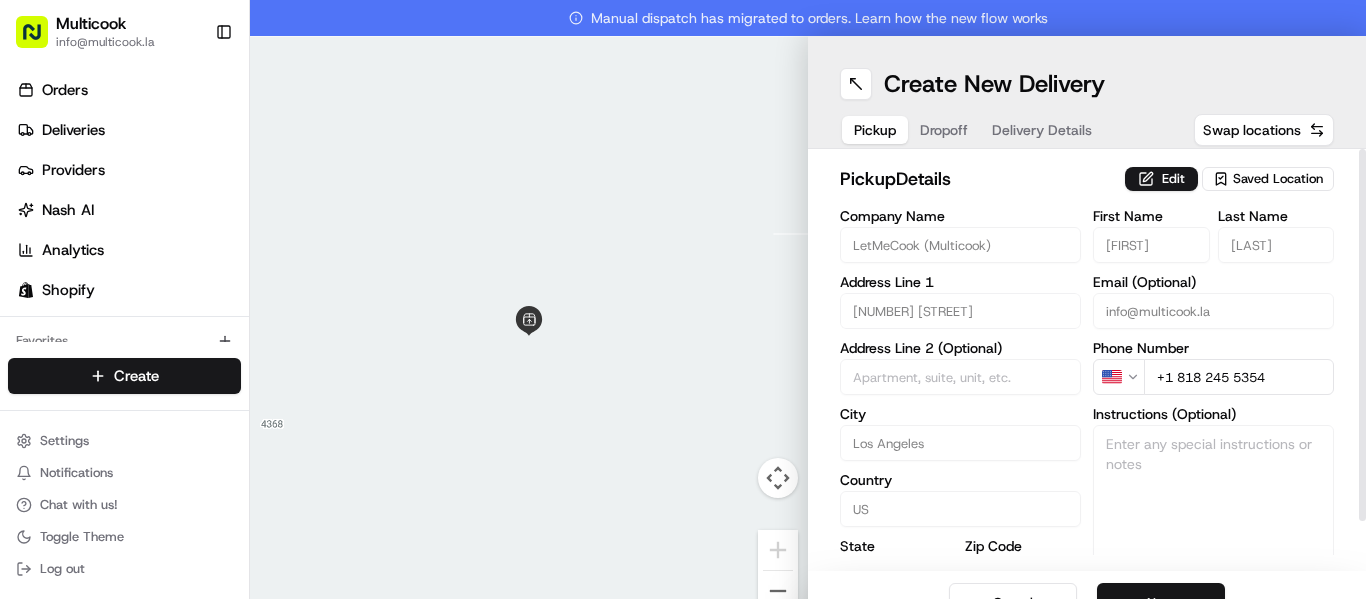 click on "Next" at bounding box center [1161, 603] 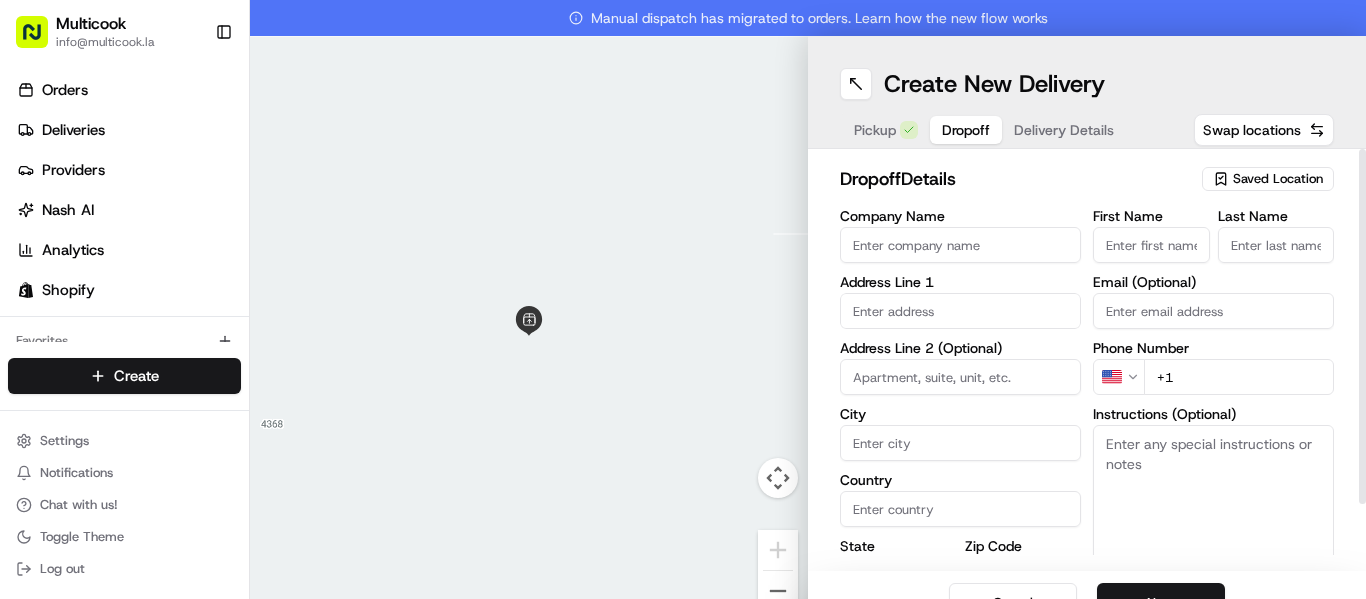 click on "Saved Location" at bounding box center [1278, 179] 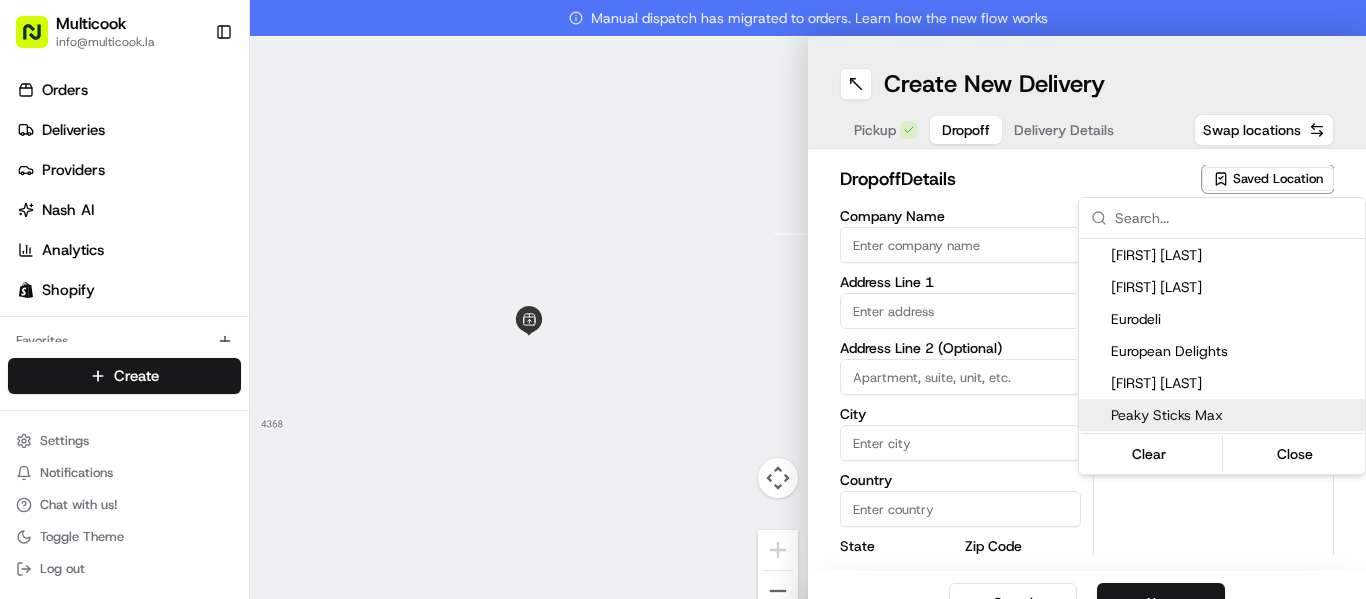 click on "Peaky Sticks Max" at bounding box center [1234, 415] 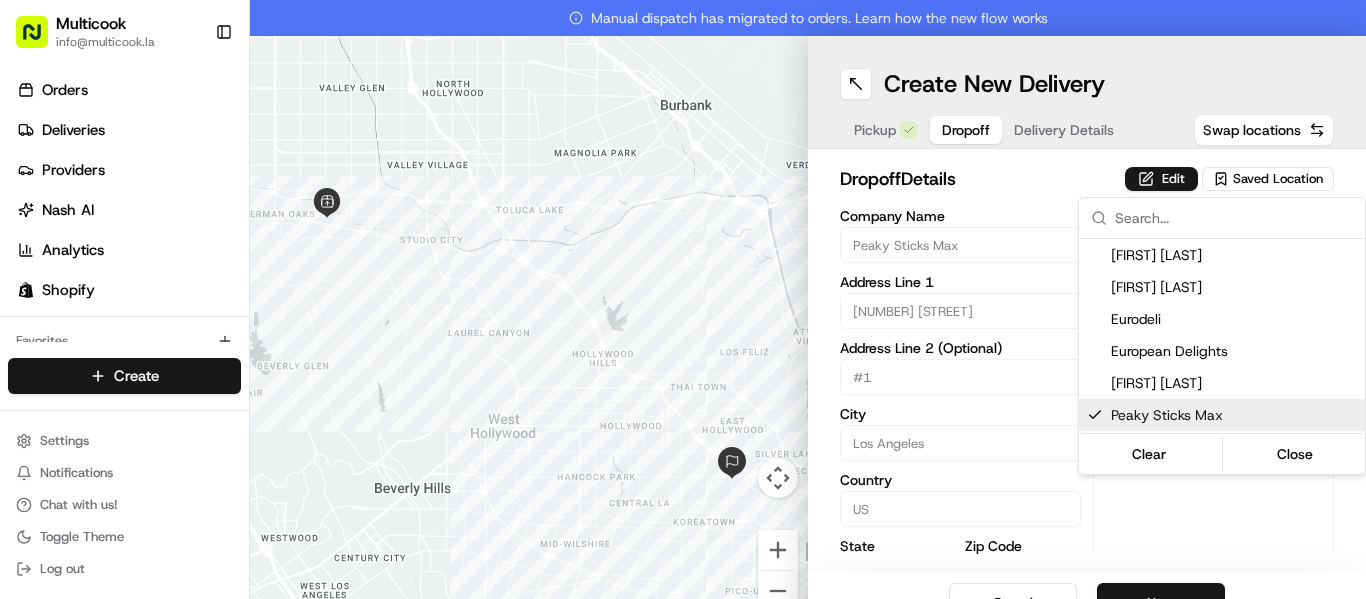 click on "Multicook info@multicook.la Toggle Sidebar Orders Deliveries Providers Nash AI Analytics Shopify Favorites Main Menu Members & Organization Organization Users Roles Preferences Customization Tracking Orchestration Automations Dispatch Strategy Locations Pickup Locations Dropoff Locations Billing Billing Refund Requests Integrations Notification Triggers Webhooks API Keys Request Logs Create Settings Notifications Chat with us! Toggle Theme Log out  Manual dispatch has migrated to orders. Learn how the new flow works To navigate the map with touch gestures double-tap and hold your finger on the map, then drag the map. ← Move left → Move right ↑ Move up ↓ Move down + Zoom in - Zoom out Home Jump left by 75% End Jump right by 75% Page Up Jump up by 75% Page Down Jump down by 75% Keyboard shortcuts Map Data Map data ©2025 Google Map data ©2025 Google 2 km  Click to toggle between metric and imperial units Terms Report a map error Create New Delivery Pickup Dropoff Delivery Details  Edit" at bounding box center [683, 299] 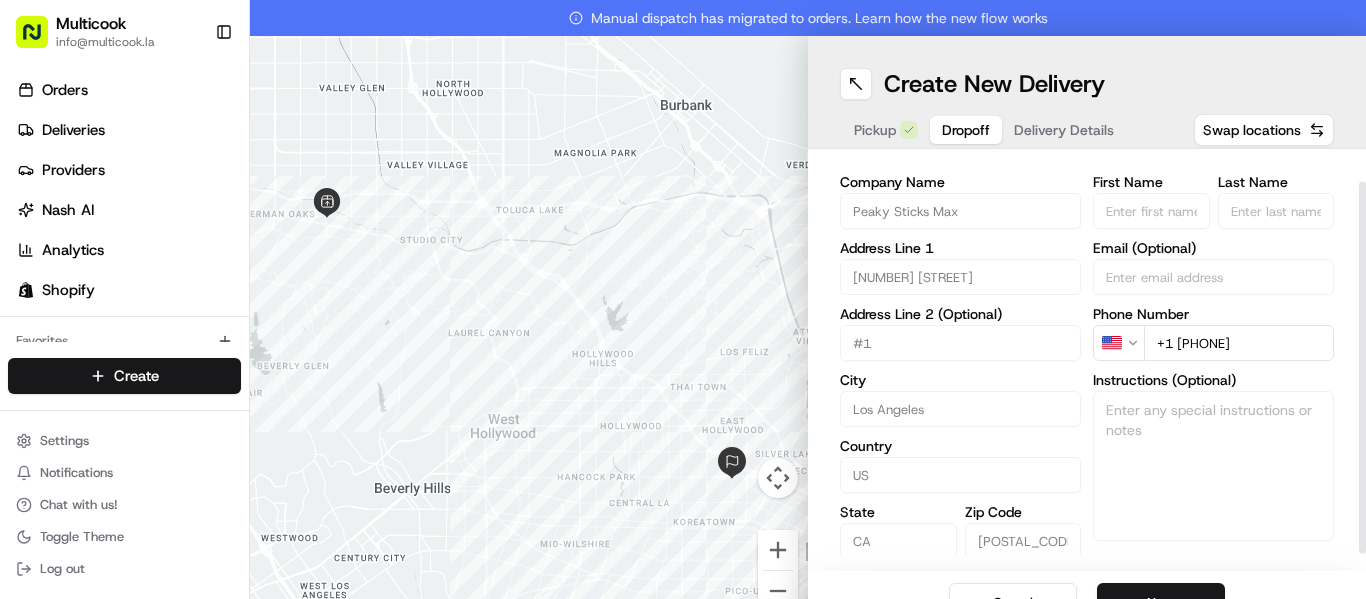 scroll, scrollTop: 52, scrollLeft: 0, axis: vertical 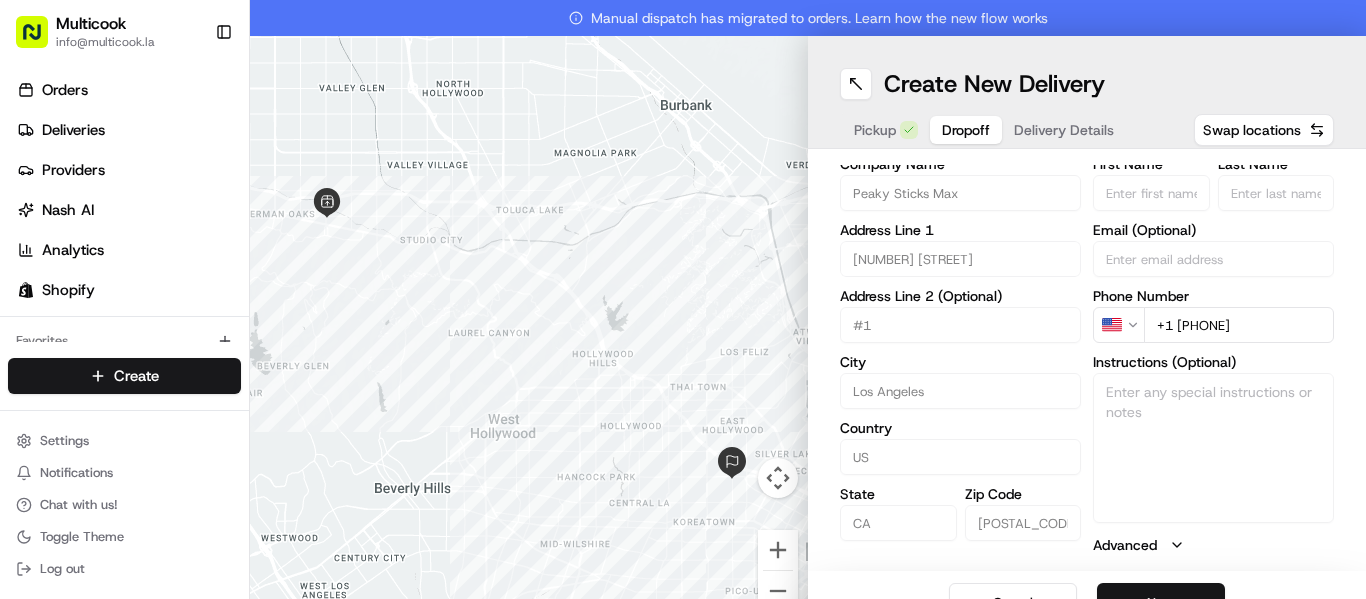 click on "Next" at bounding box center [1161, 603] 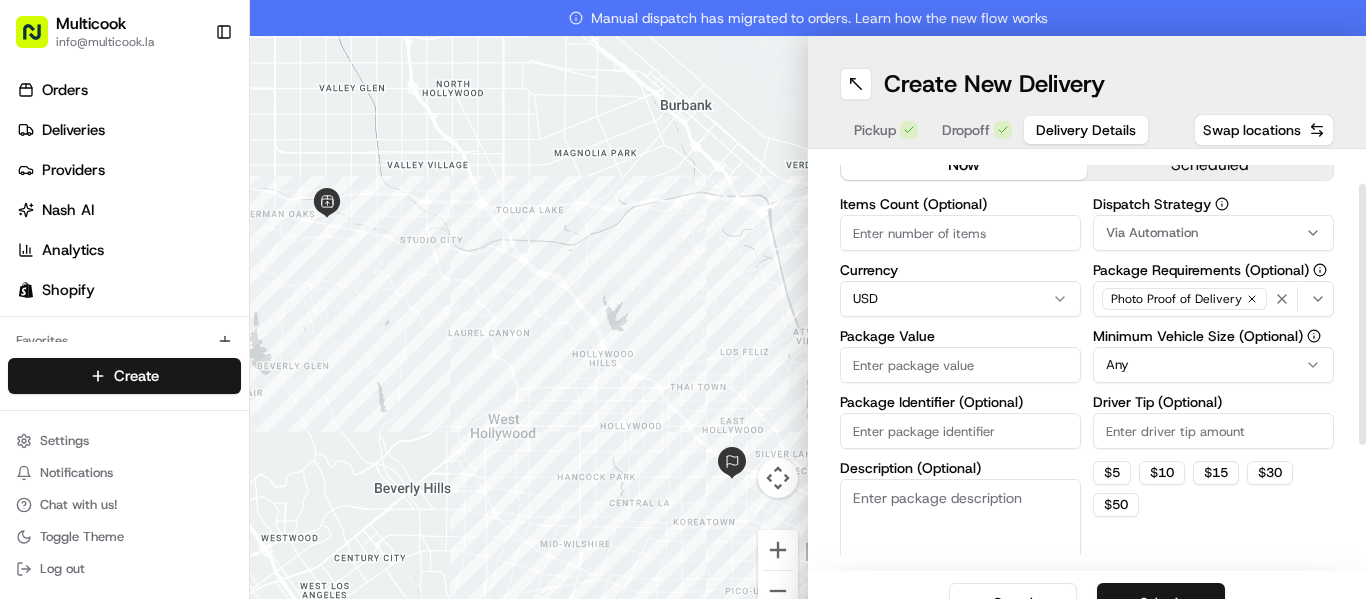 click on "Items Count (Optional)" at bounding box center (960, 224) 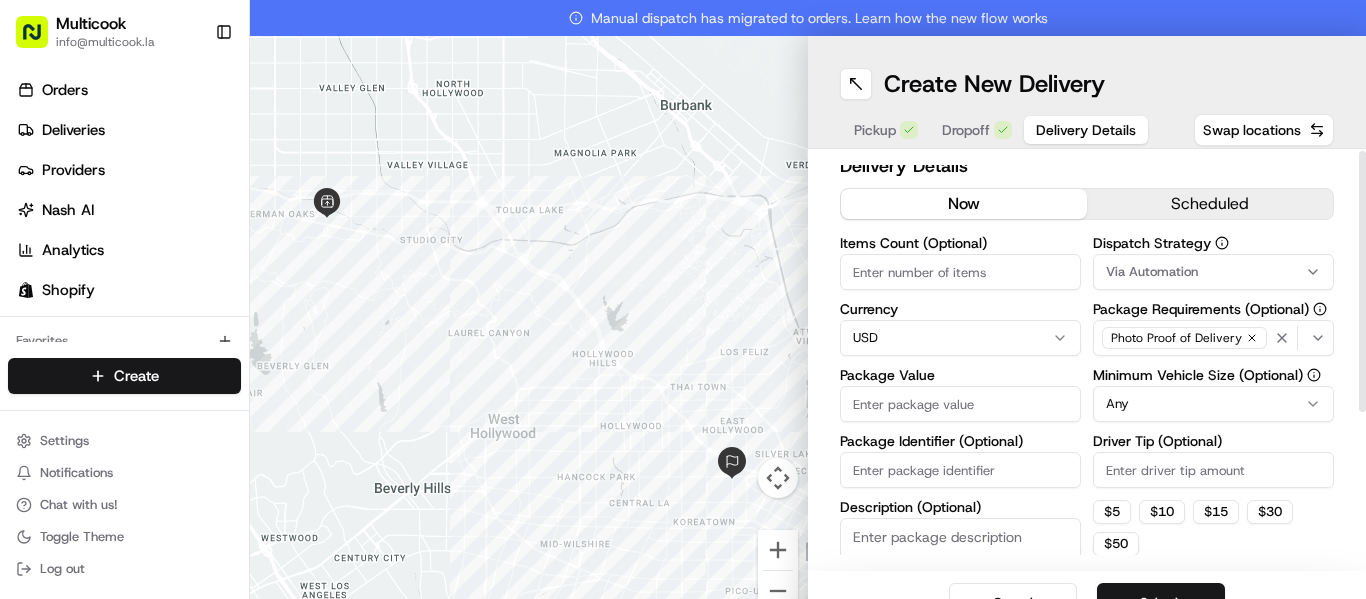 scroll, scrollTop: 0, scrollLeft: 0, axis: both 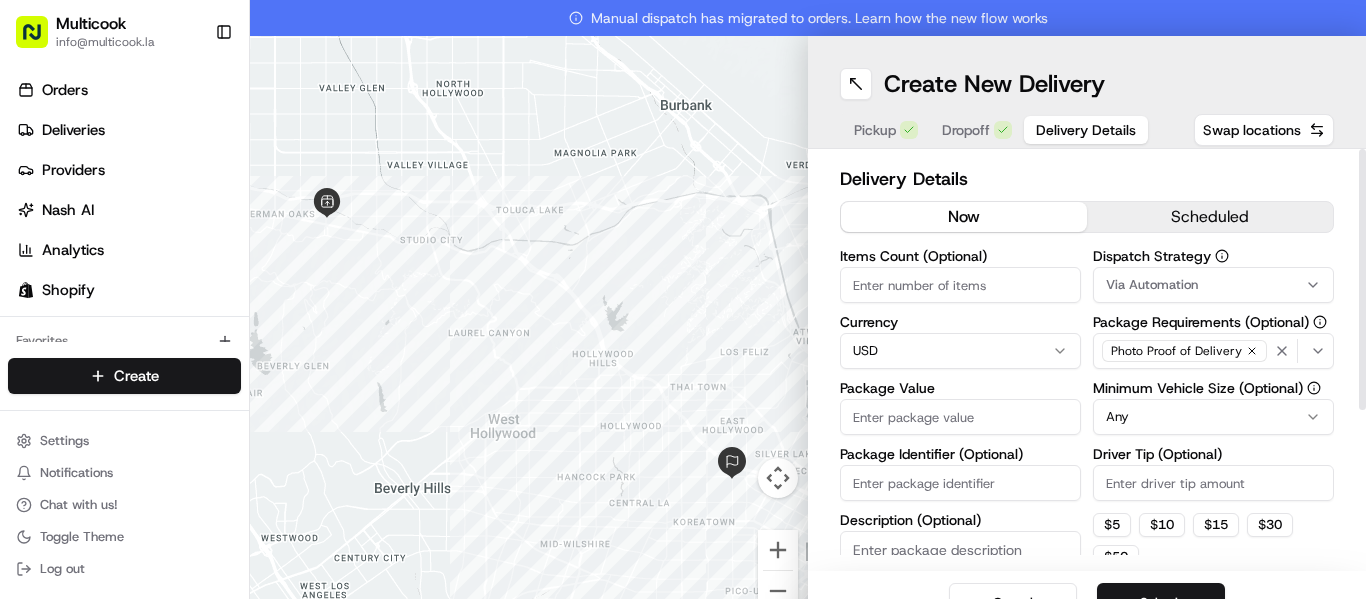 click on "Items Count (Optional)" at bounding box center (960, 285) 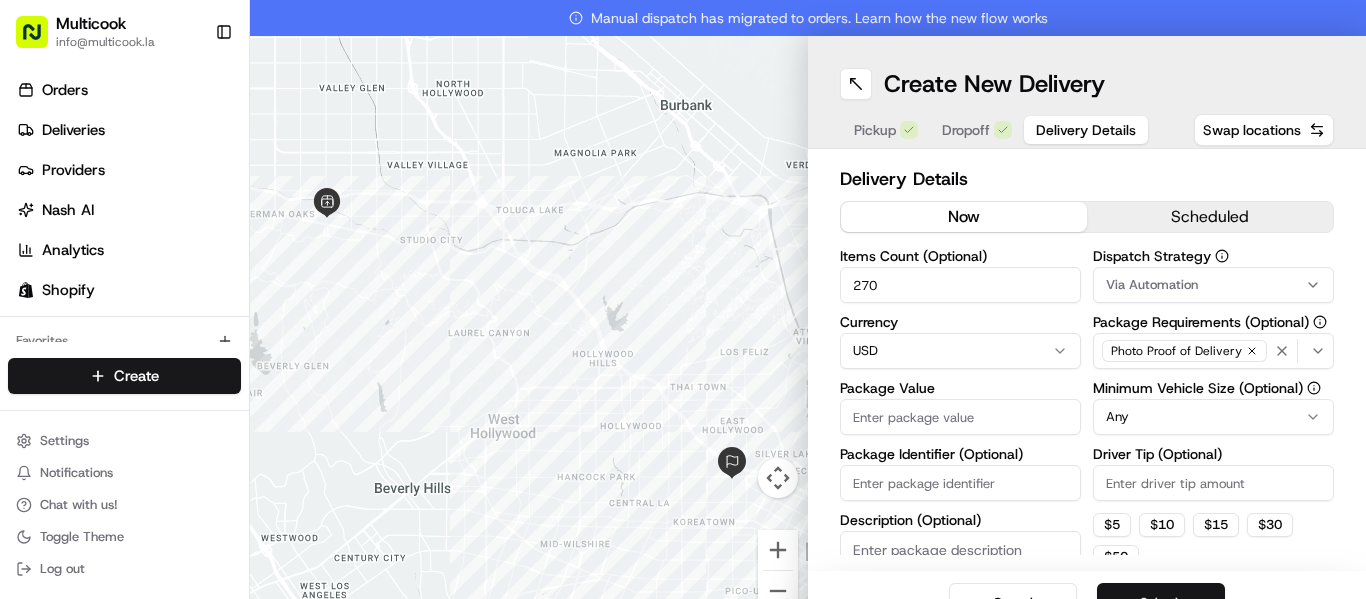 type on "270" 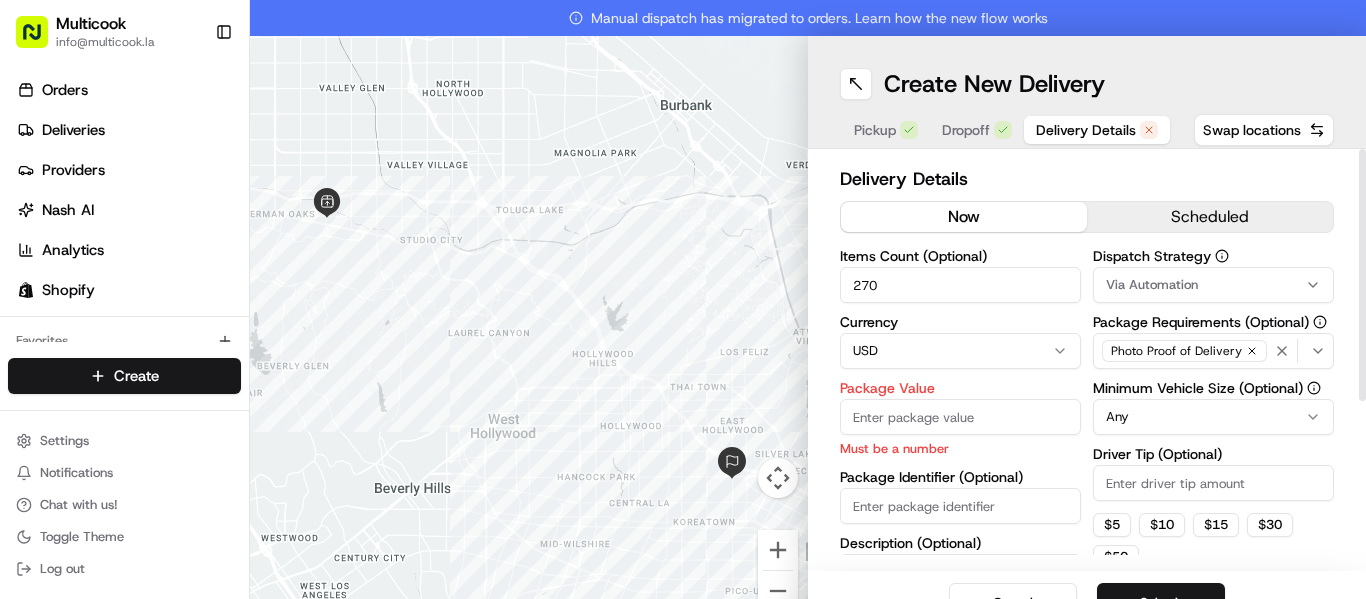 drag, startPoint x: 824, startPoint y: 277, endPoint x: 666, endPoint y: 286, distance: 158.25612 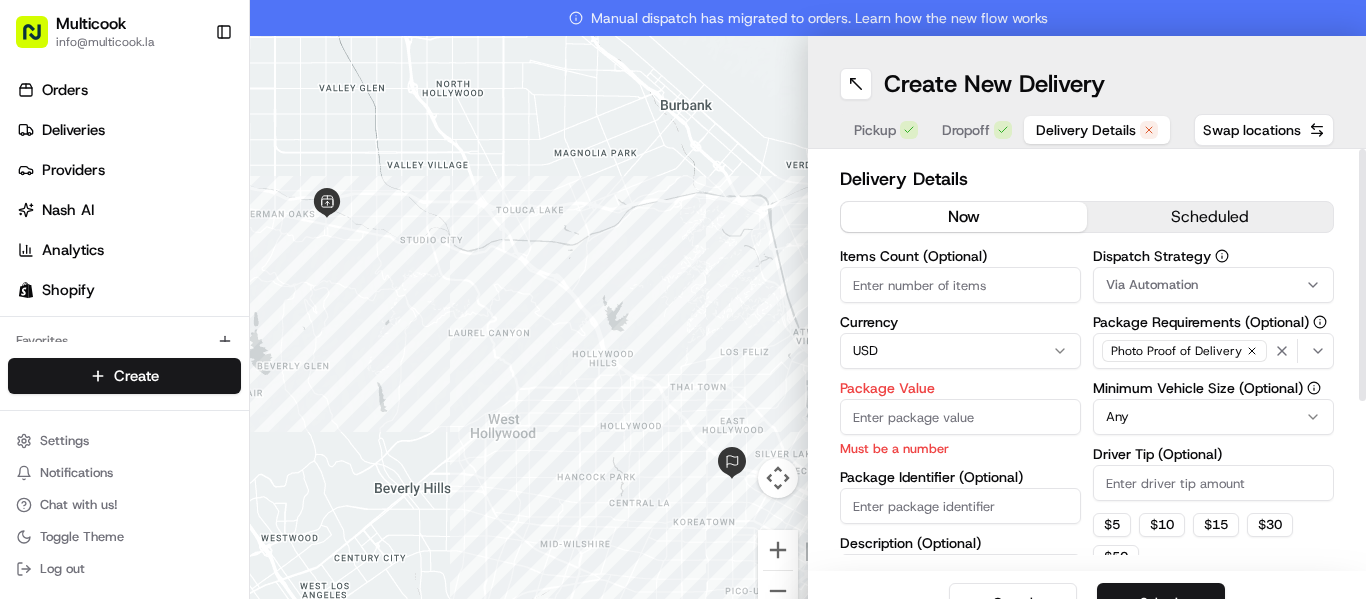 type 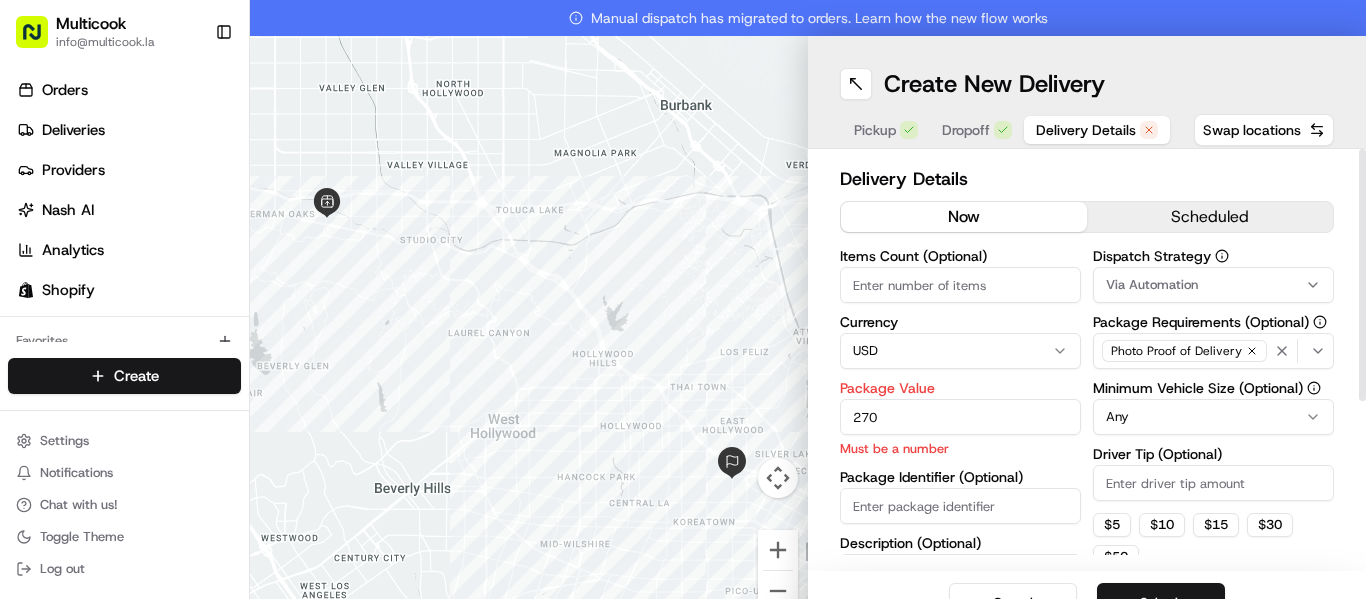 type on "270" 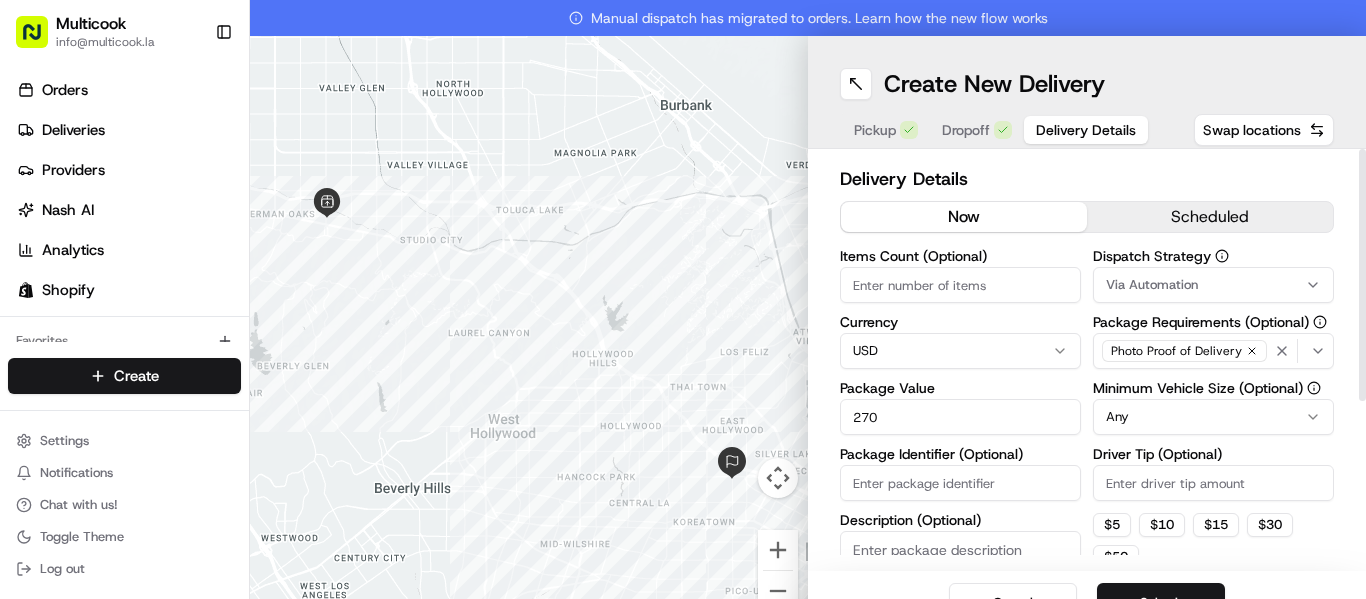 click on "Delivery Details now scheduled Items Count (Optional) Currency USD Package Value 270 Package Identifier (Optional) Description (Optional) Dispatch Strategy Via Automation Package Requirements (Optional) Photo Proof of Delivery Minimum Vehicle Size (Optional) Any Driver Tip (Optional) $ 5 $ 10 $ 15 $ 30 $ 50 Package Items ( 0 ) Total Package Dimensions (Optional) Advanced (Optional)" at bounding box center (1087, 360) 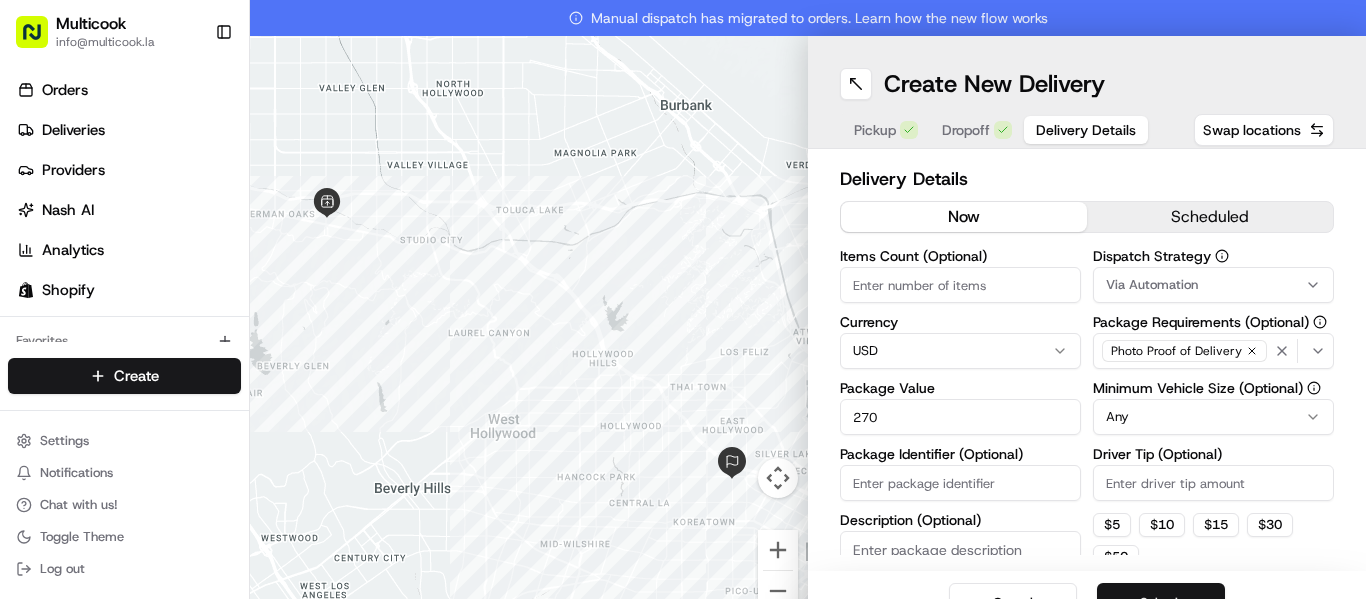 click on "Submit" at bounding box center (1161, 603) 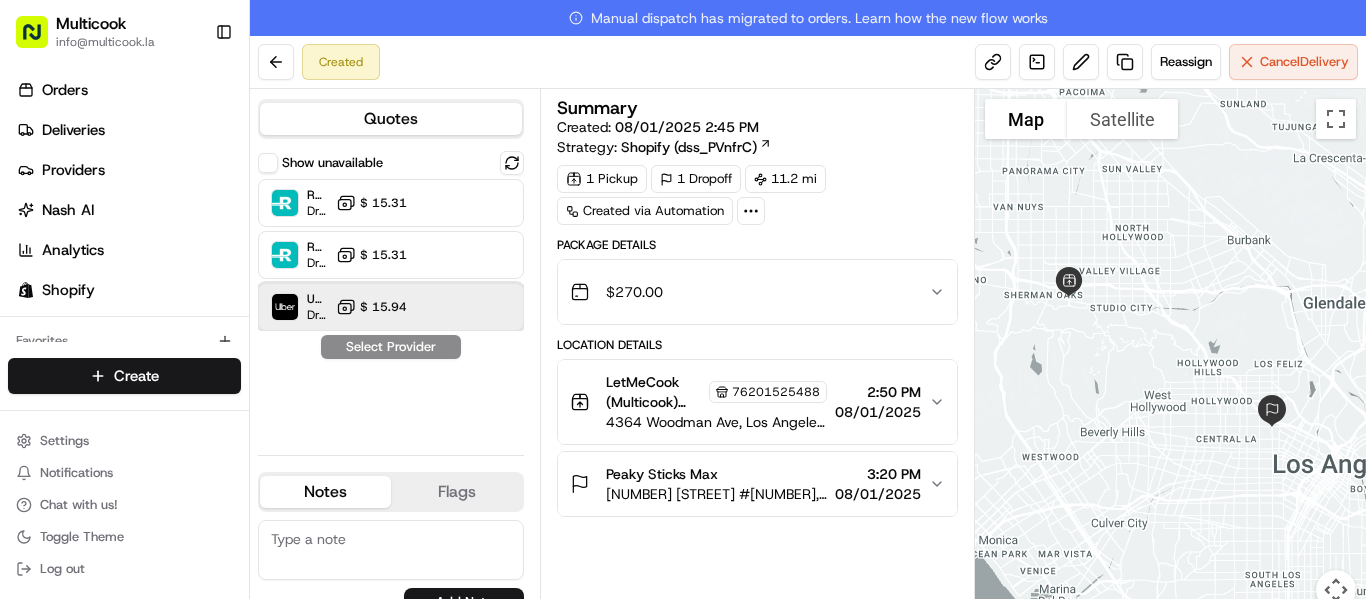 click on "Uber Dropoff ETA   1 hour $   15.94" at bounding box center [391, 307] 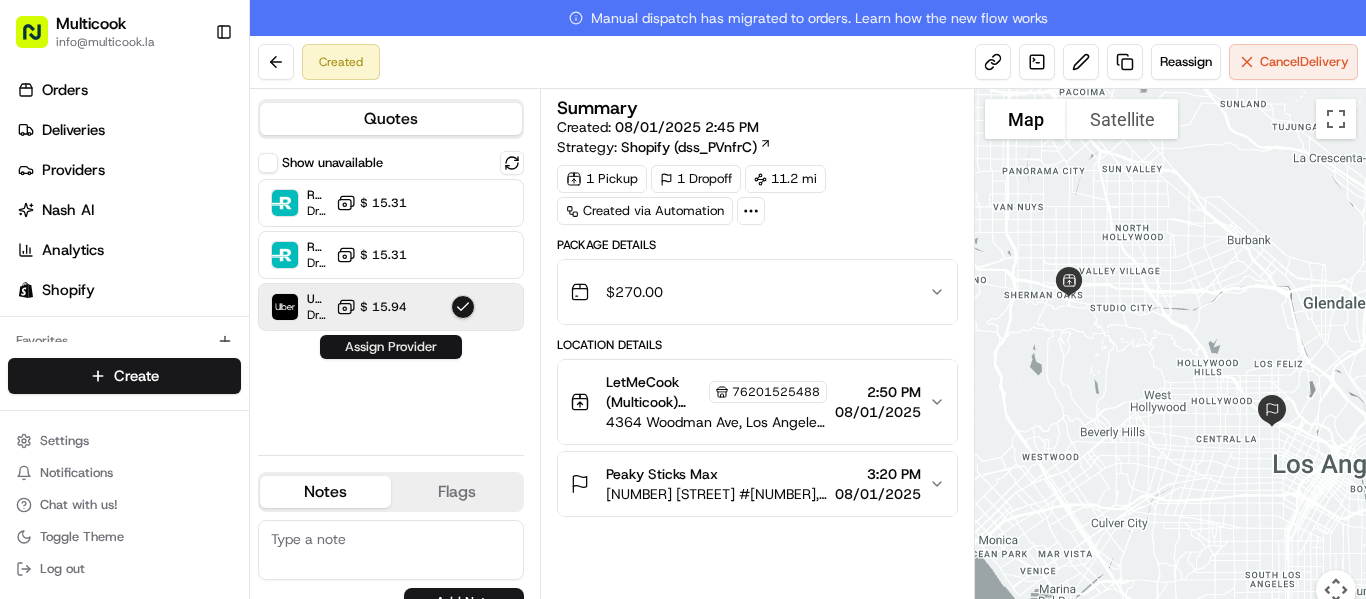click on "Assign Provider" at bounding box center (391, 347) 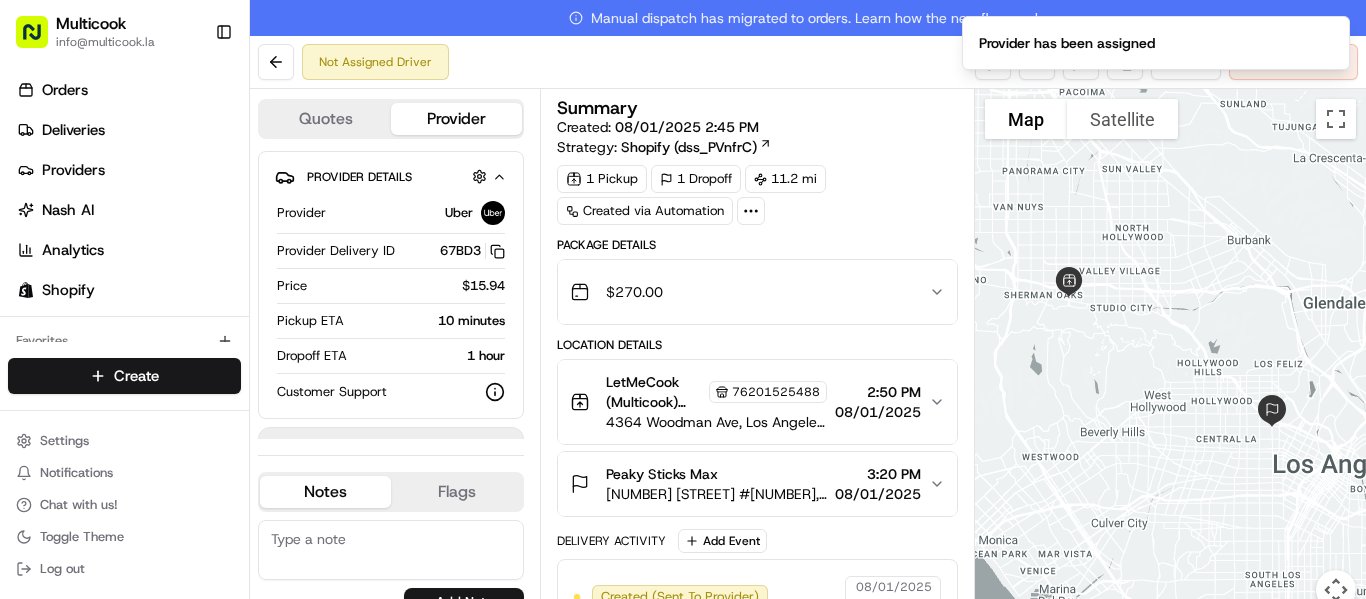 click 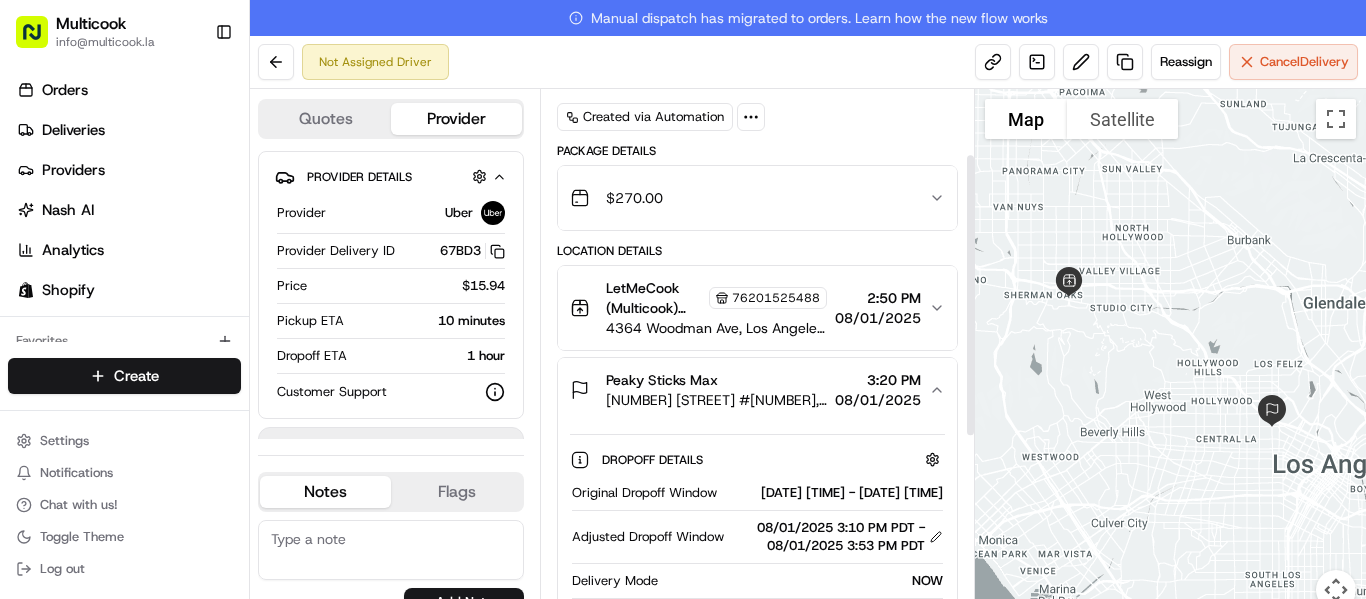 scroll, scrollTop: 0, scrollLeft: 0, axis: both 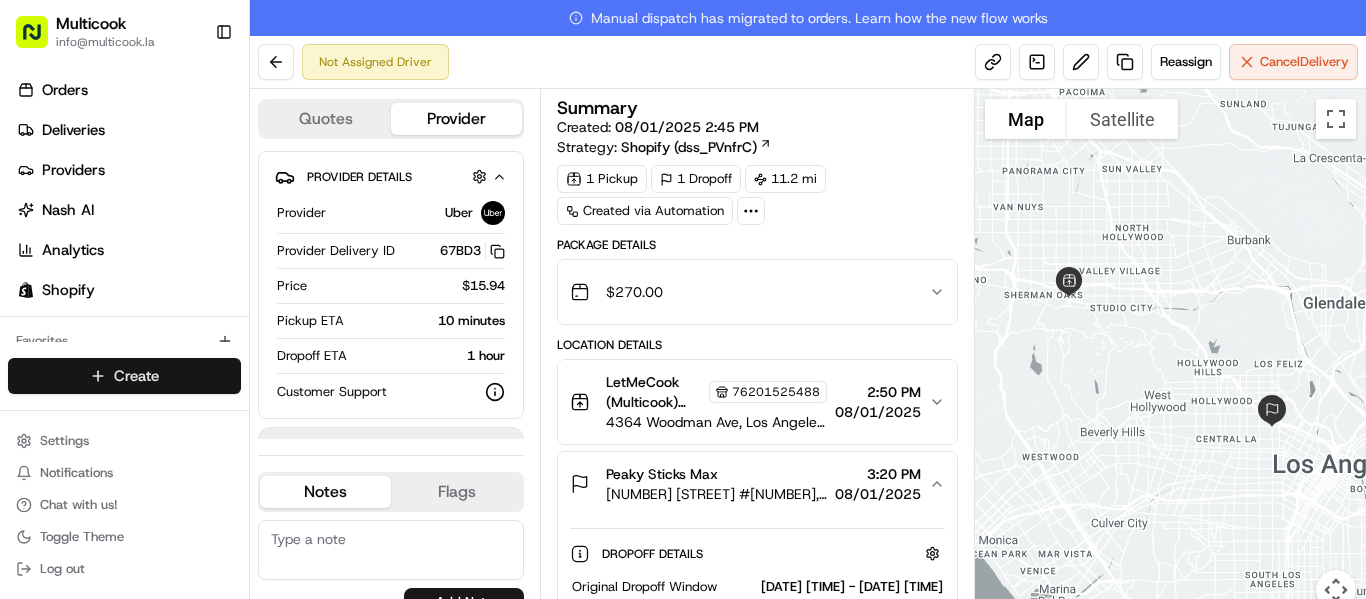 click on "Multicook info@multicook.la Toggle Sidebar Orders Deliveries Providers Nash AI Analytics Shopify Favorites Main Menu Members & Organization Organization Users Roles Preferences Customization Tracking Orchestration Automations Dispatch Strategy Locations Pickup Locations Dropoff Locations Billing Billing Refund Requests Integrations Notification Triggers Webhooks API Keys Request Logs Create Settings Notifications Chat with us! Toggle Theme Log out  Manual dispatch has migrated to orders. Learn how the new flow works Not Assigned Driver Reassign Cancel  Delivery Quotes Provider Provider Details Hidden ( 1 ) Provider Uber   Provider Delivery ID 67BD3 Copy  del_90W0yqUFScGq9xWNsFZ70w 67BD3 Price $15.94 Pickup ETA 10 minutes Dropoff ETA 1 hour Customer Support Driver information is not available yet. Notes Flags info@multicook.la admin@multicook.la Add Note info@multicook.la admin@multicook.la Add Flag Summary Created:   08/01/2025 2:45 PM Strategy:   Shopify (dss_PVnfrC) 1   Pickup 1   Dropoff $" at bounding box center [683, 299] 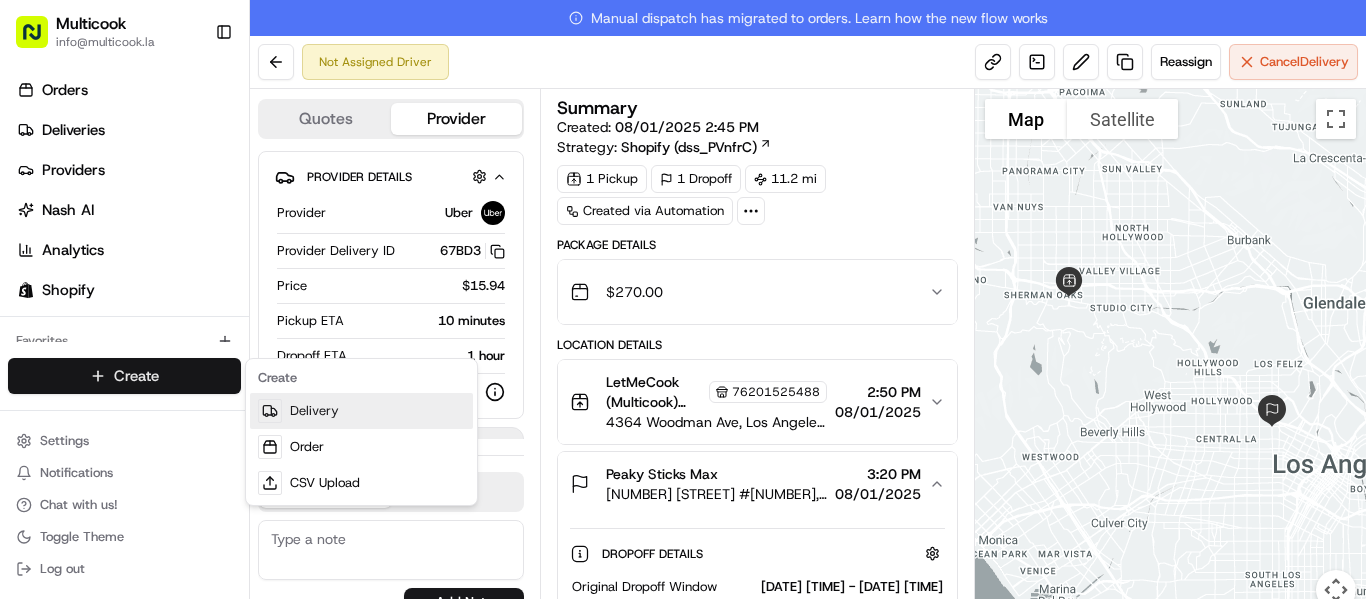 click on "Delivery" at bounding box center (361, 411) 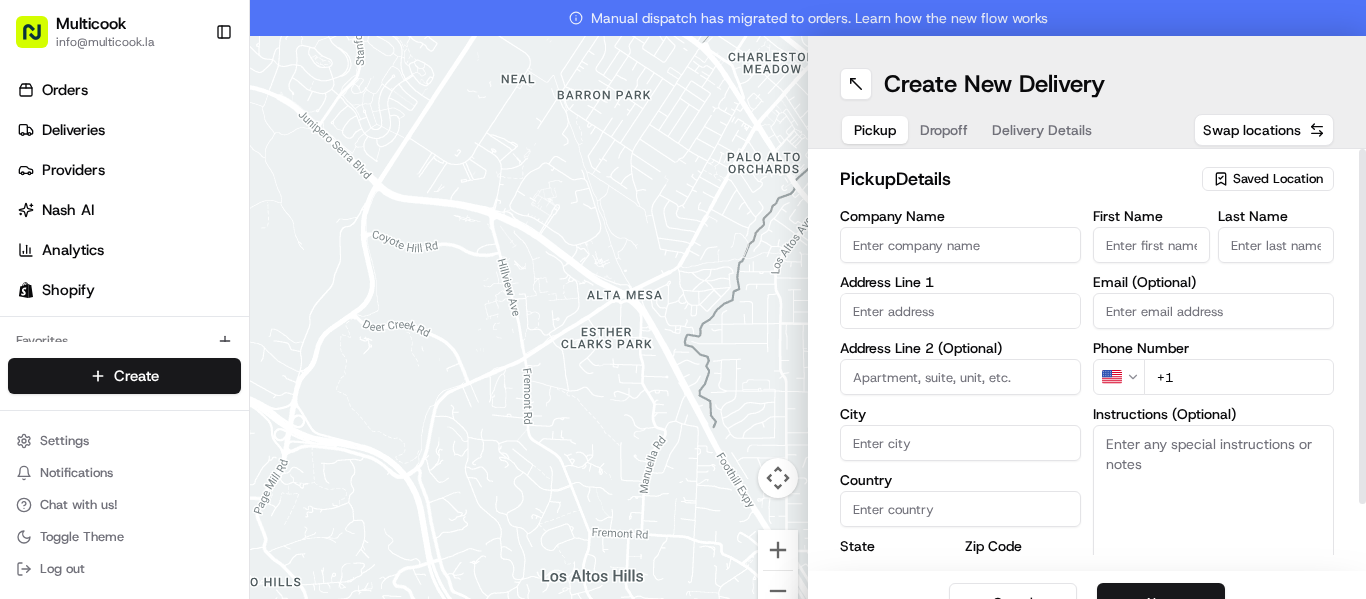 click on "Saved Location" at bounding box center (1278, 179) 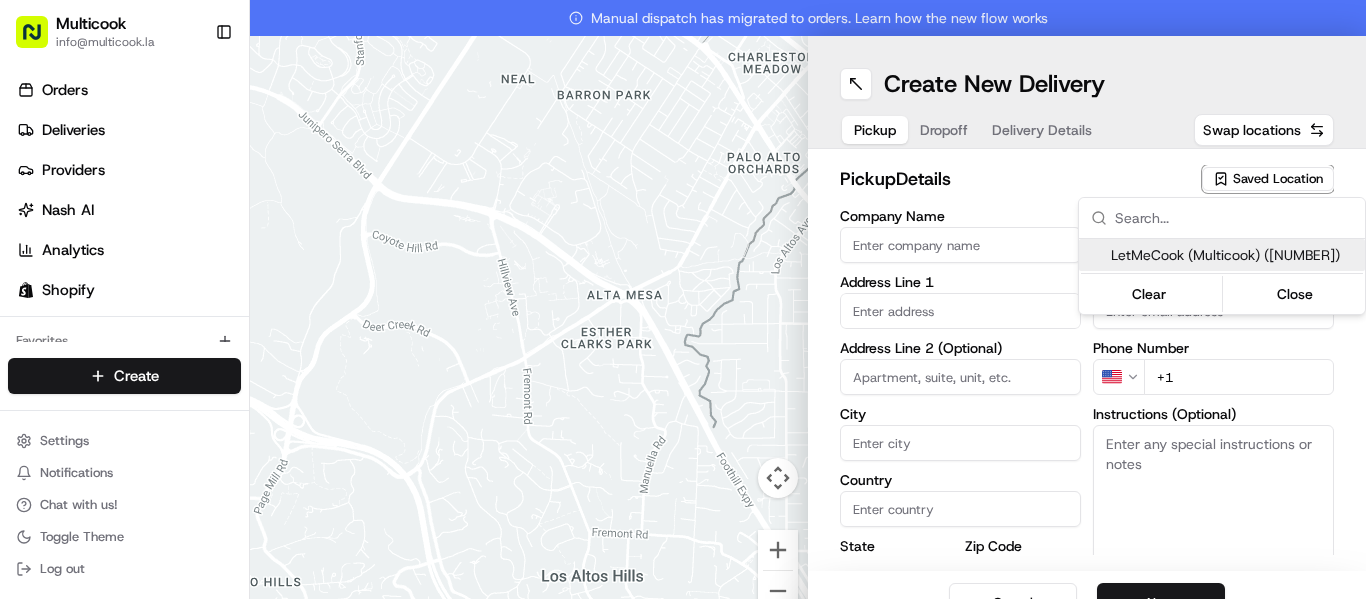 click on "LetMeCook (Multicook) [PHONE]" at bounding box center [1234, 255] 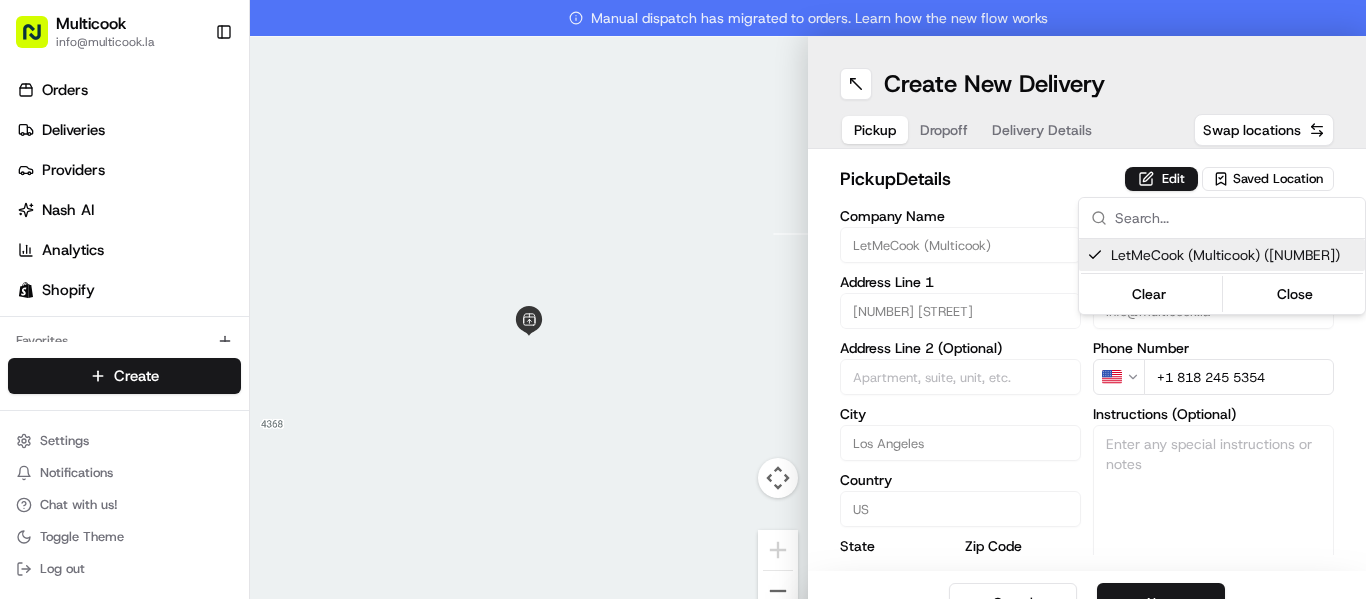click on "Multicook [EMAIL] Toggle Sidebar Orders Deliveries Providers Nash AI Analytics Shopify Favorites Main Menu Members & Organization Organization Users Roles Preferences Customization Tracking Orchestration Automations Dispatch Strategy Locations Pickup Locations Dropoff Locations Billing Billing Refund Requests Integrations Notification Triggers Webhooks API Keys Request Logs Create Settings Notifications Chat with us! Toggle Theme Log out Manual dispatch has migrated to orders. Learn how the new flow works To navigate the map with touch gestures double-tap and hold your finger on the map, then drag the map. ← Move left → Move right ↑ Move up ↓ Move down + Zoom in - Zoom out Home Jump left by 75% End Jump right by 75% Page Up Jump up by 75% Page Down Jump down by 75% Keyboard shortcuts Map Data Map data ©2025 Google Map data ©2025 Google 2 m Click to toggle between metric and imperial units Terms Report a map error Create New Delivery Pickup Dropoff Delivery Details pickup" at bounding box center (683, 299) 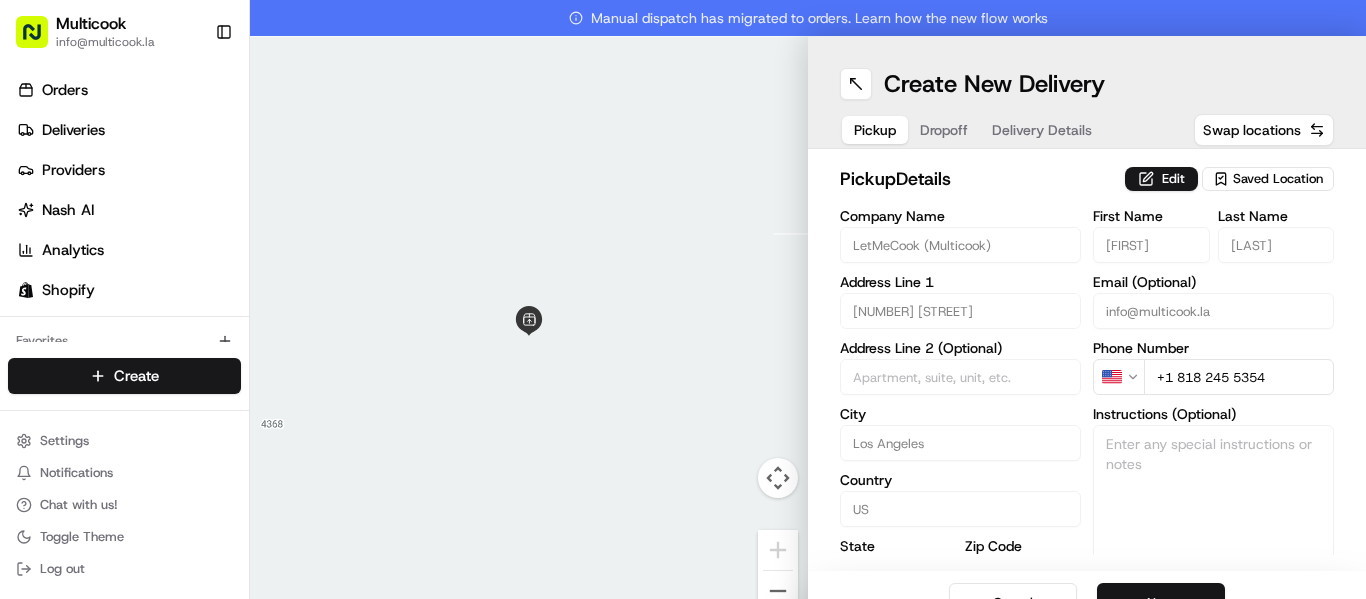 click on "Next" at bounding box center [1161, 603] 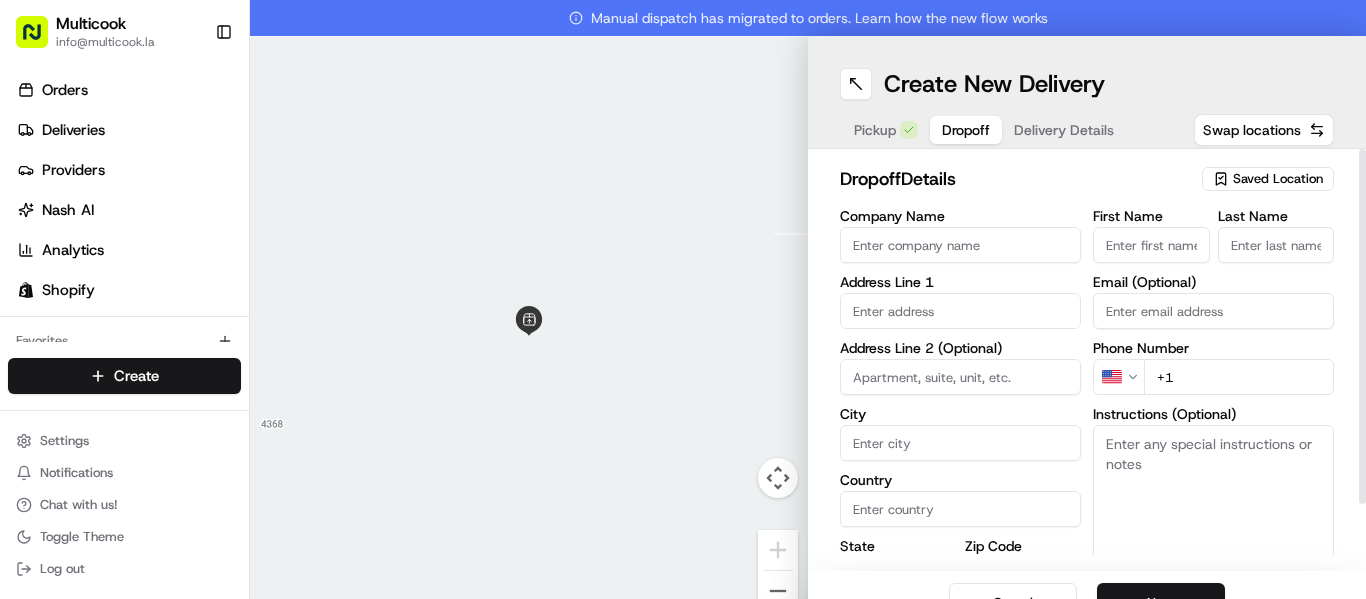 click on "First Name" at bounding box center [1151, 245] 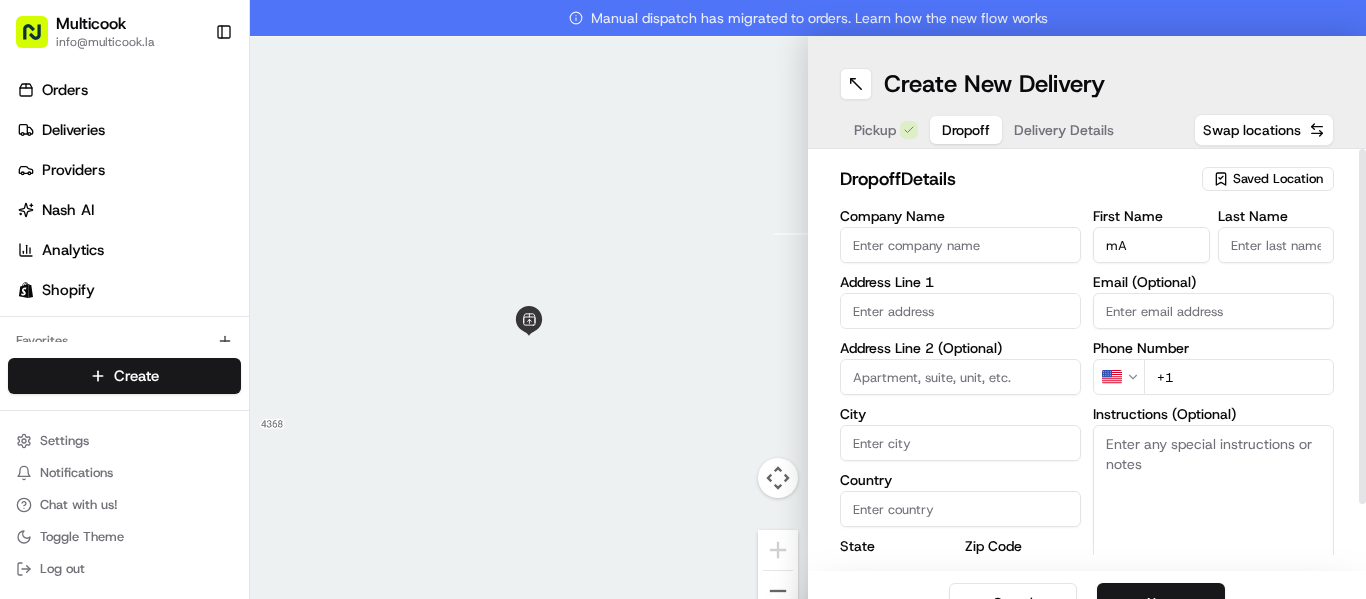 type on "m" 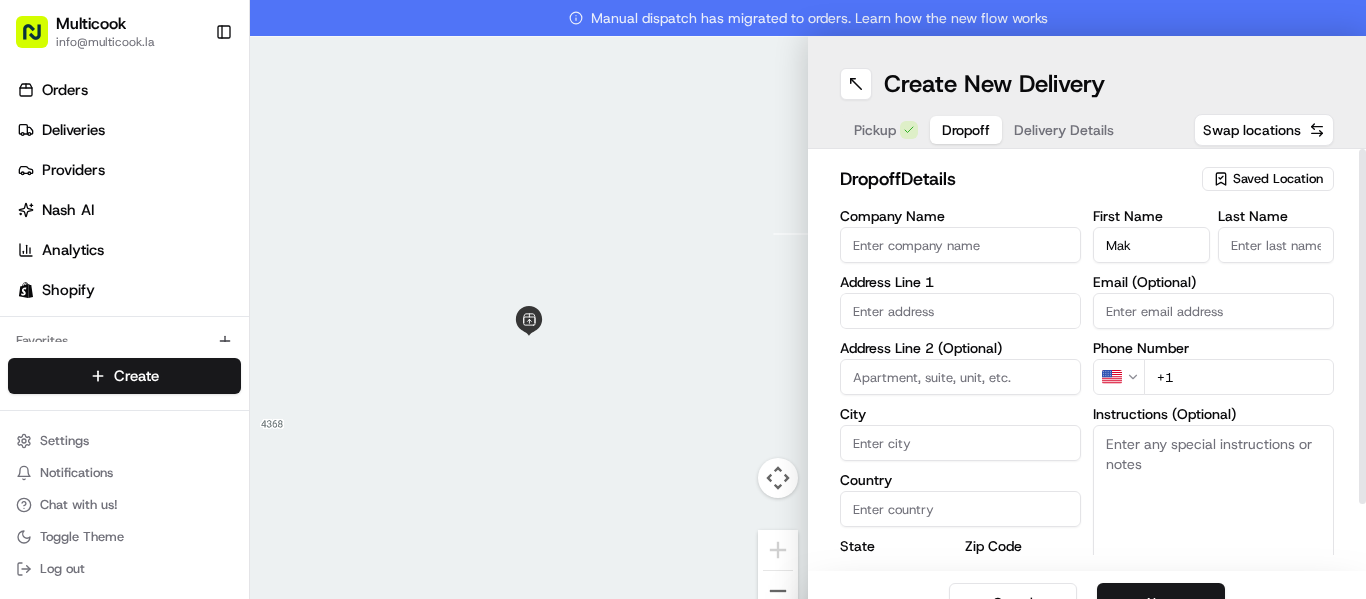 type on "Maksym" 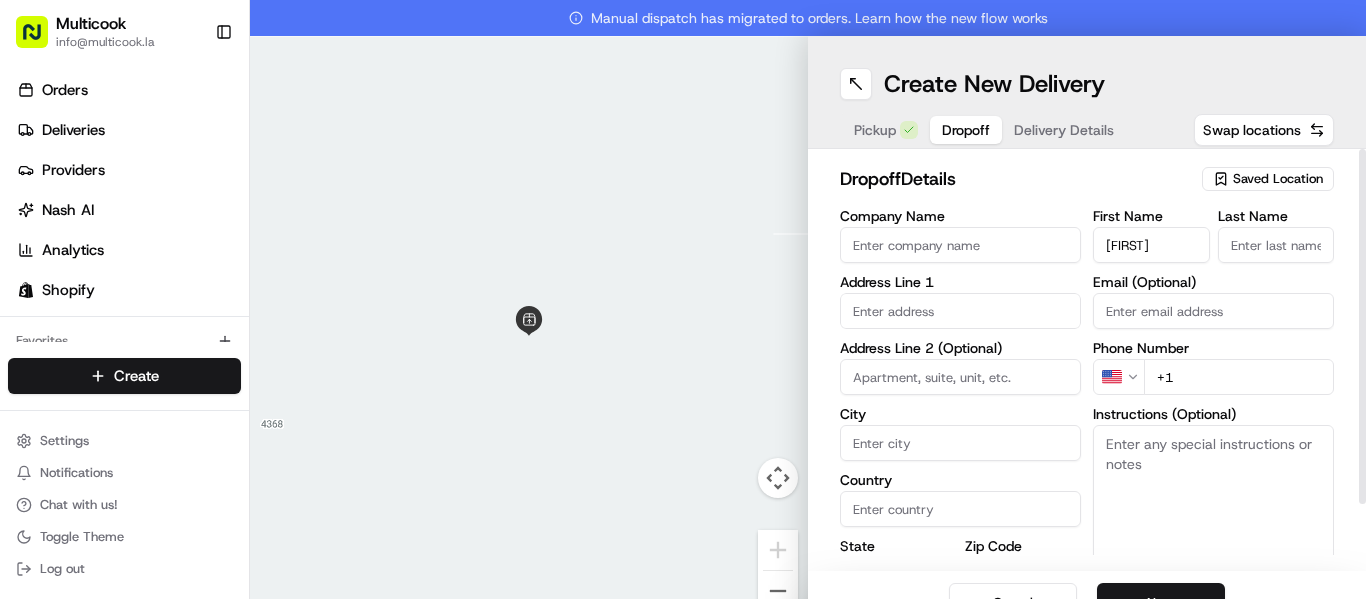 click on "Last Name" at bounding box center (1276, 245) 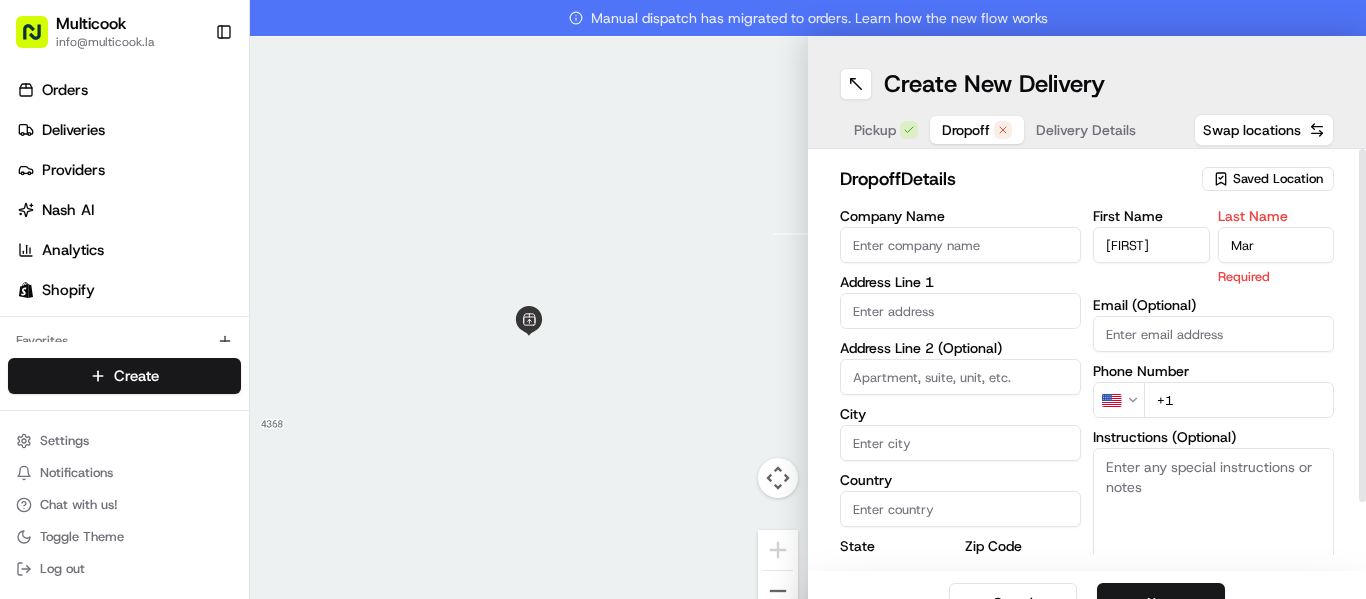 type on "Marshchivskyy" 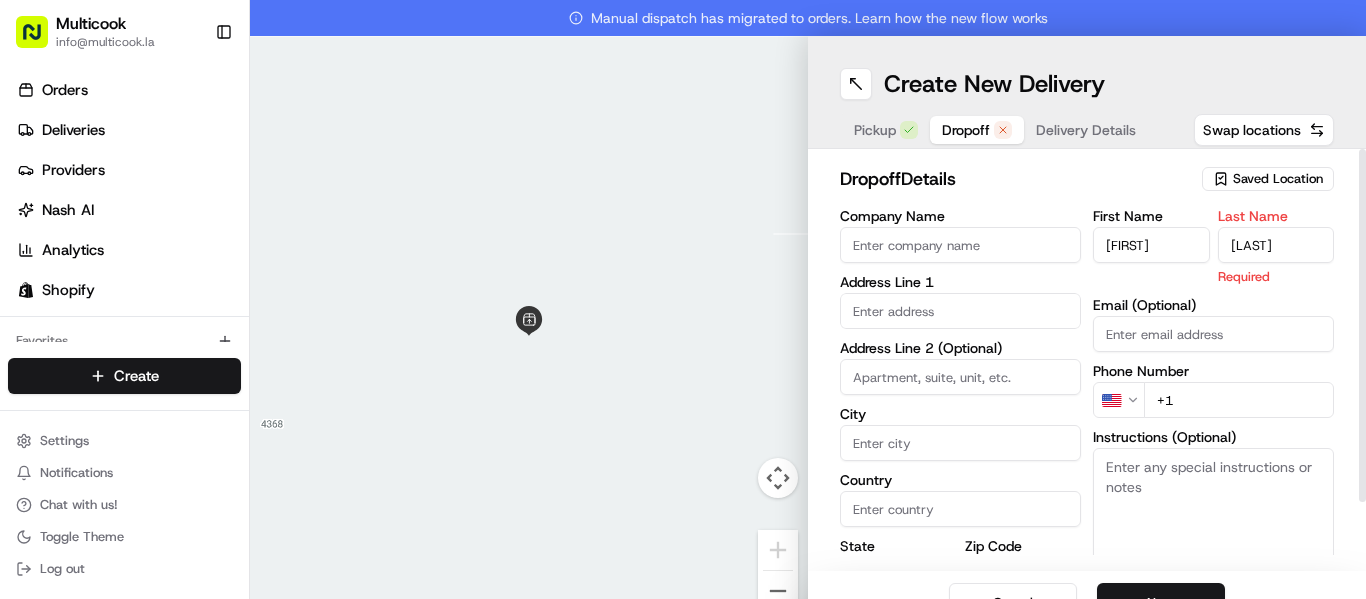 click at bounding box center (960, 311) 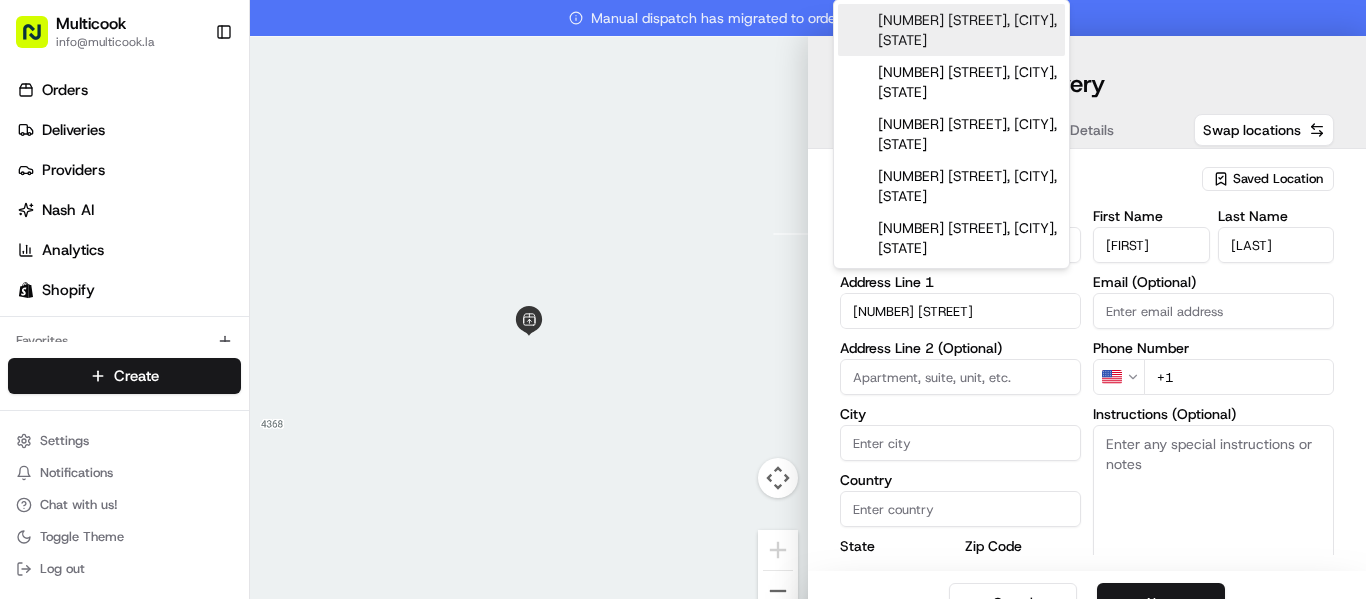 click on "225 North Hamilton Drive, Beverly Hills, CA" at bounding box center (951, 30) 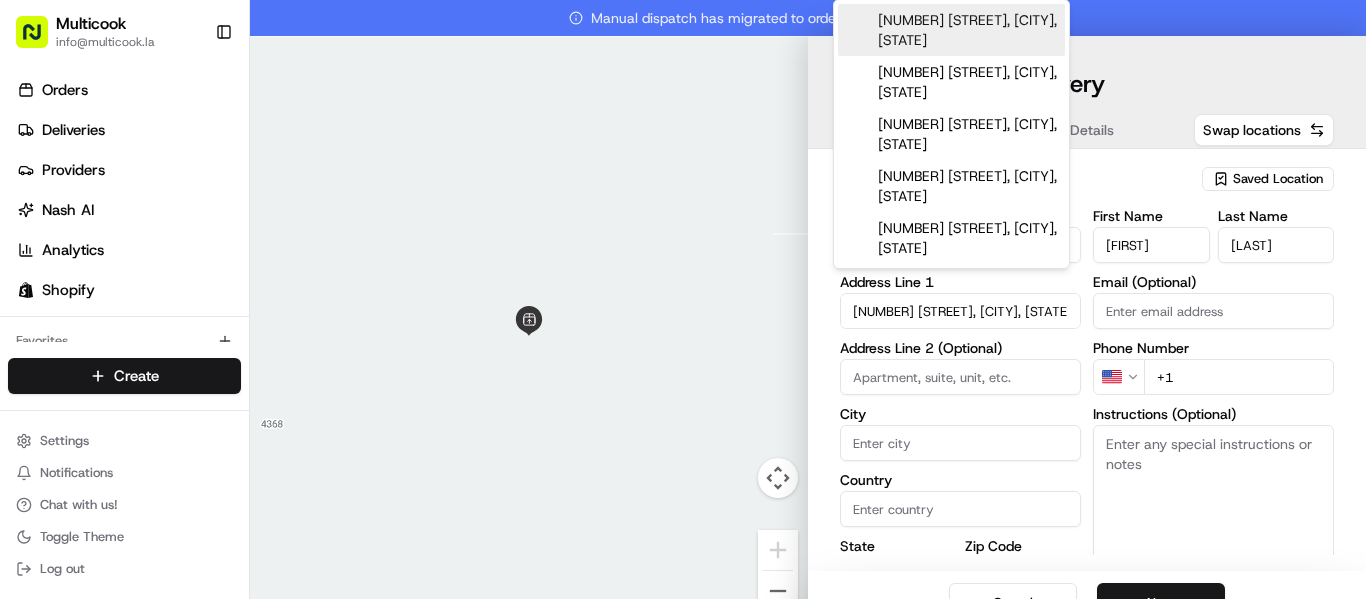 type on "225 N Hamilton Dr, Beverly Hills, CA 90211, USA" 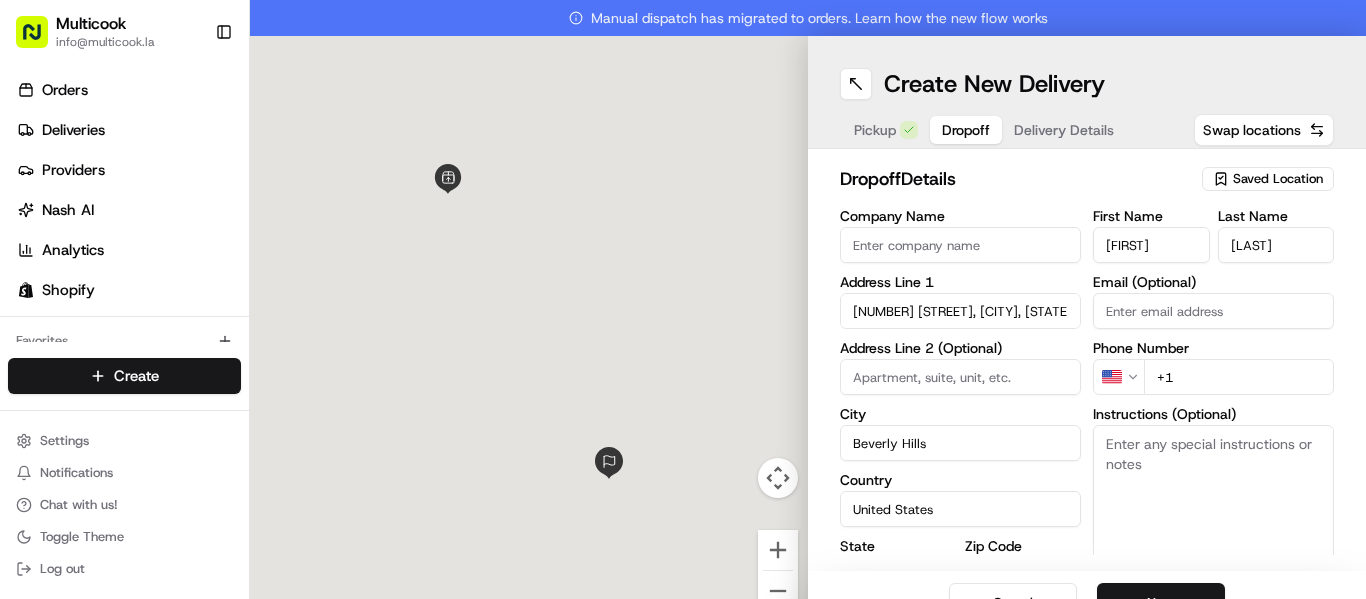 type on "225 North Hamilton Drive" 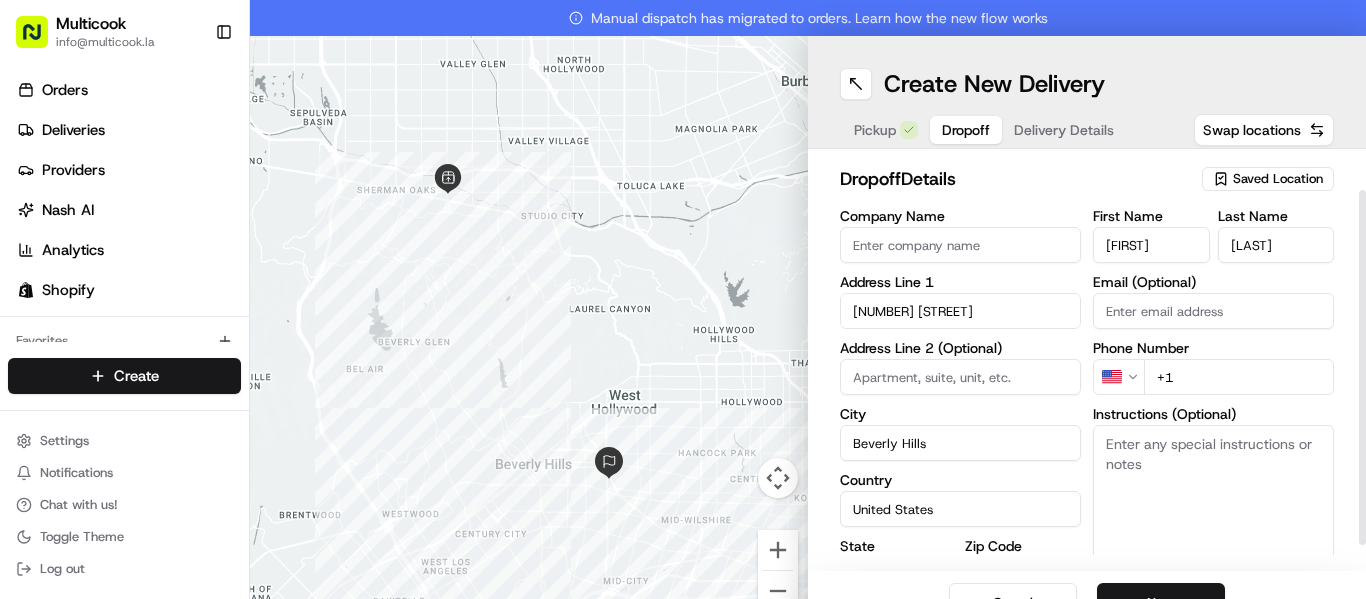 scroll, scrollTop: 74, scrollLeft: 0, axis: vertical 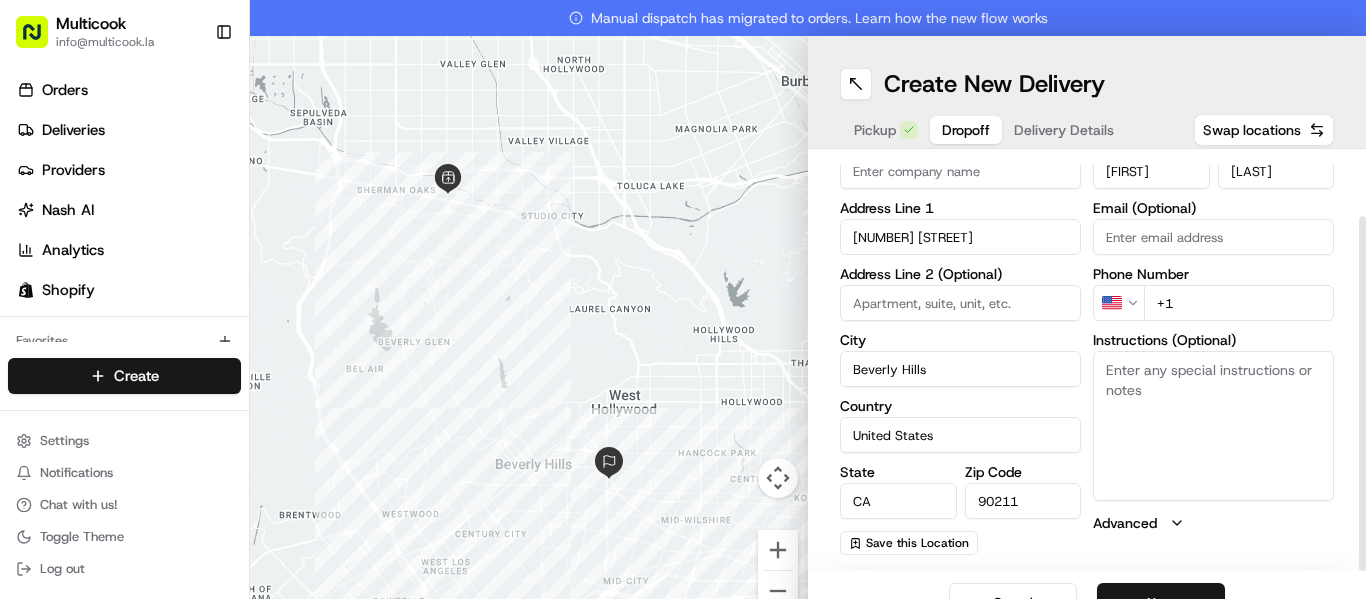 click at bounding box center (960, 303) 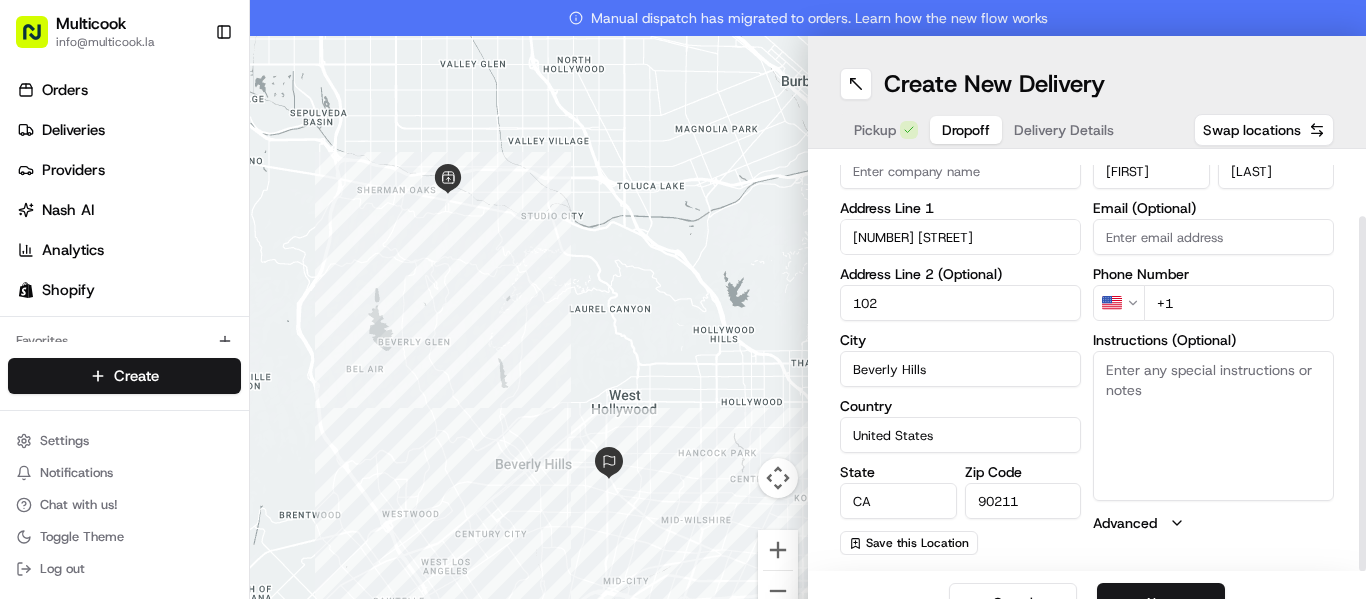 type on "102" 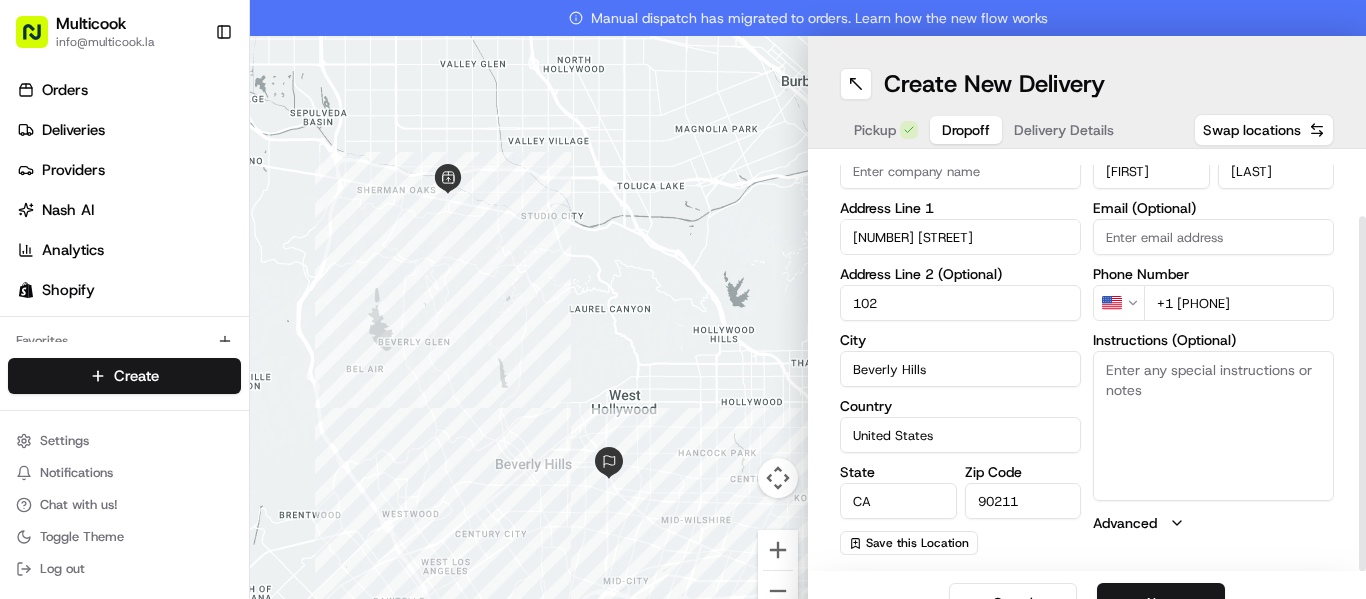 scroll, scrollTop: 36, scrollLeft: 0, axis: vertical 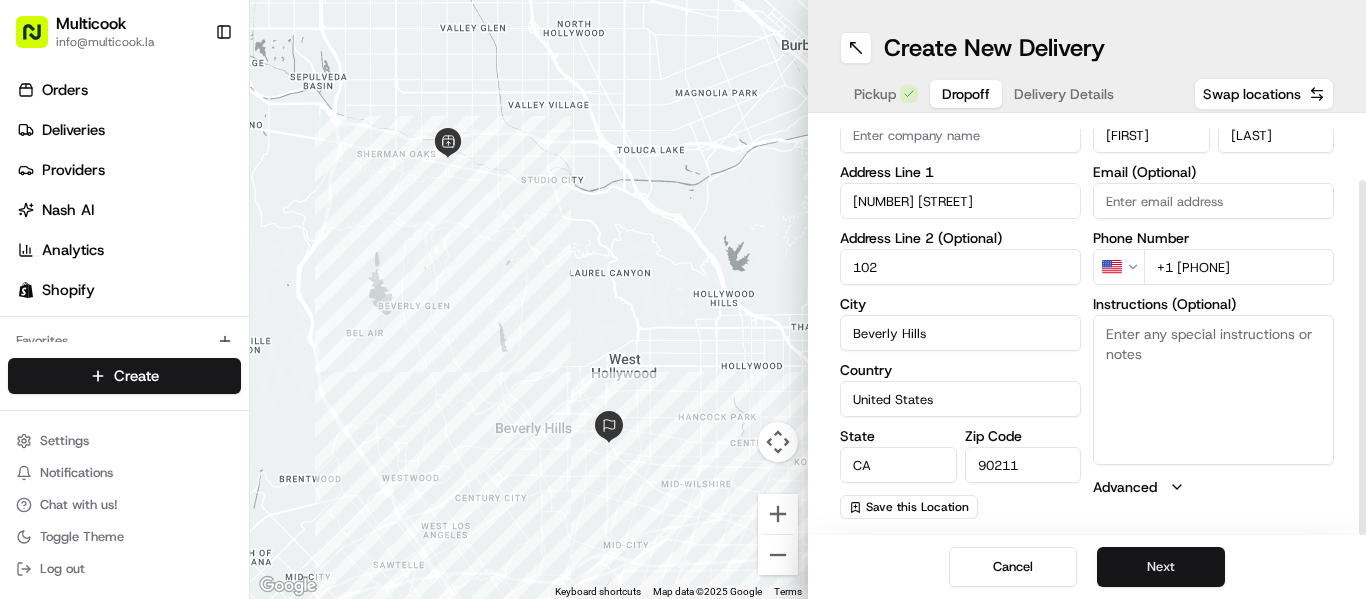 type on "+1 213 392 7379" 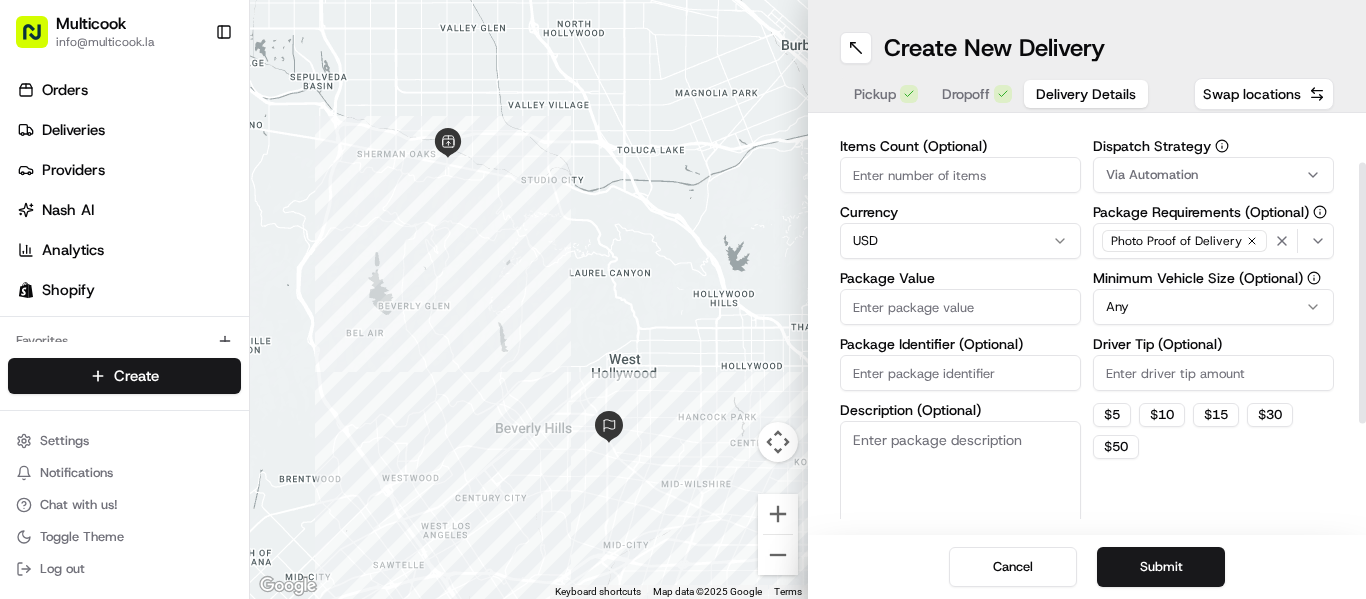 click on "Items Count (Optional)" at bounding box center [960, 175] 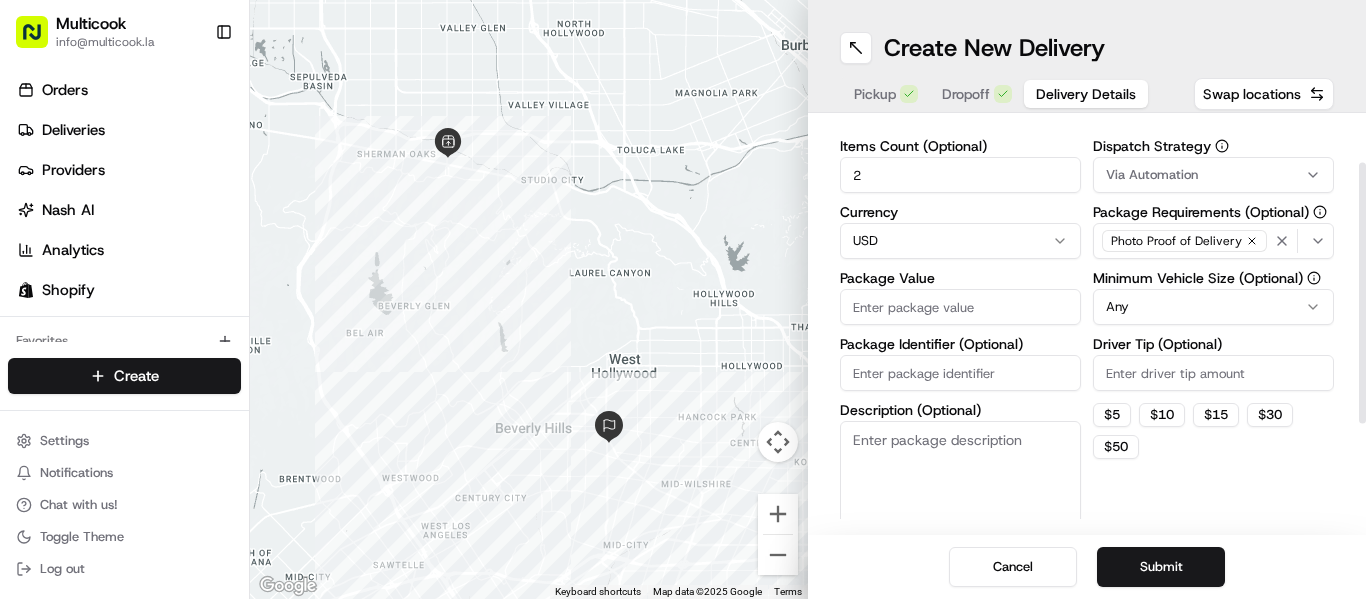 type on "2" 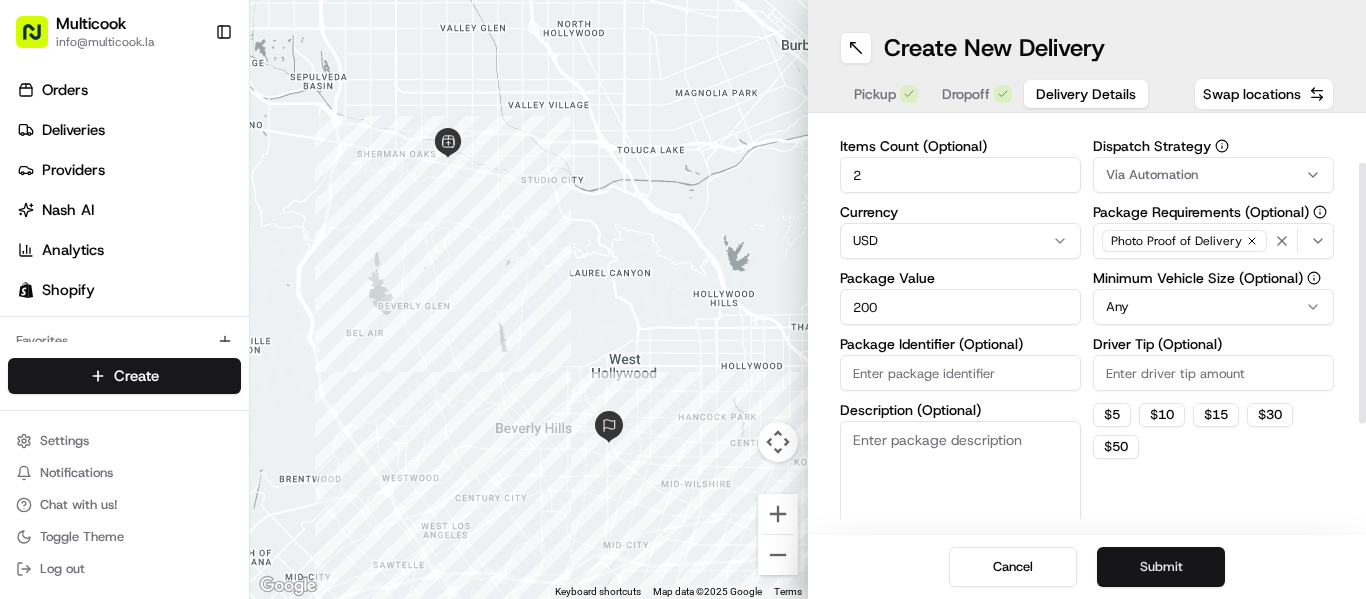 type on "200" 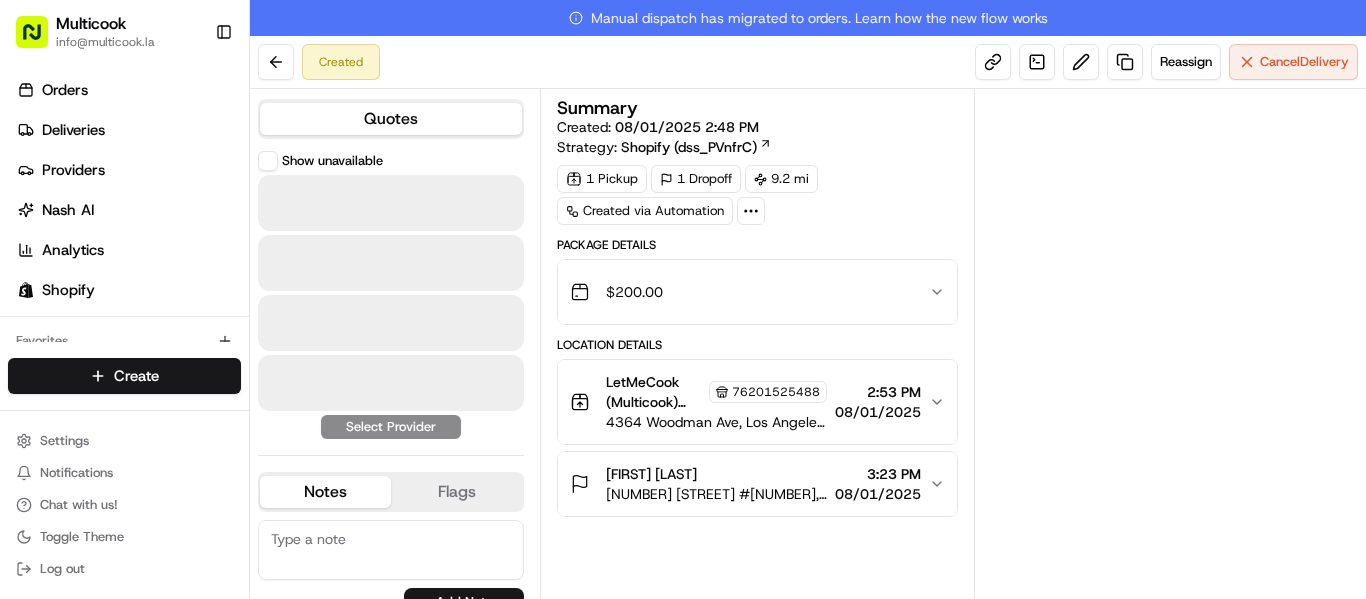 scroll, scrollTop: 0, scrollLeft: 0, axis: both 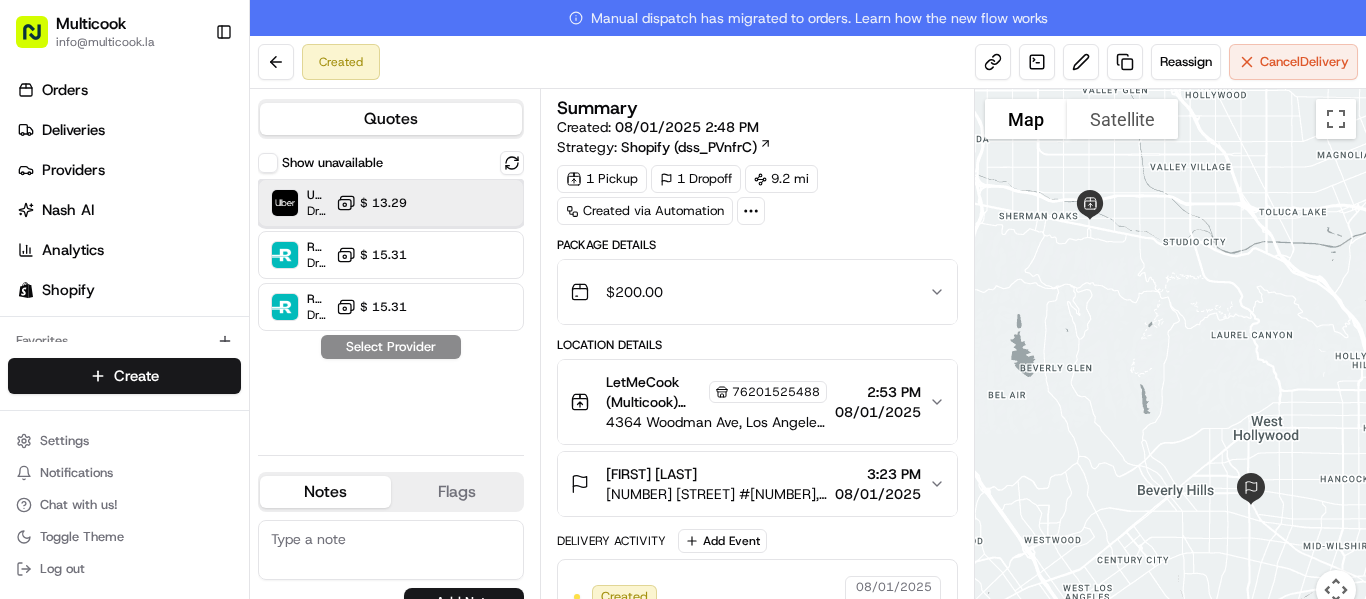 click on "Uber Dropoff ETA   1 hour $   13.29" at bounding box center [391, 203] 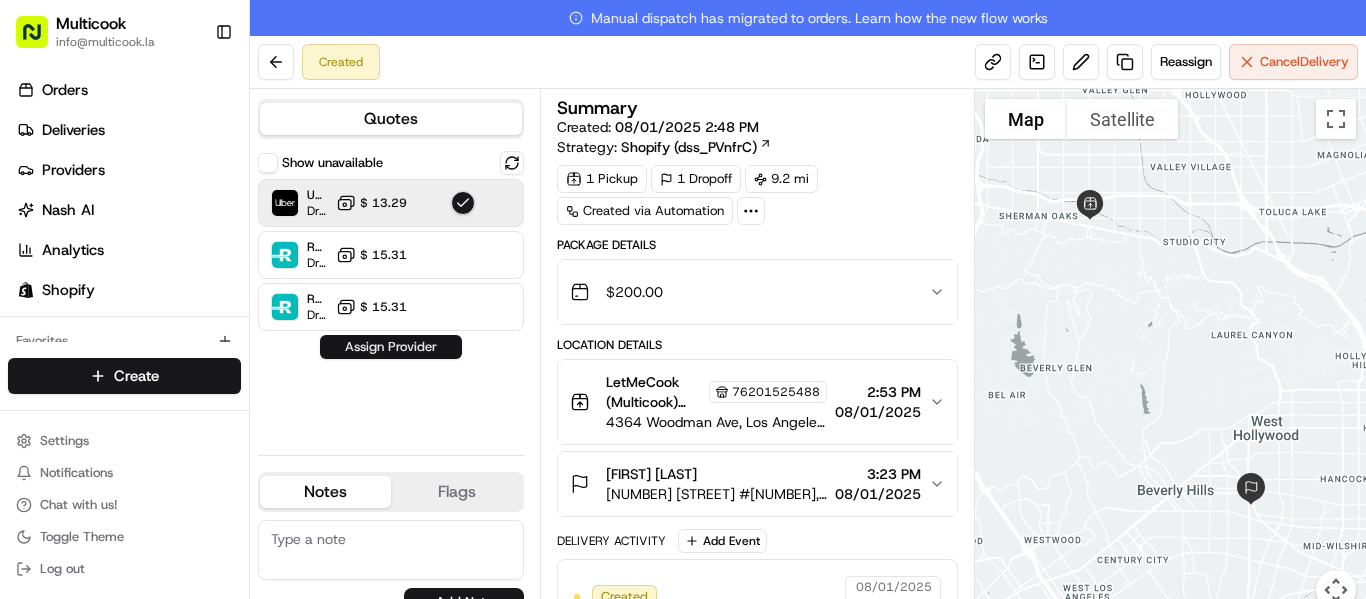click on "Assign Provider" at bounding box center (391, 347) 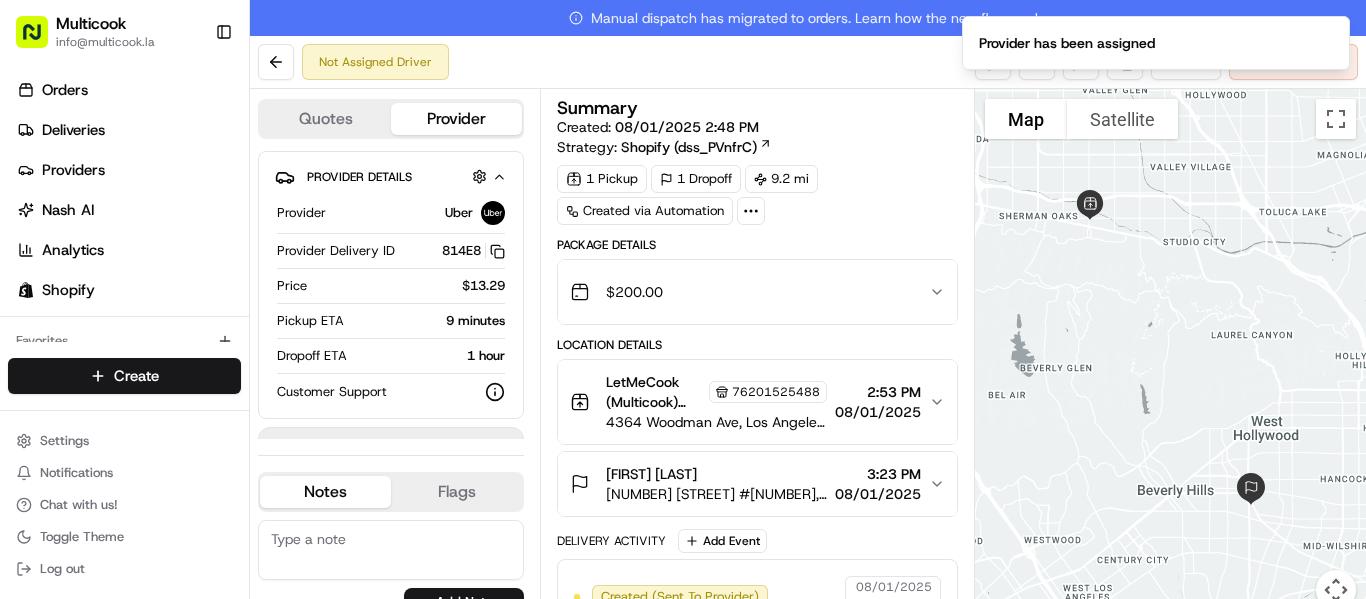scroll, scrollTop: 77, scrollLeft: 0, axis: vertical 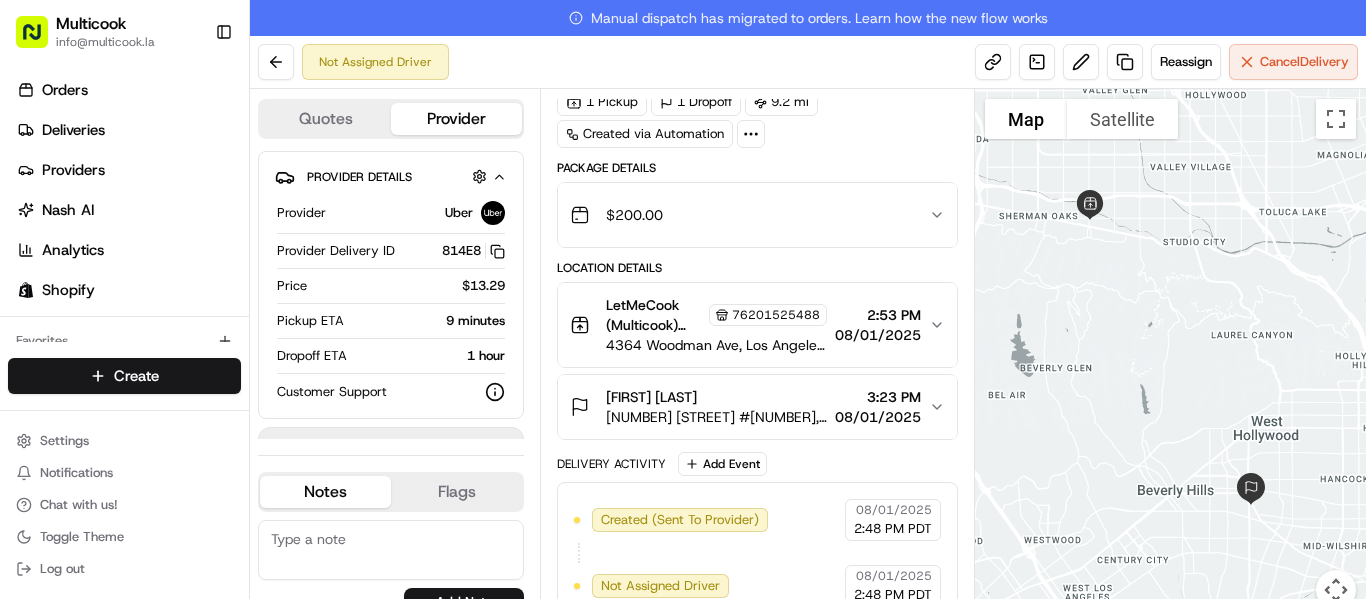 click 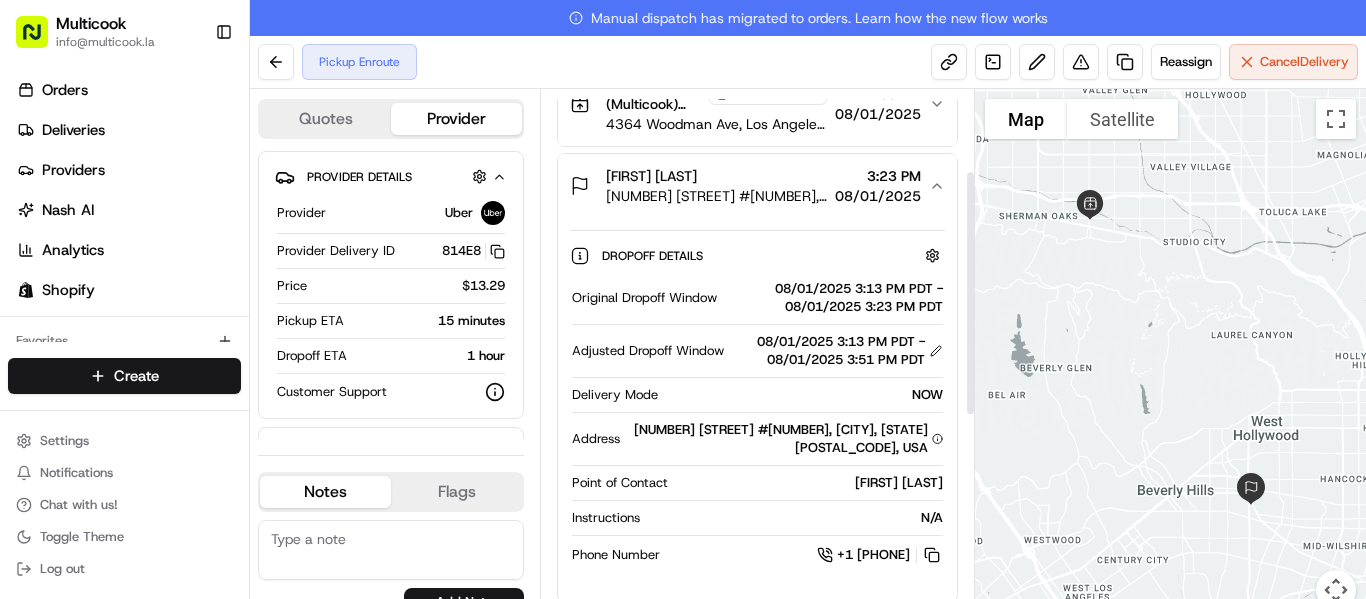 scroll, scrollTop: 300, scrollLeft: 0, axis: vertical 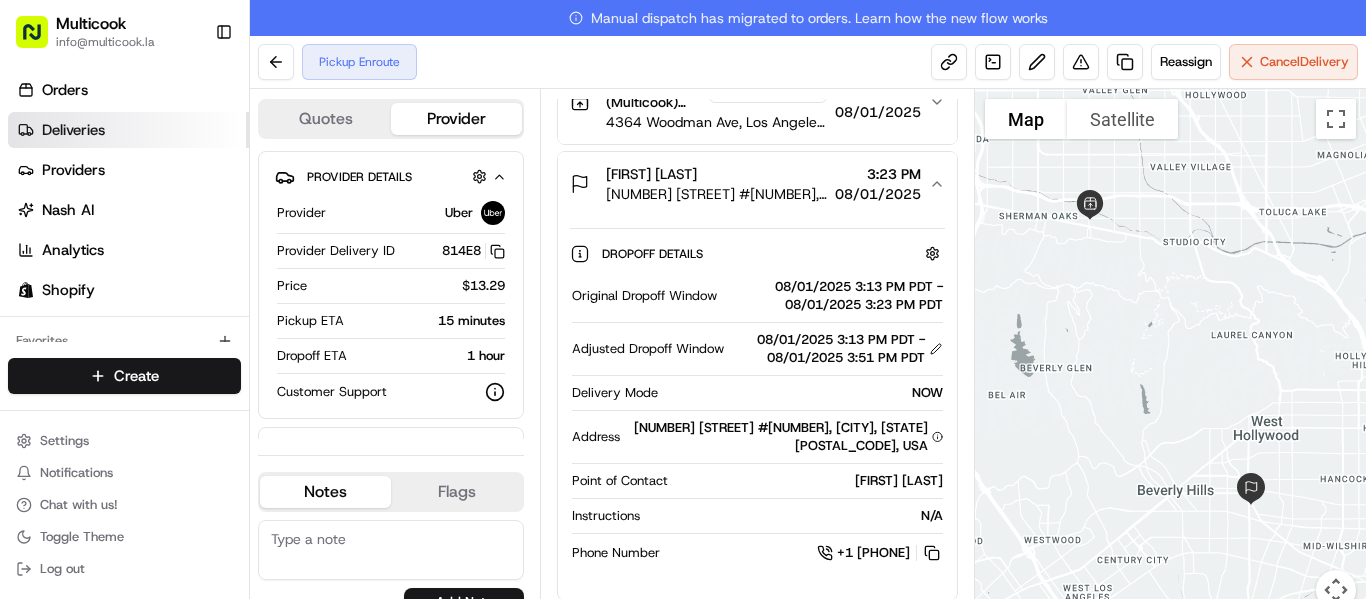 click on "Deliveries" at bounding box center [73, 130] 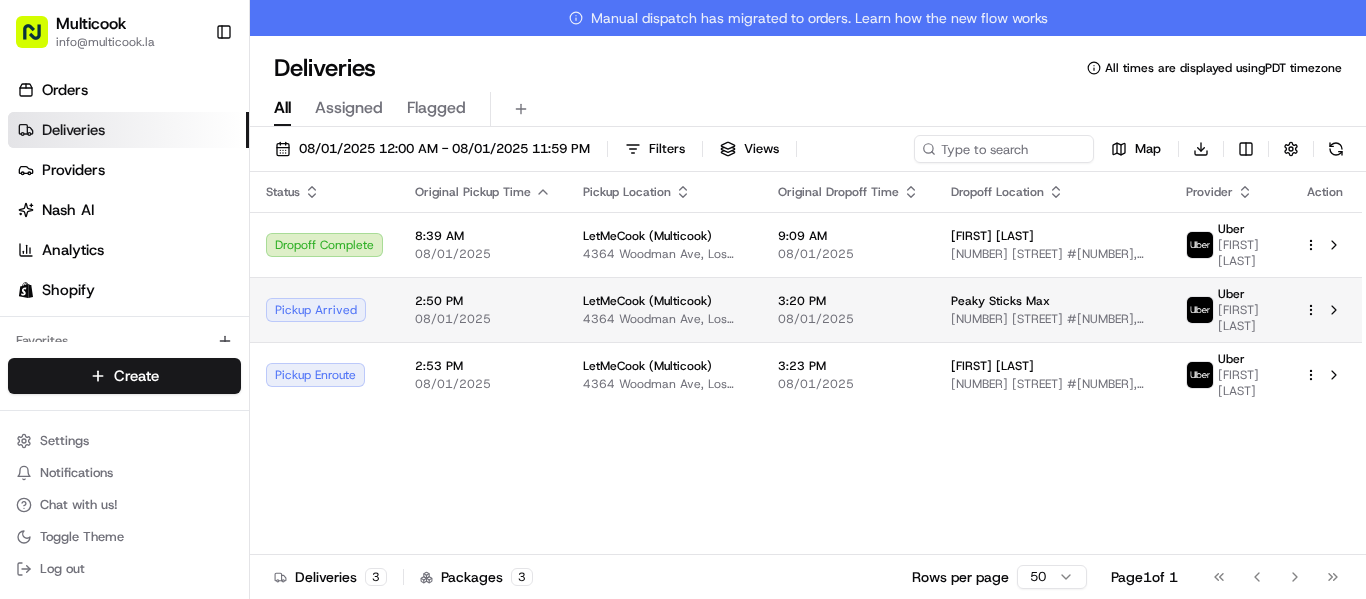 click on "08/01/2025" at bounding box center [848, 319] 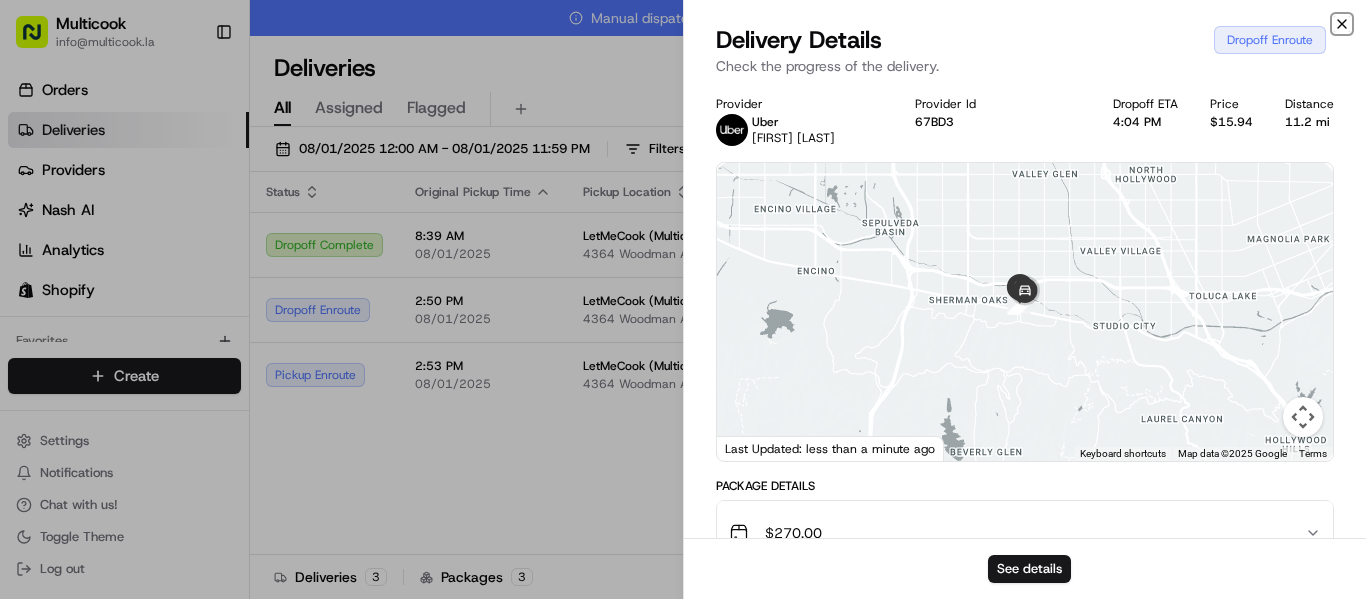click 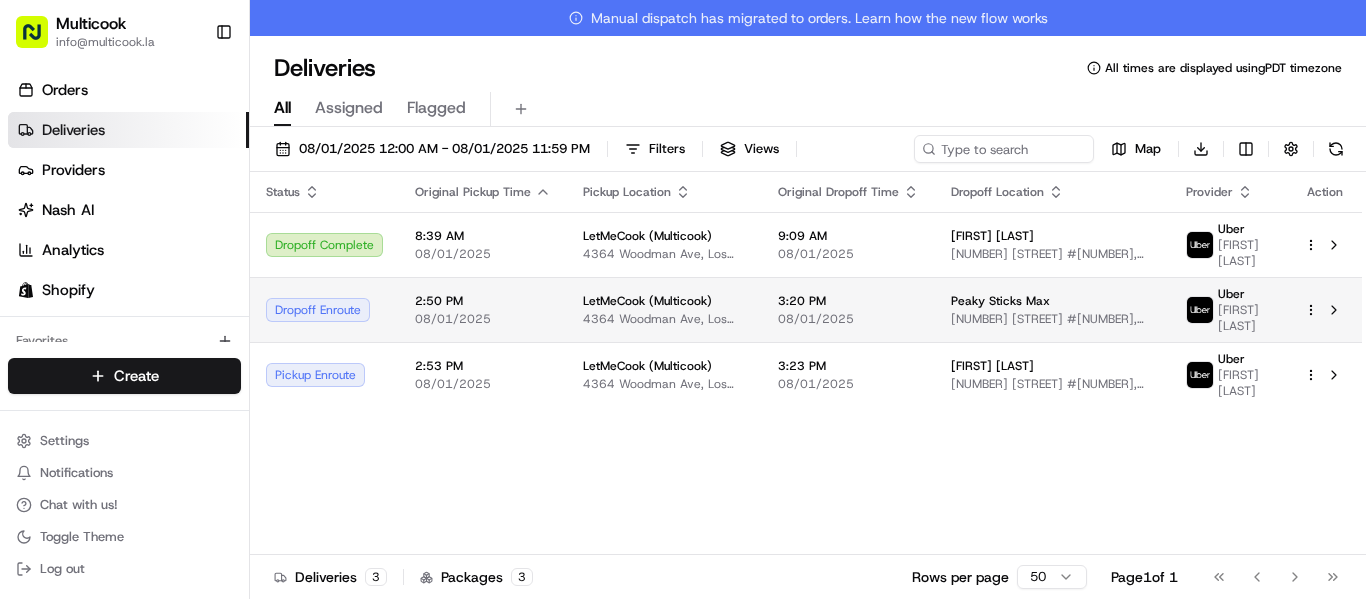 click on "2:50 PM 08/01/2025" at bounding box center [483, 309] 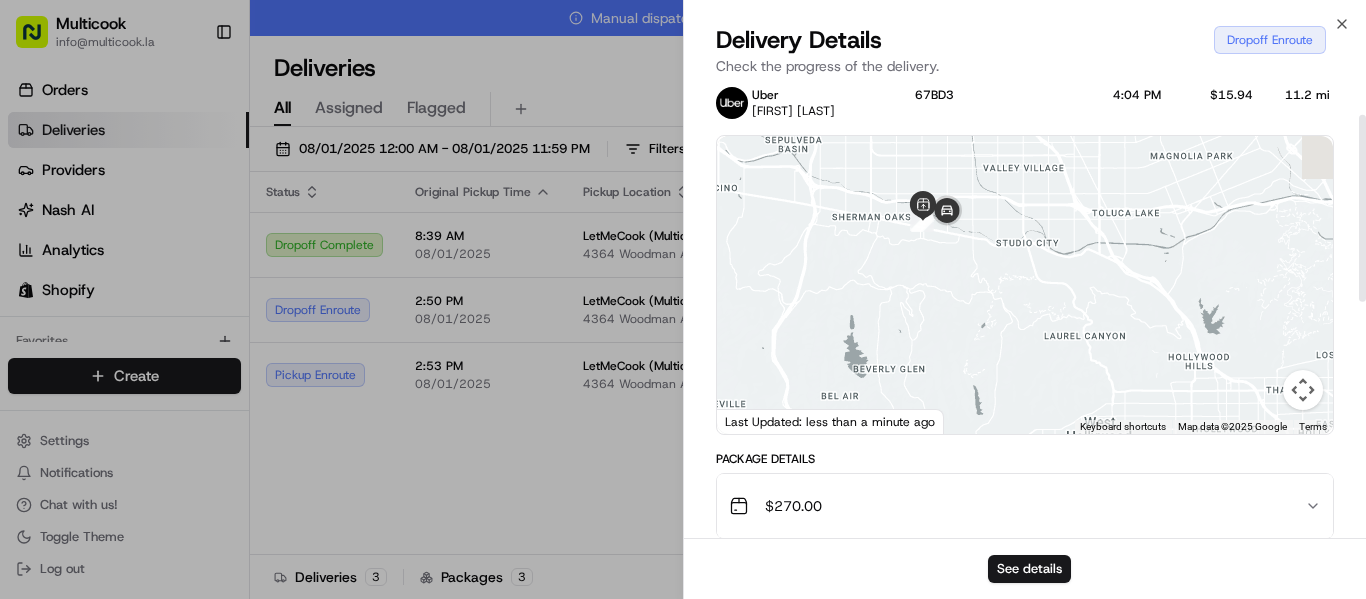 scroll, scrollTop: 0, scrollLeft: 0, axis: both 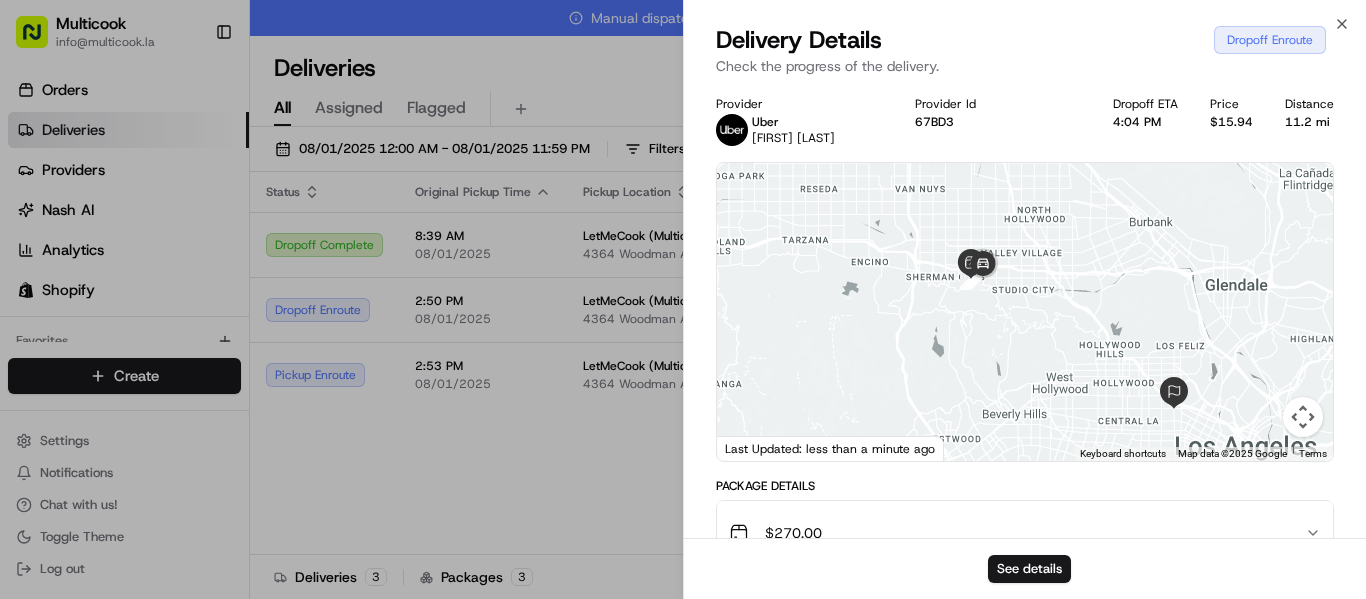 drag, startPoint x: 1062, startPoint y: 375, endPoint x: 1001, endPoint y: 336, distance: 72.40166 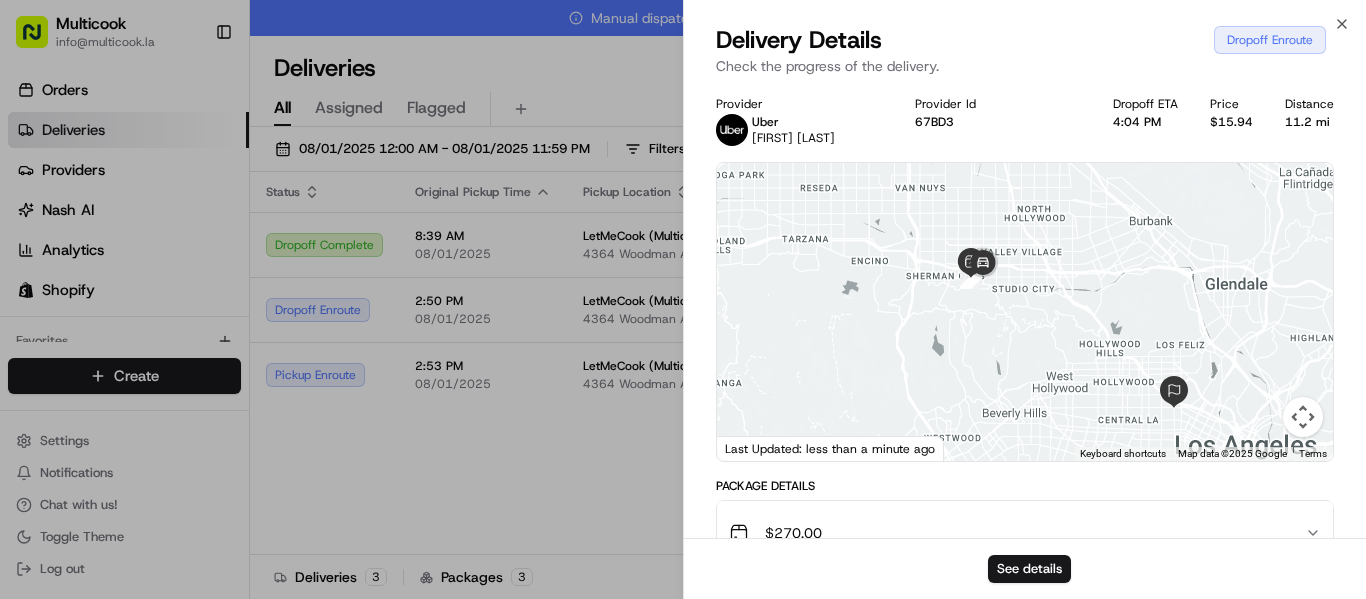 drag, startPoint x: 566, startPoint y: 448, endPoint x: 508, endPoint y: 416, distance: 66.24198 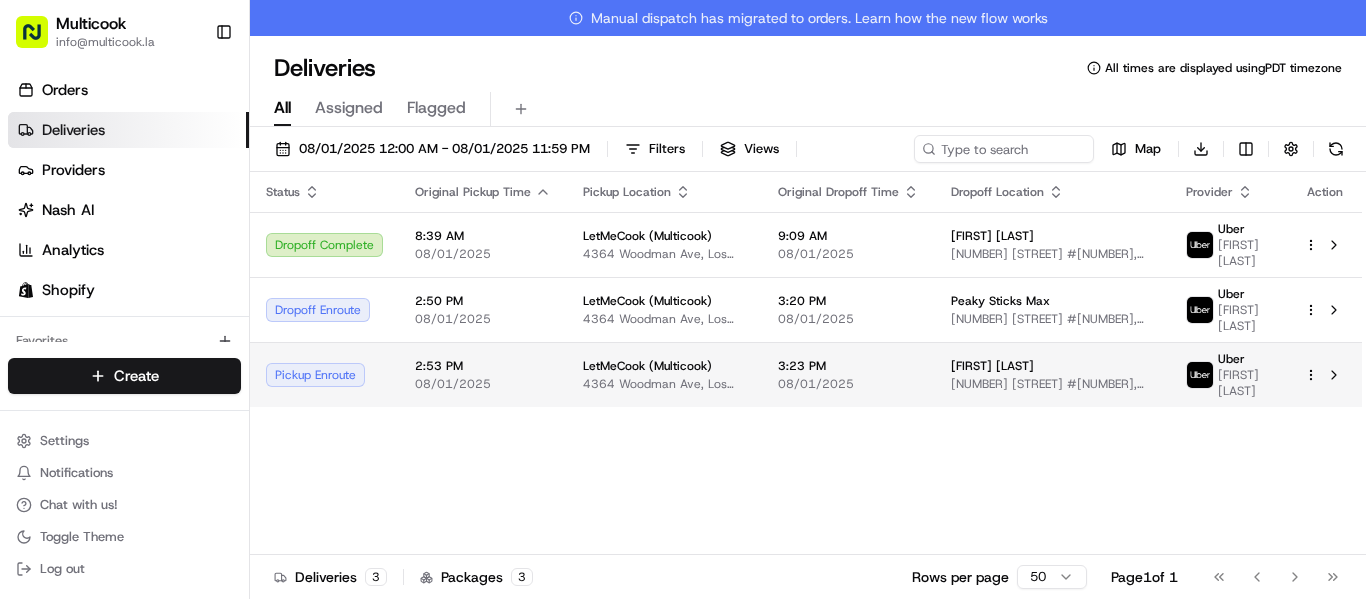 click on "2:53 PM" at bounding box center [483, 366] 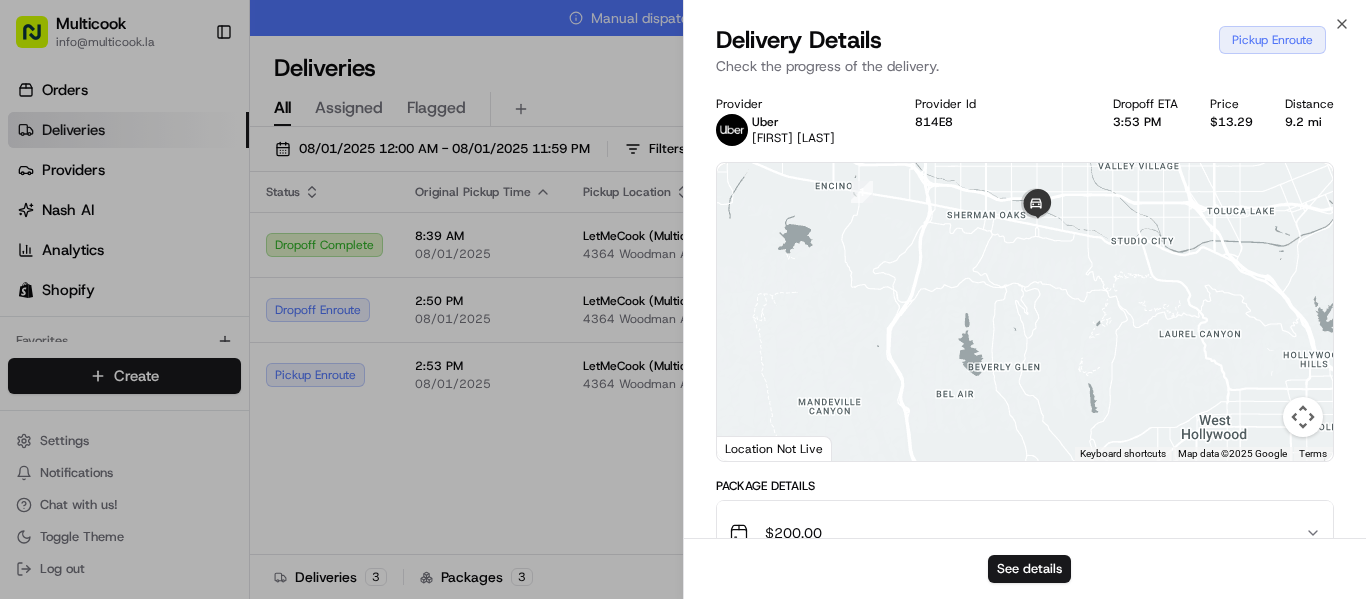 drag, startPoint x: 985, startPoint y: 324, endPoint x: 931, endPoint y: 408, distance: 99.8599 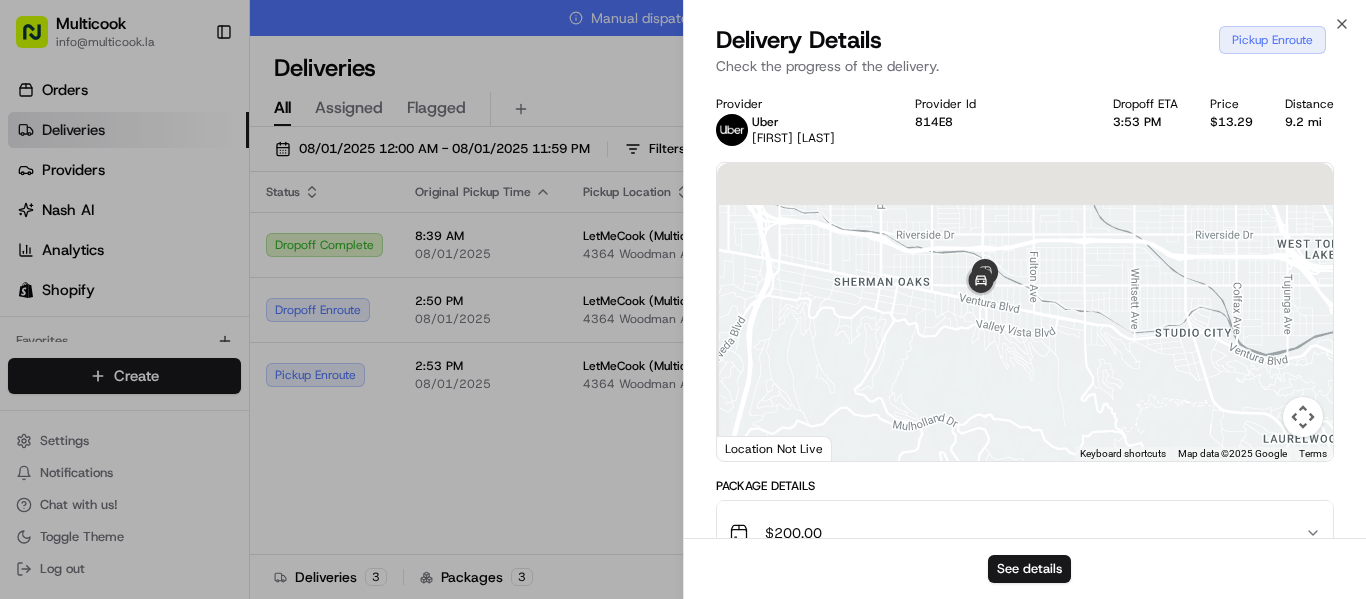 drag, startPoint x: 1042, startPoint y: 256, endPoint x: 1049, endPoint y: 341, distance: 85.28775 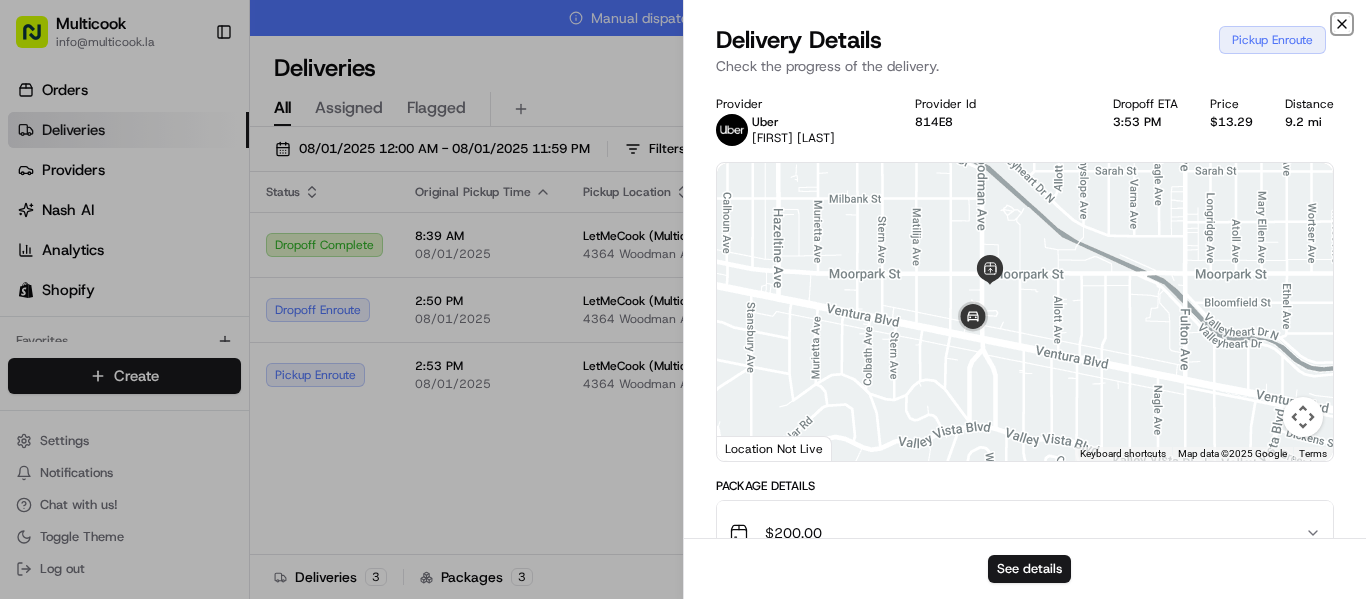 click 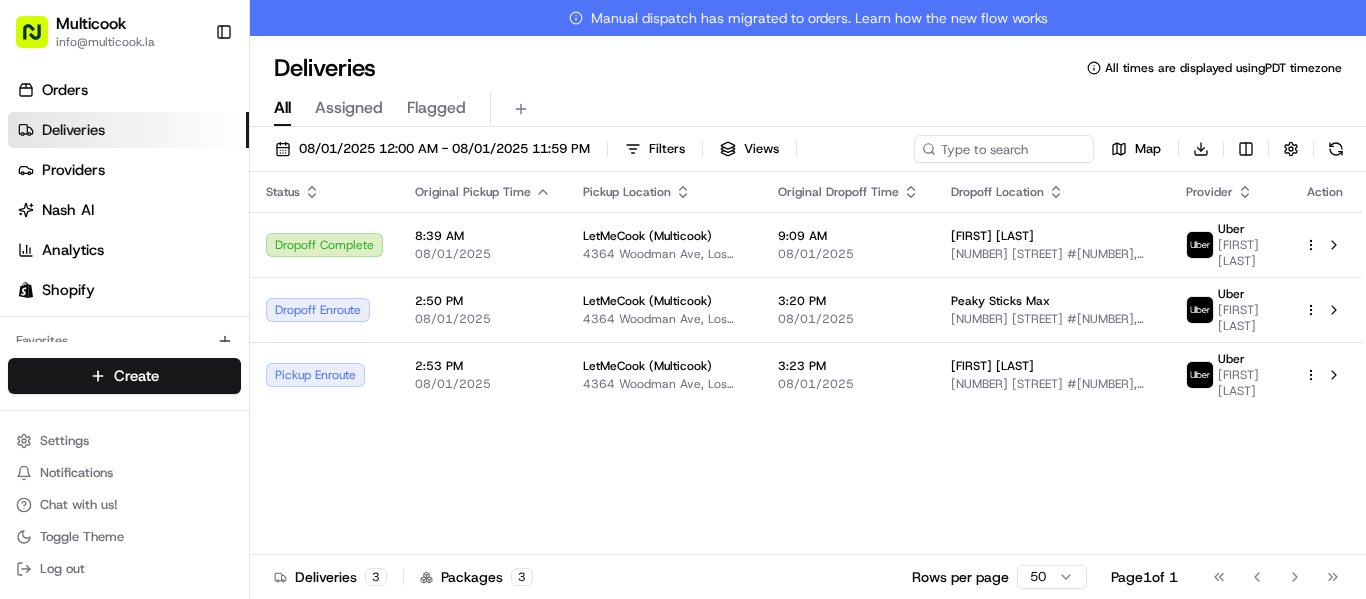 click on "Status Original Pickup Time Pickup Location Original Dropoff Time Dropoff Location Provider Action Dropoff Complete 8:39 AM 08/01/2025 LetMeCook (Multicook) 4364 Woodman Ave, Los Angeles, CA 91423, US 9:09 AM 08/01/2025 Regina Davletkulova 6763 Selma Ave #405, Los Angeles, CA 90028, USA Uber Zorik A. Dropoff Enroute 2:50 PM 08/01/2025 LetMeCook (Multicook) 4364 Woodman Ave, Los Angeles, CA 91423, US 3:20 PM 08/01/2025 Peaky Sticks Max 243 N Vermont Ave #1, Los Angeles, CA 90004, USA Uber HOVHANNES N. Pickup Enroute 2:53 PM 08/01/2025 LetMeCook (Multicook) 4364 Woodman Ave, Los Angeles, CA 91423, US 3:23 PM 08/01/2025 Maksym Marshchivskyy 225 N Hamilton Dr #102, Beverly Hills, CA 90211, USA Uber Arturo F." at bounding box center (806, 381) 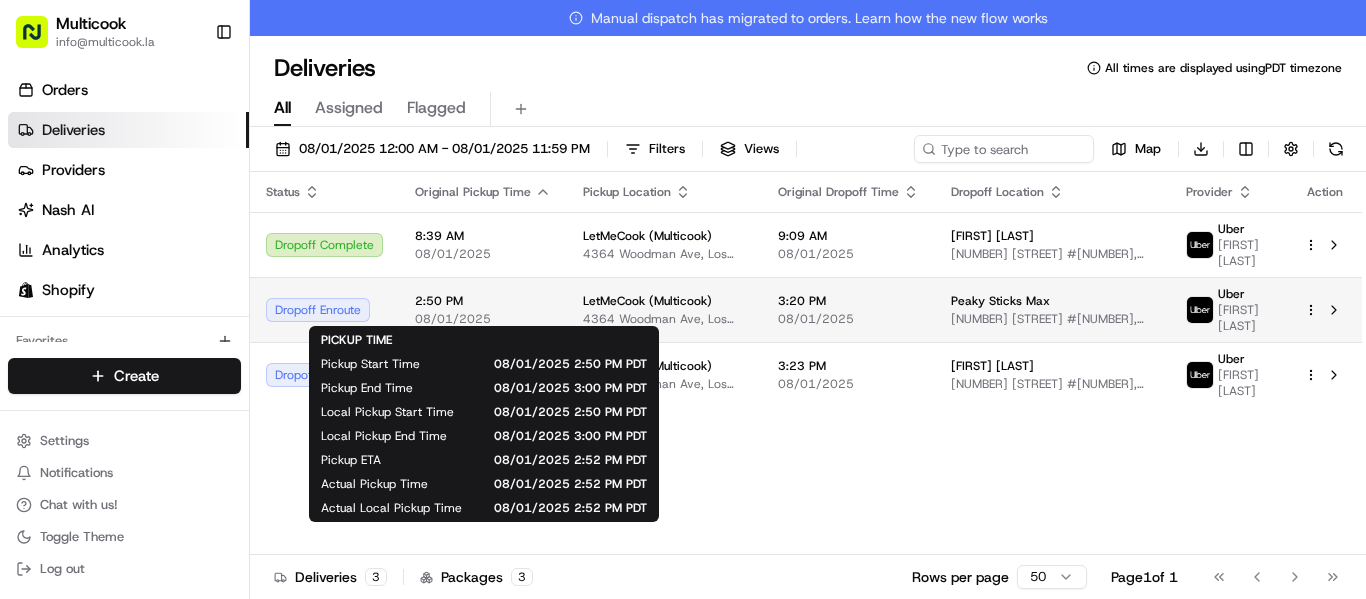 click on "2:50 PM" at bounding box center [483, 301] 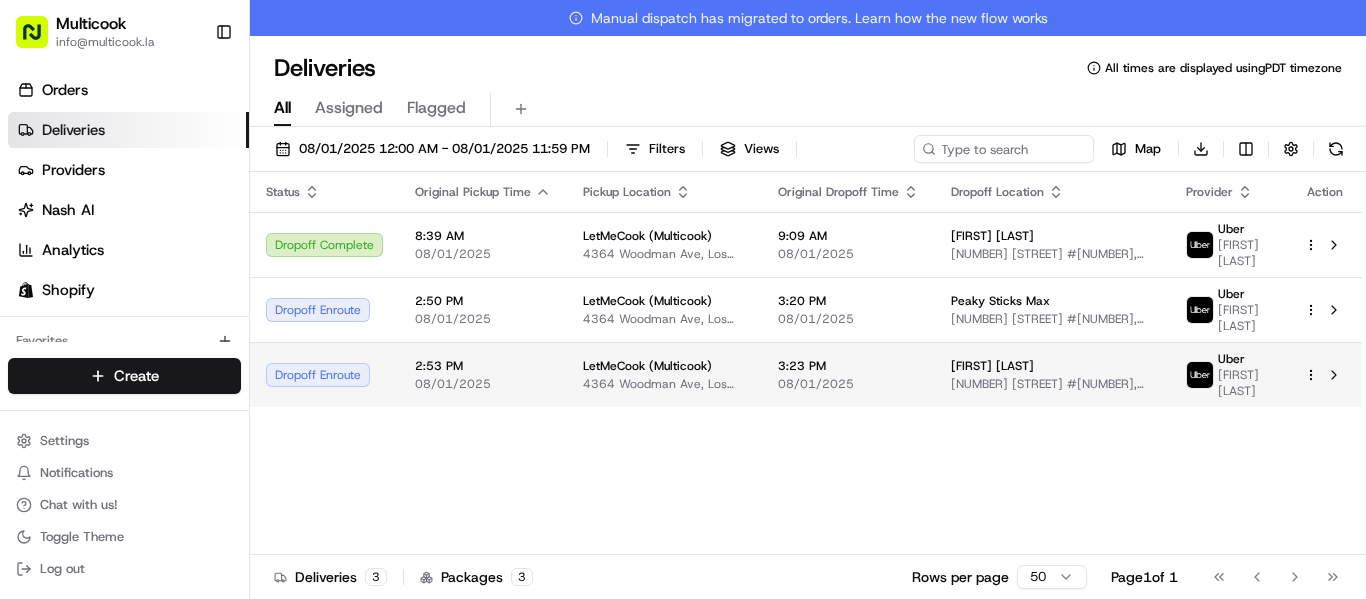 click on "Dropoff Enroute" at bounding box center (324, 374) 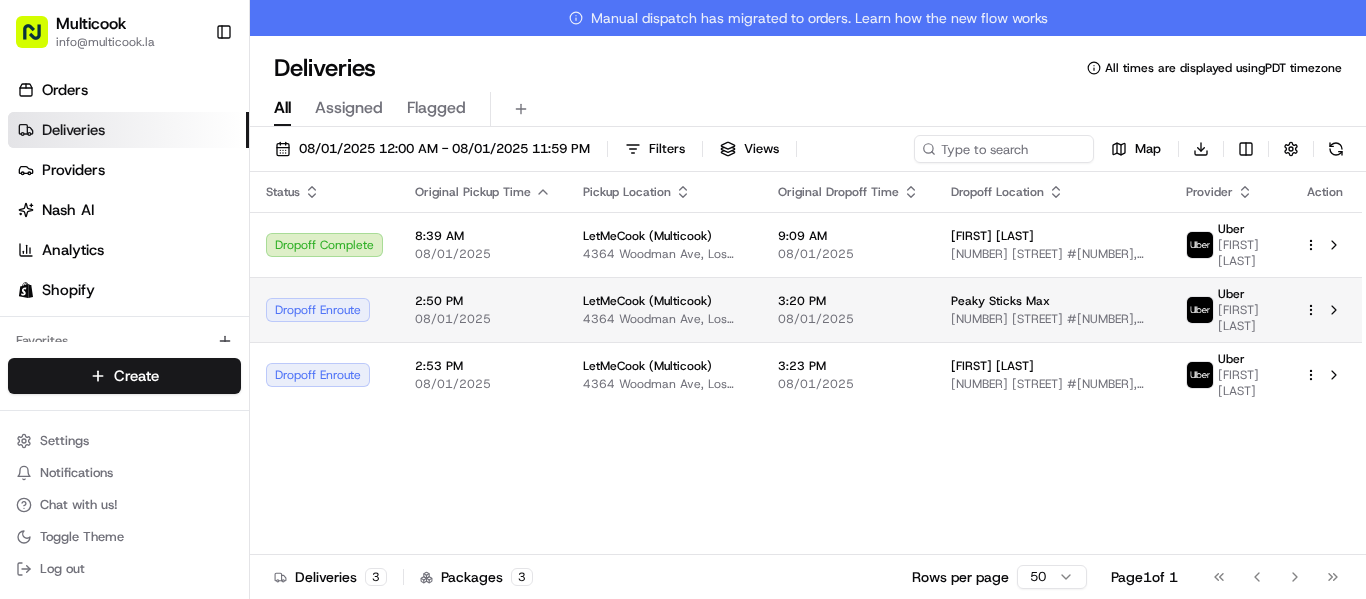 click on "2:50 PM" at bounding box center (483, 301) 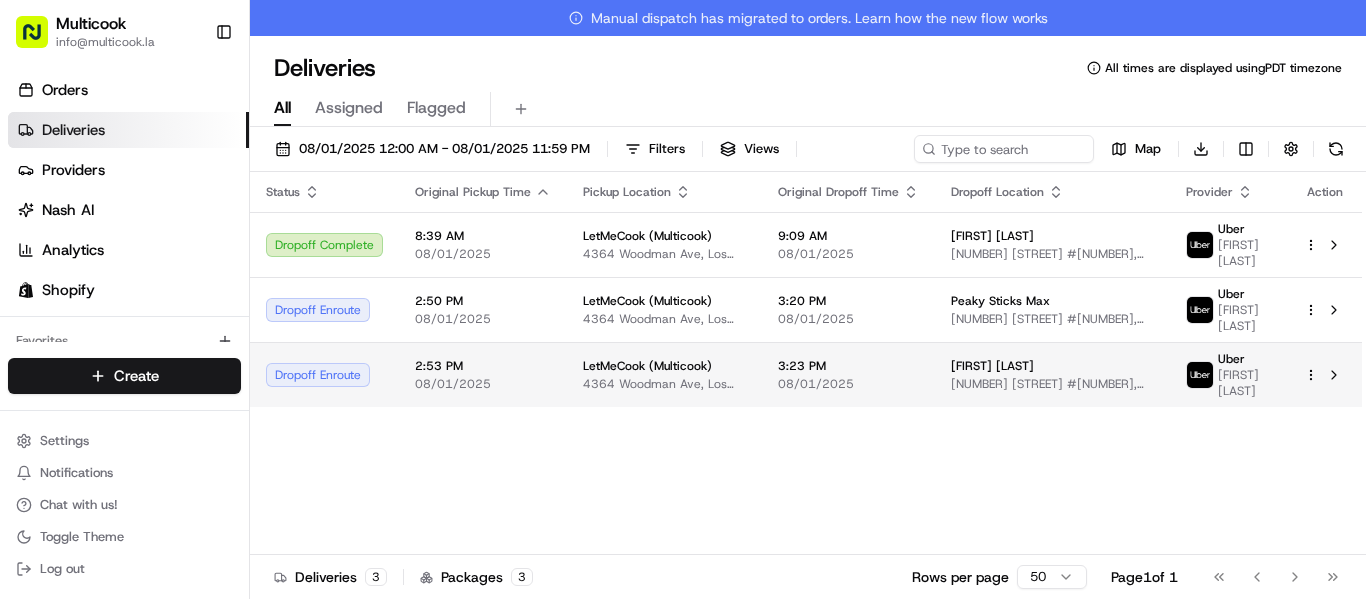 click on "2:53 PM" at bounding box center [483, 366] 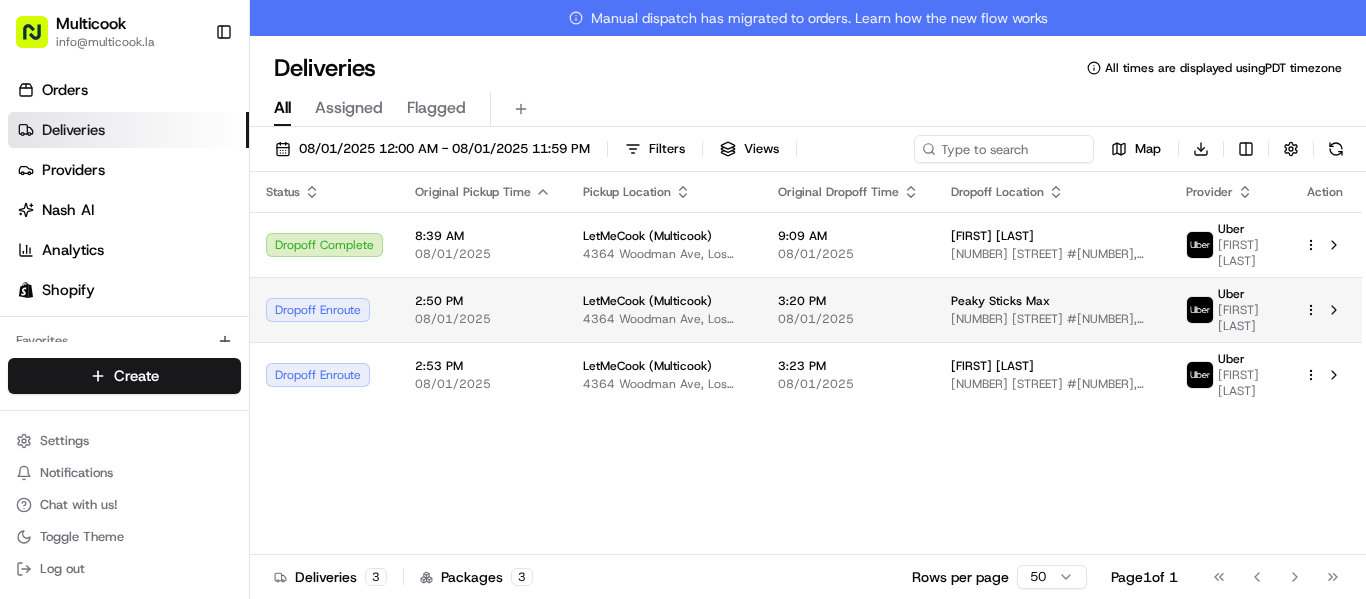 click on "Dropoff Enroute" at bounding box center (324, 309) 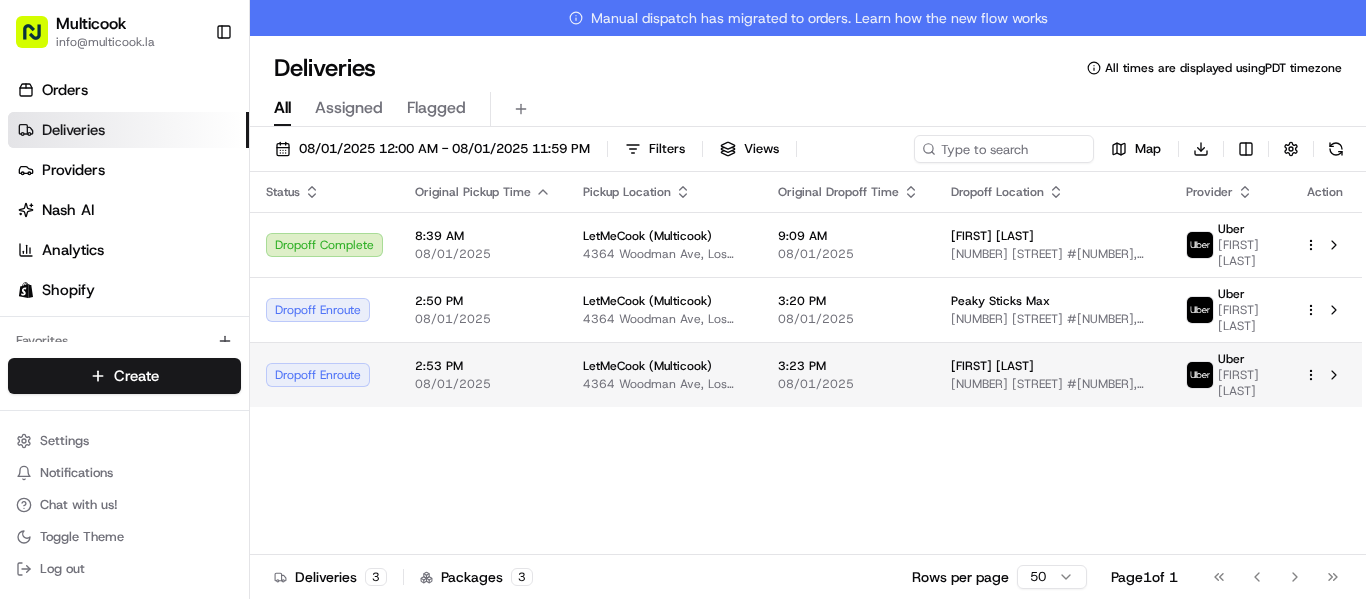 click on "2:53 PM 08/01/2025" at bounding box center (483, 374) 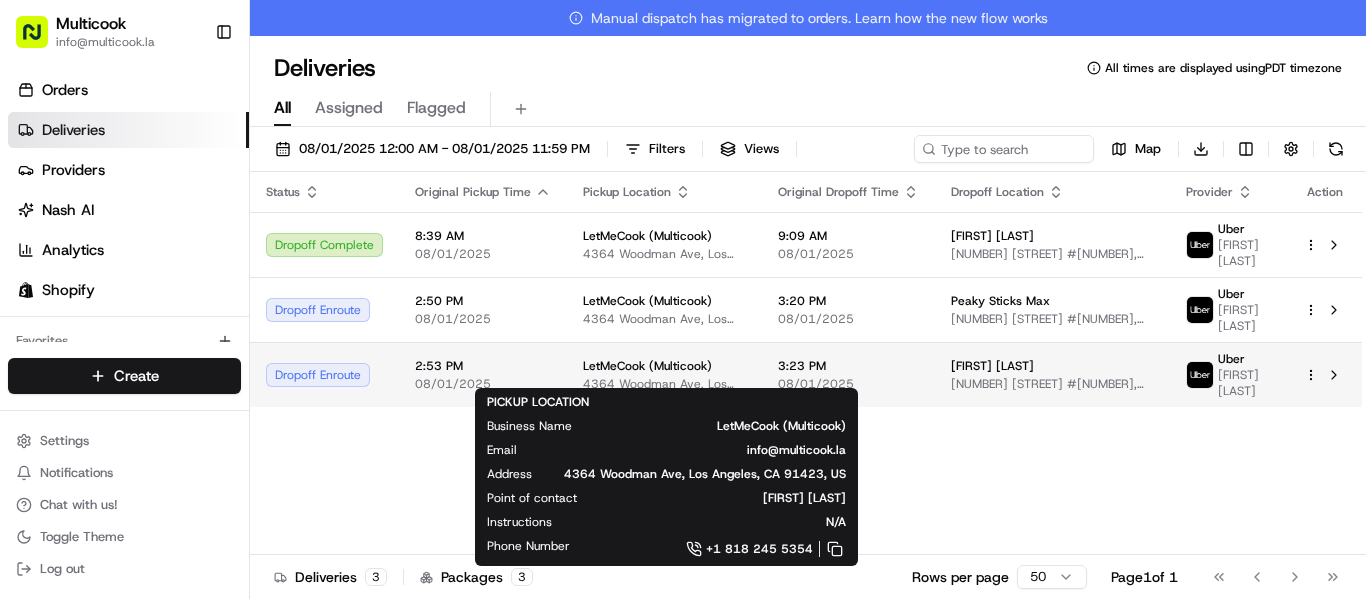 click on "LetMeCook (Multicook)" at bounding box center [664, 366] 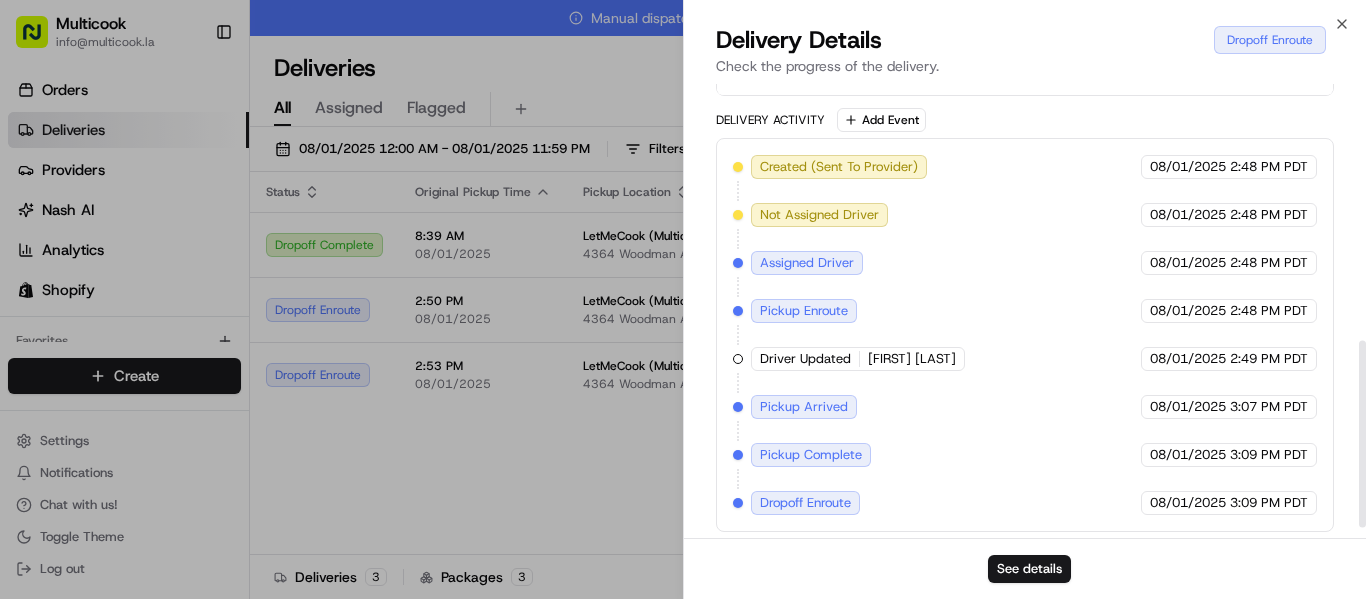 scroll, scrollTop: 650, scrollLeft: 0, axis: vertical 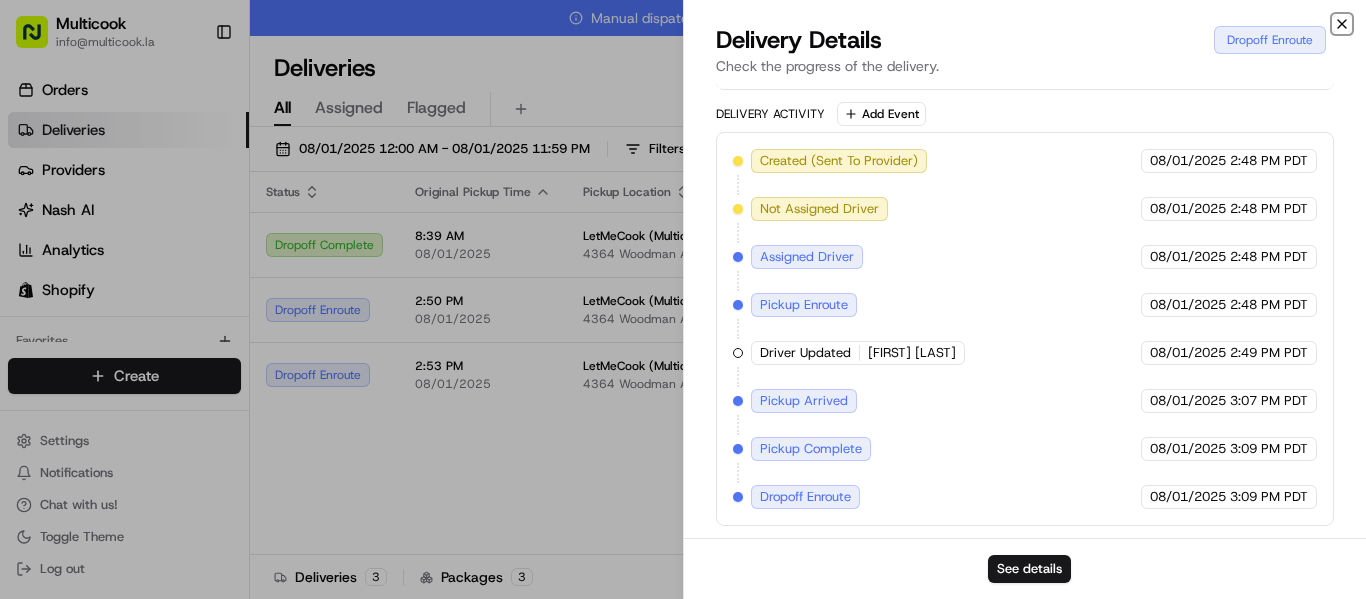 click 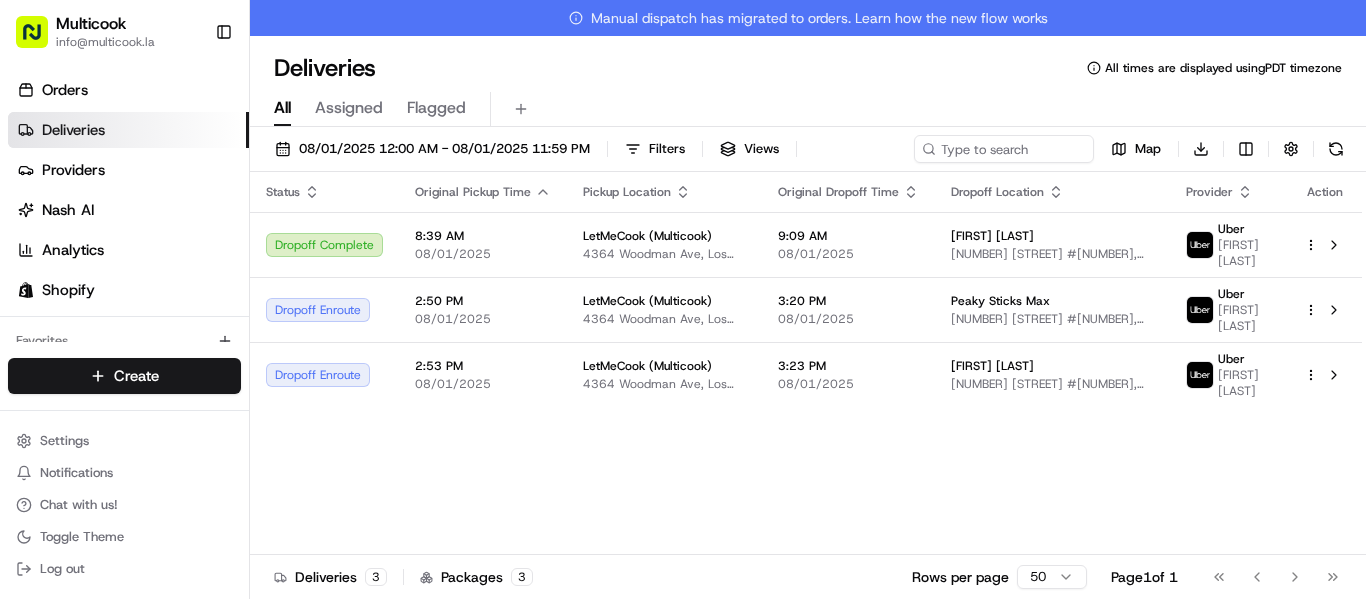 click on "Status Original Pickup Time Pickup Location Original Dropoff Time Dropoff Location Provider Action Dropoff Complete 8:39 AM 08/01/2025 LetMeCook (Multicook) 4364 Woodman Ave, Los Angeles, CA 91423, US 9:09 AM 08/01/2025 Regina Davletkulova 6763 Selma Ave #405, Los Angeles, CA 90028, USA Uber Zorik A. Dropoff Enroute 2:50 PM 08/01/2025 LetMeCook (Multicook) 4364 Woodman Ave, Los Angeles, CA 91423, US 3:20 PM 08/01/2025 Peaky Sticks Max 243 N Vermont Ave #1, Los Angeles, CA 90004, USA Uber HOVHANNES N. Dropoff Enroute 2:53 PM 08/01/2025 LetMeCook (Multicook) 4364 Woodman Ave, Los Angeles, CA 91423, US 3:23 PM 08/01/2025 Maksym Marshchivskyy 225 N Hamilton Dr #102, Beverly Hills, CA 90211, USA Uber Arturo F." at bounding box center [806, 381] 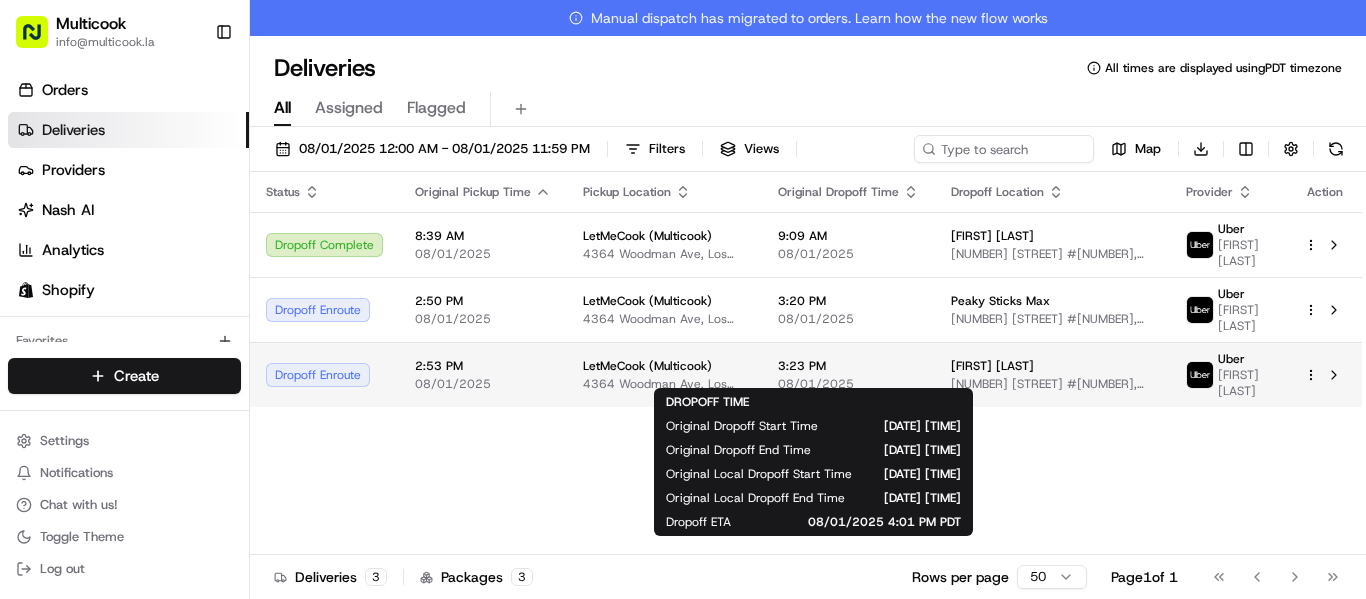 click on "08/01/2025" at bounding box center [848, 384] 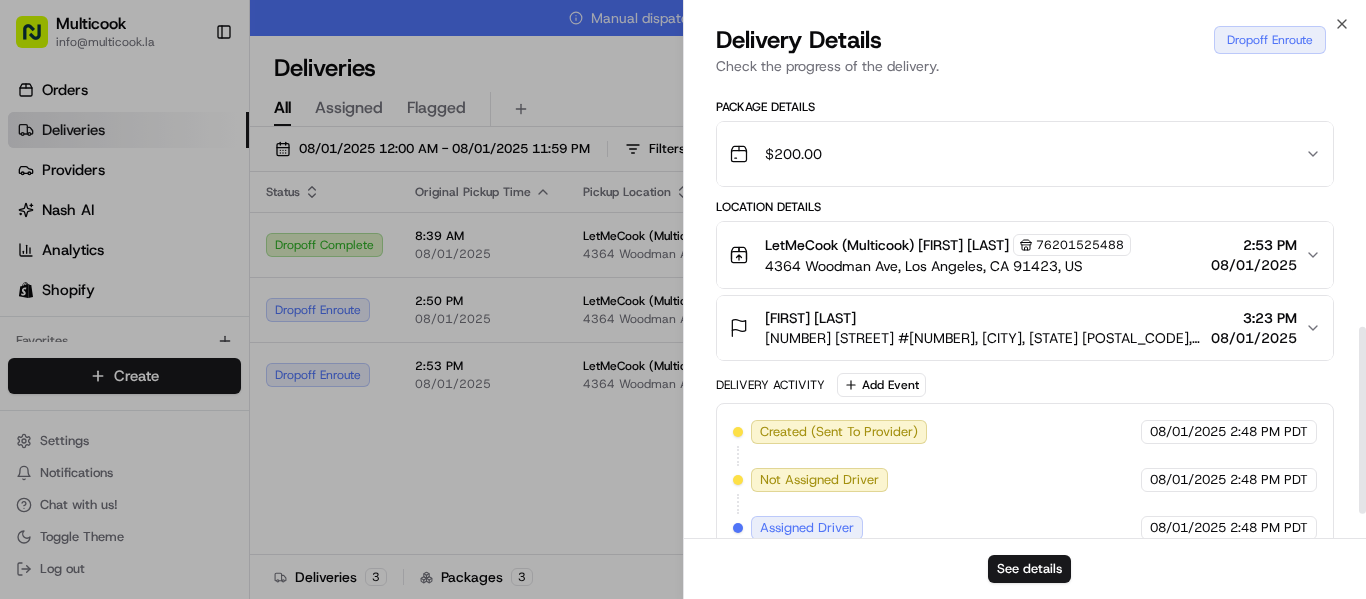 scroll, scrollTop: 350, scrollLeft: 0, axis: vertical 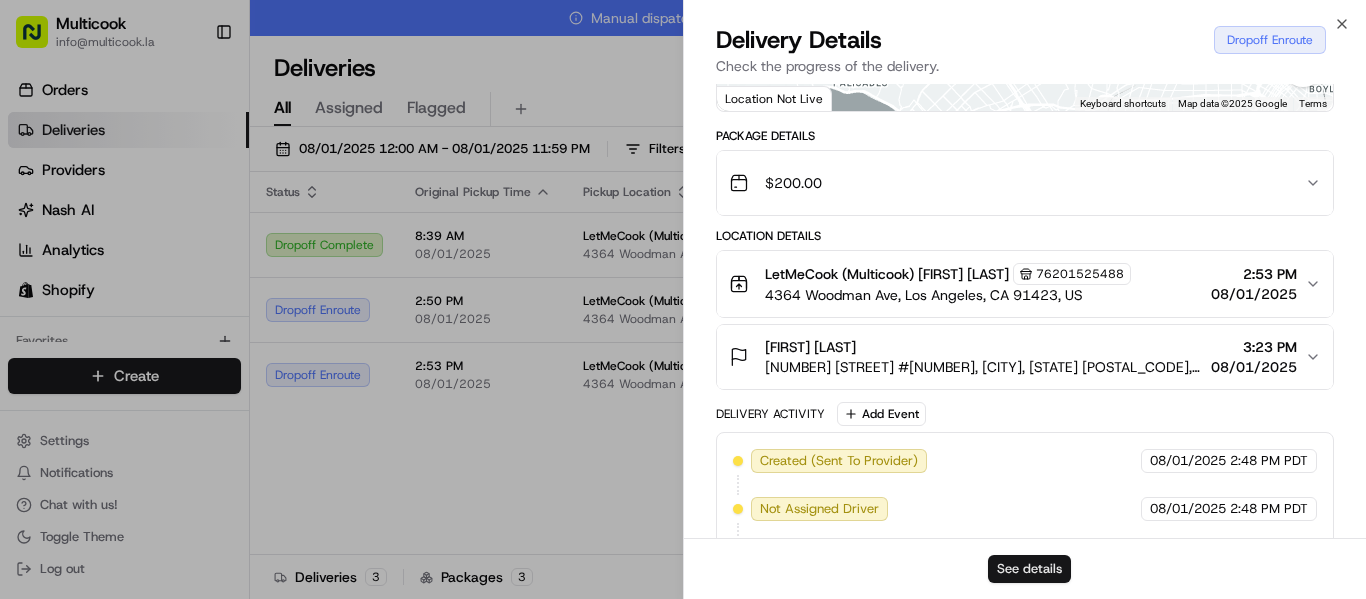click on "See details" at bounding box center [1029, 569] 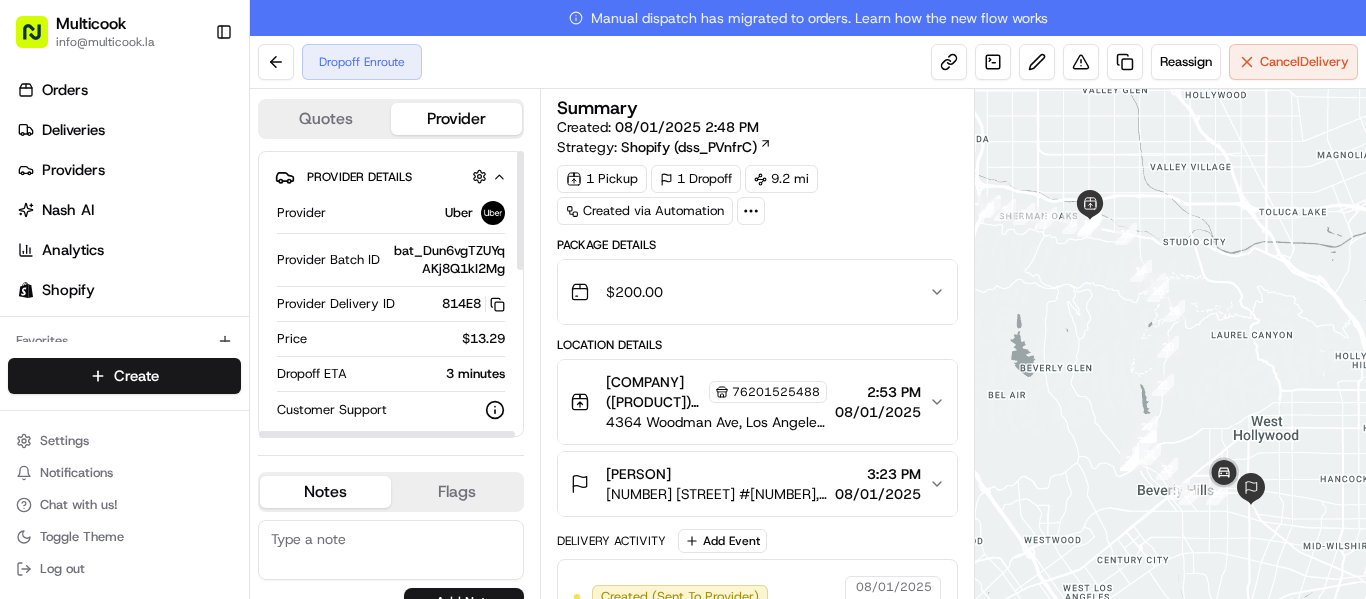 scroll, scrollTop: 0, scrollLeft: 0, axis: both 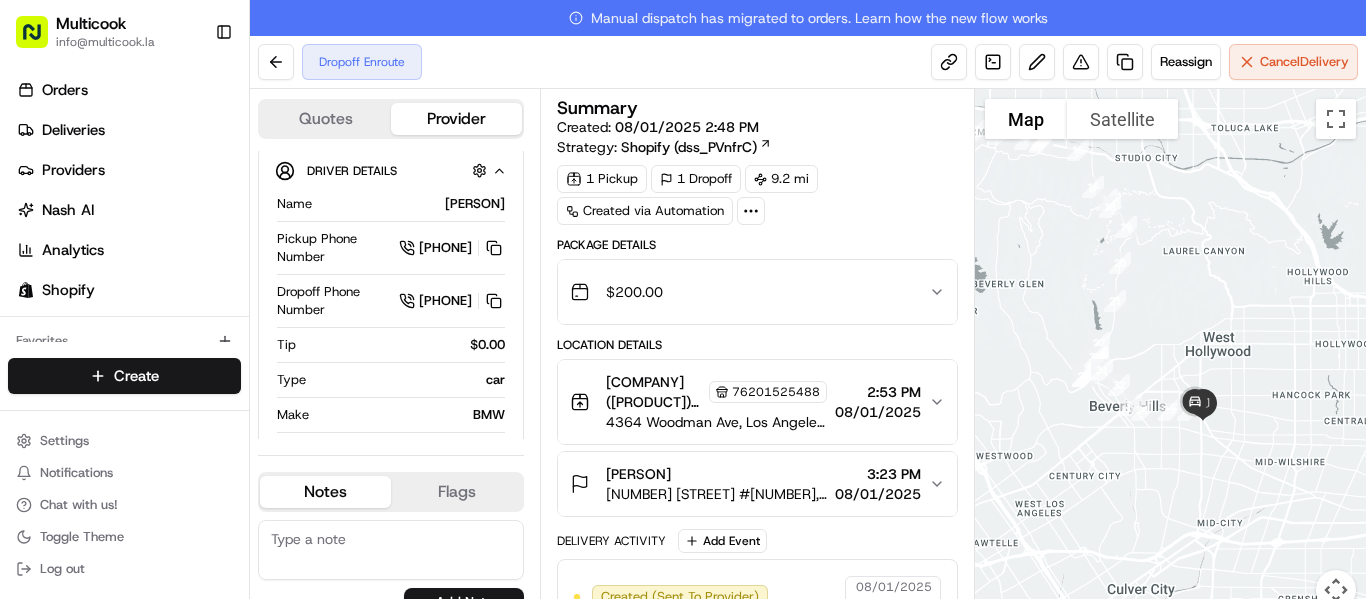 drag, startPoint x: 1122, startPoint y: 507, endPoint x: 1064, endPoint y: 396, distance: 125.23977 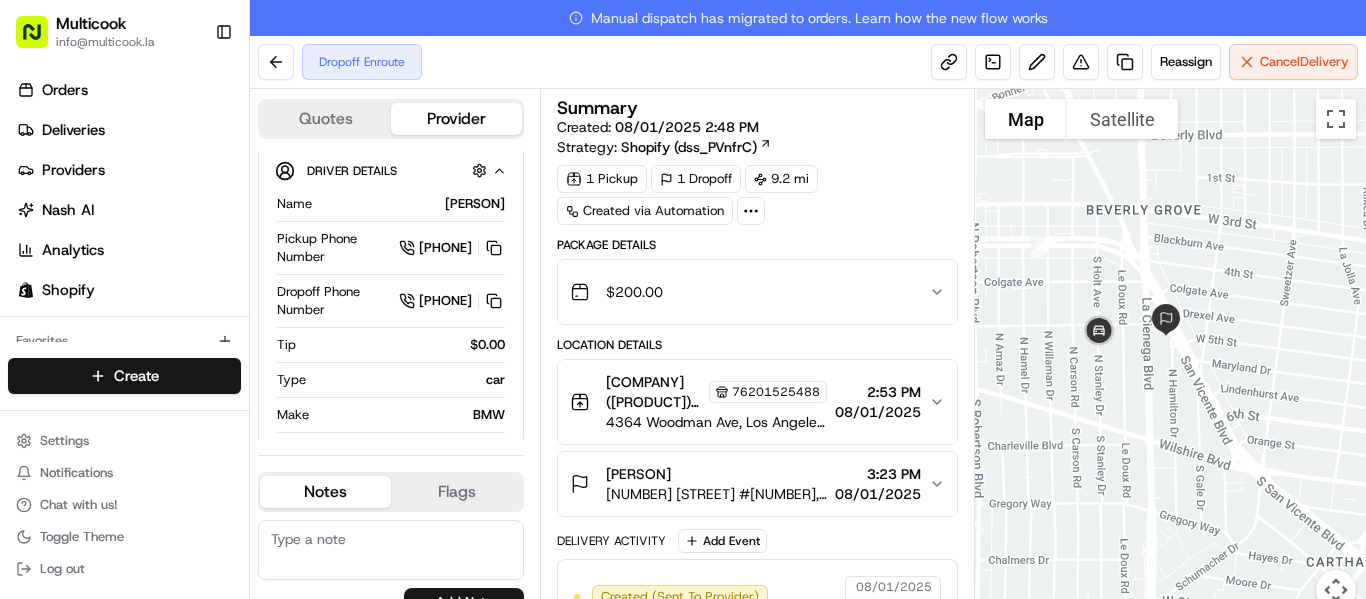 drag, startPoint x: 1143, startPoint y: 366, endPoint x: 1164, endPoint y: 386, distance: 29 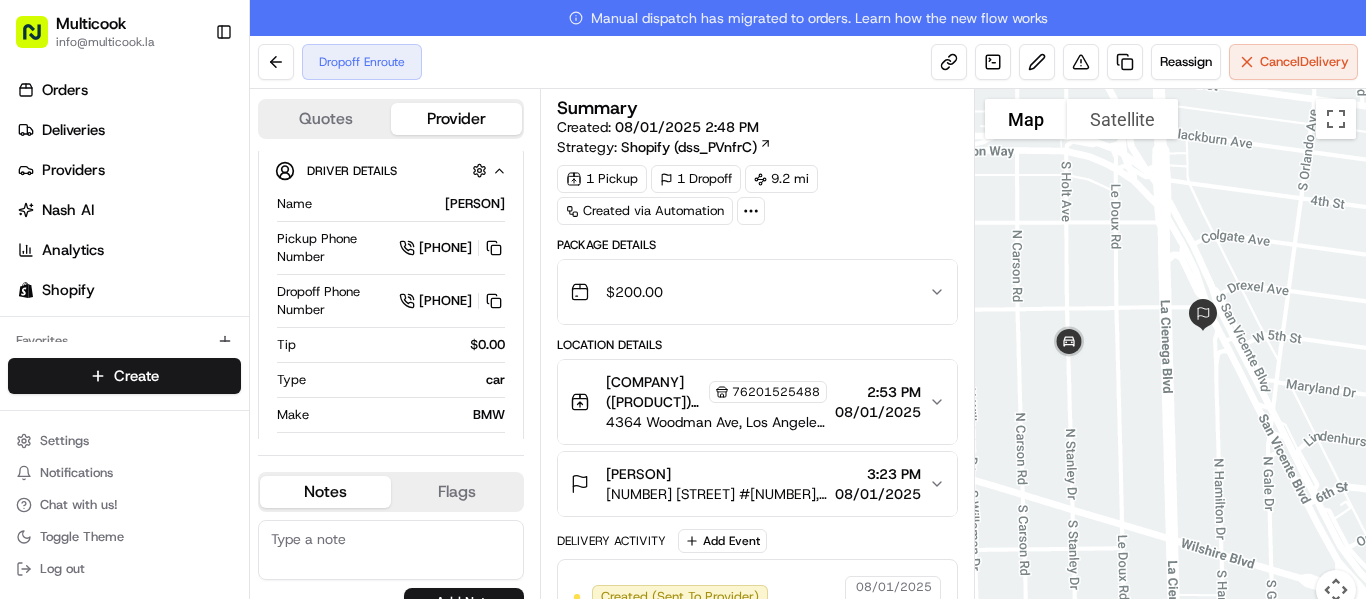 drag, startPoint x: 1161, startPoint y: 388, endPoint x: 1171, endPoint y: 398, distance: 14.142136 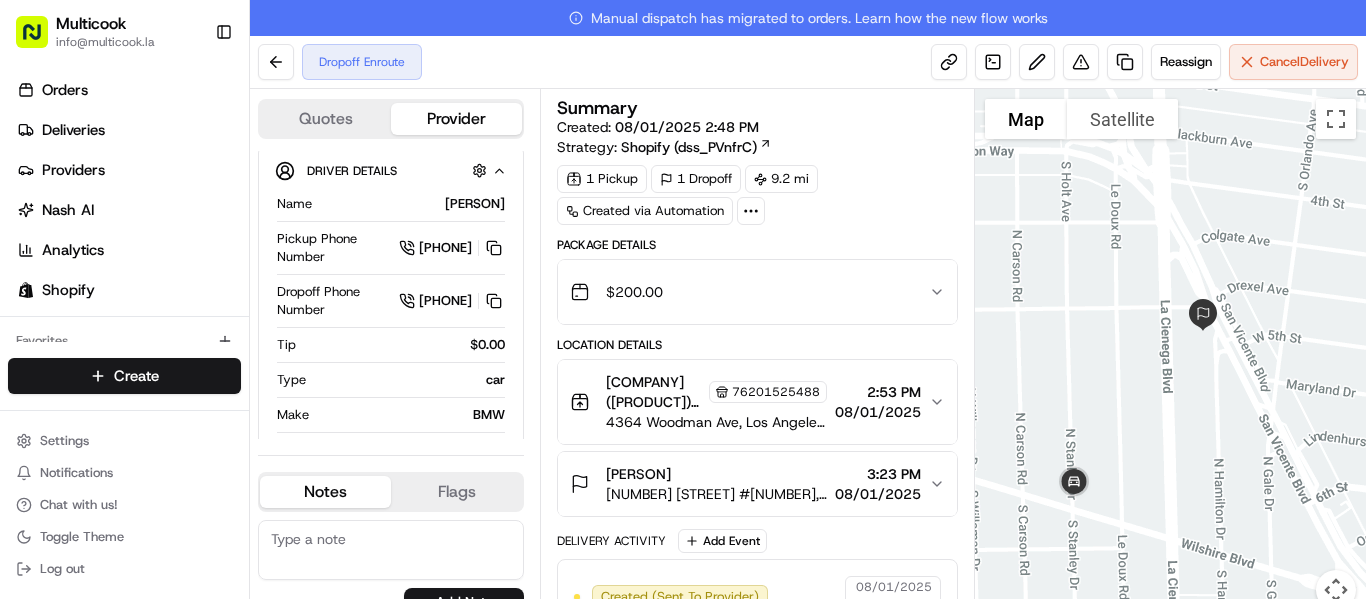 drag, startPoint x: 1186, startPoint y: 375, endPoint x: 1148, endPoint y: 439, distance: 74.431175 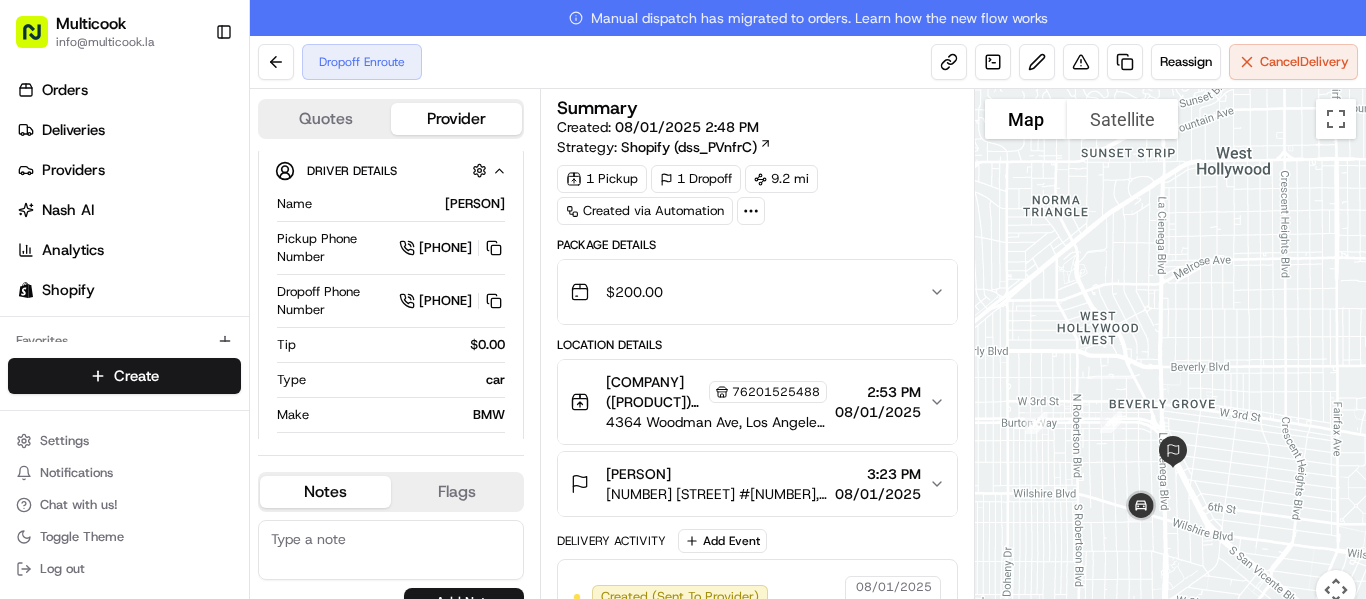 drag, startPoint x: 1232, startPoint y: 449, endPoint x: 1249, endPoint y: 497, distance: 50.92151 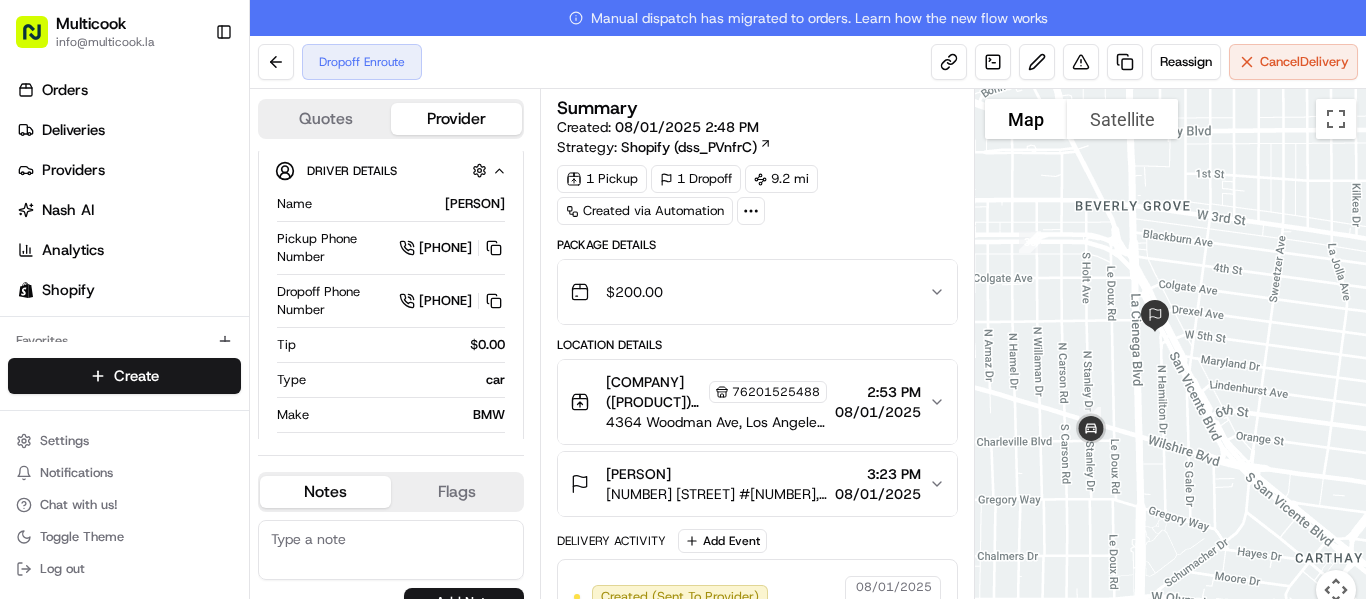 drag, startPoint x: 1212, startPoint y: 472, endPoint x: 1212, endPoint y: 324, distance: 148 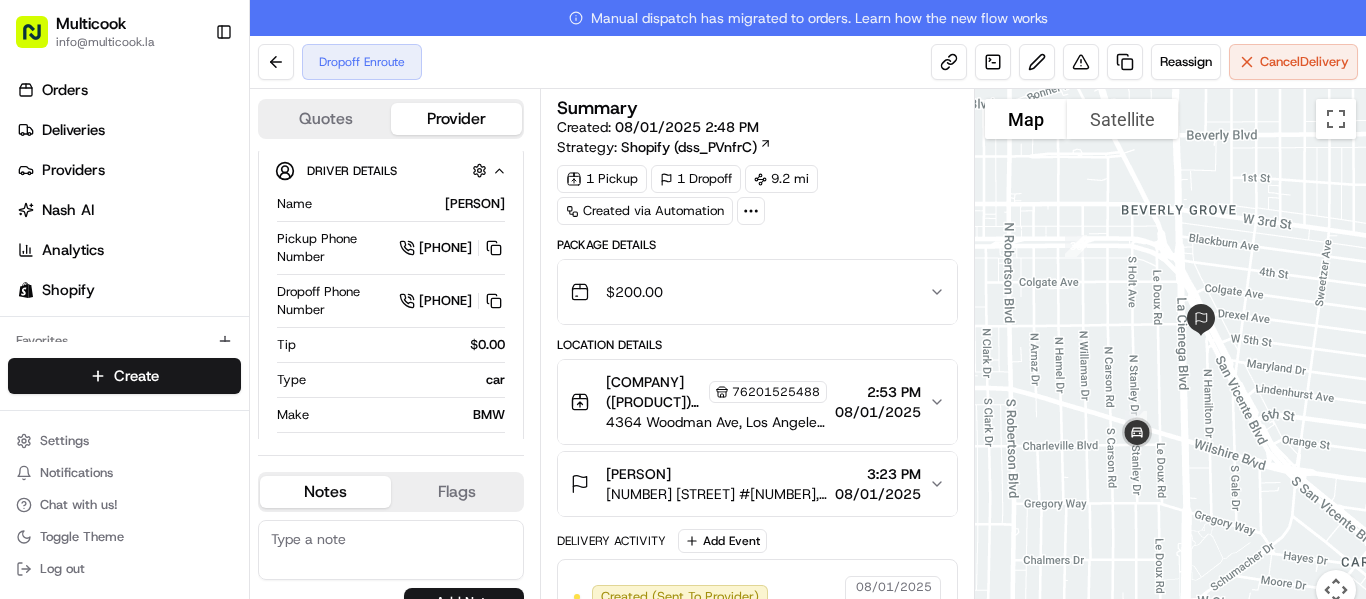 drag, startPoint x: 1184, startPoint y: 396, endPoint x: 1219, endPoint y: 399, distance: 35.128338 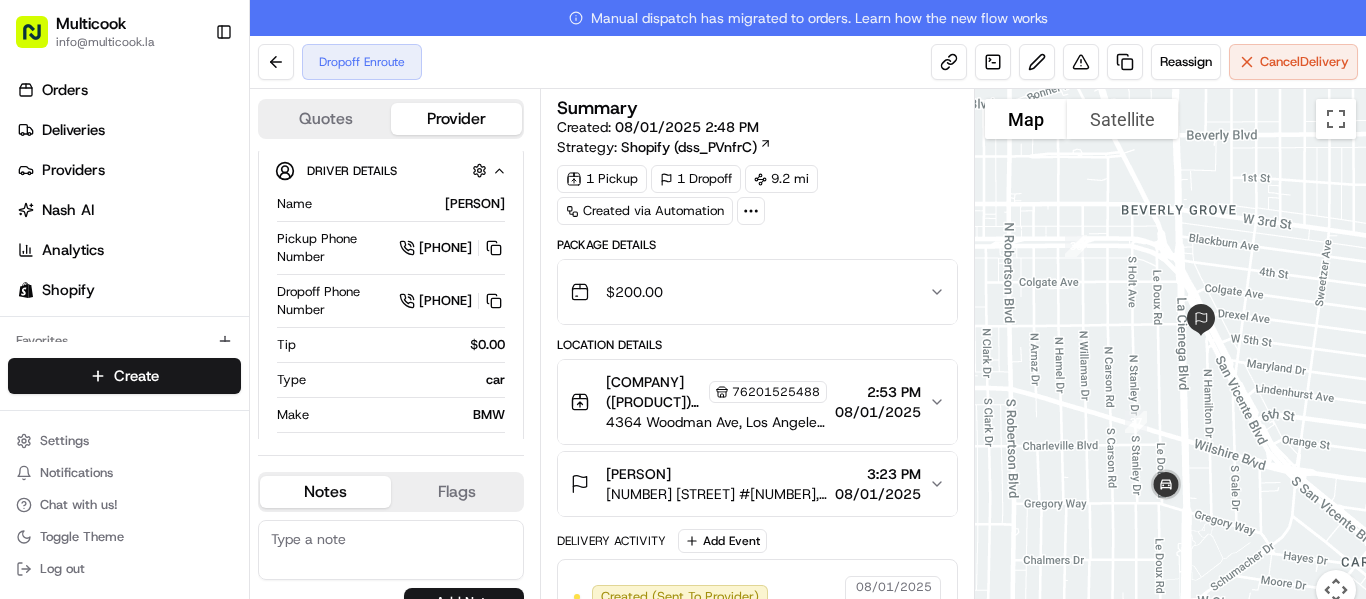 click at bounding box center (391, 550) 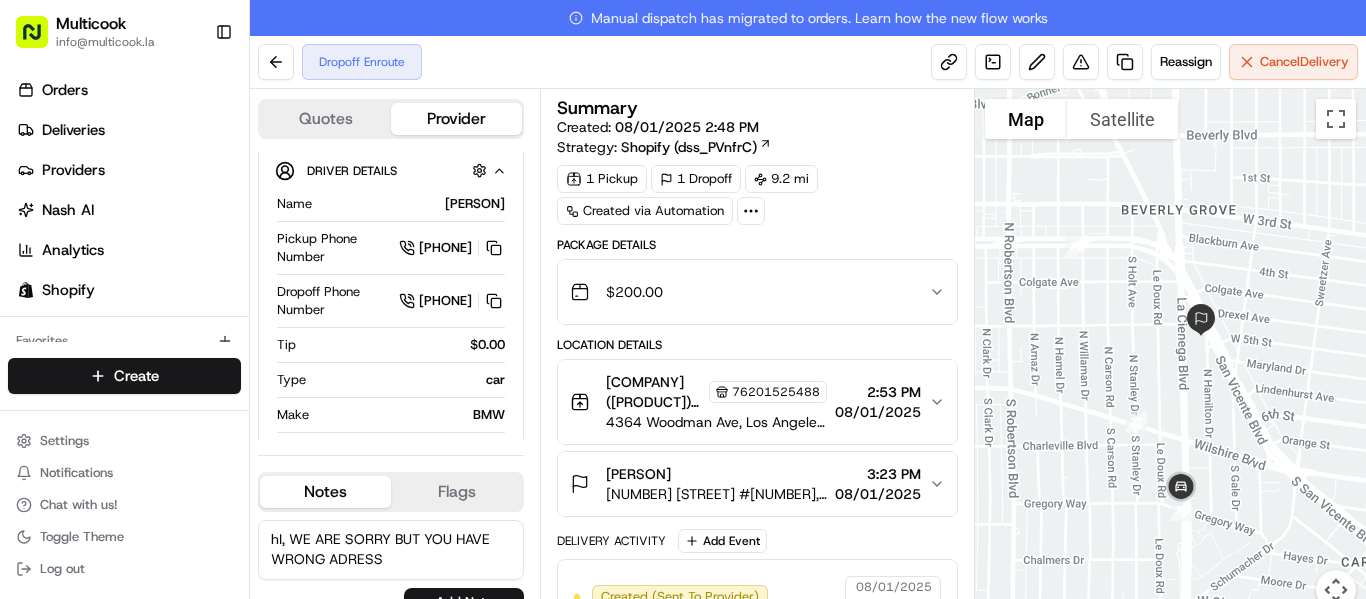 scroll, scrollTop: 9, scrollLeft: 0, axis: vertical 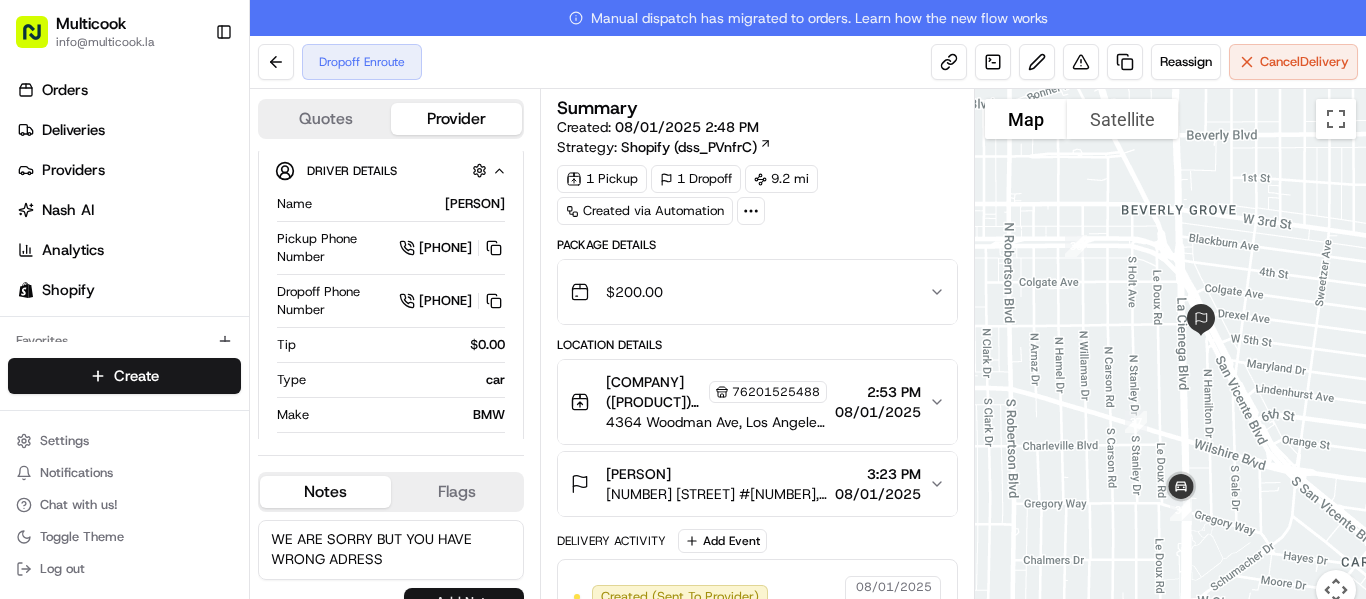 type on "WE ARE SORRY BUT YOU HAVE WRONG ADRESS" 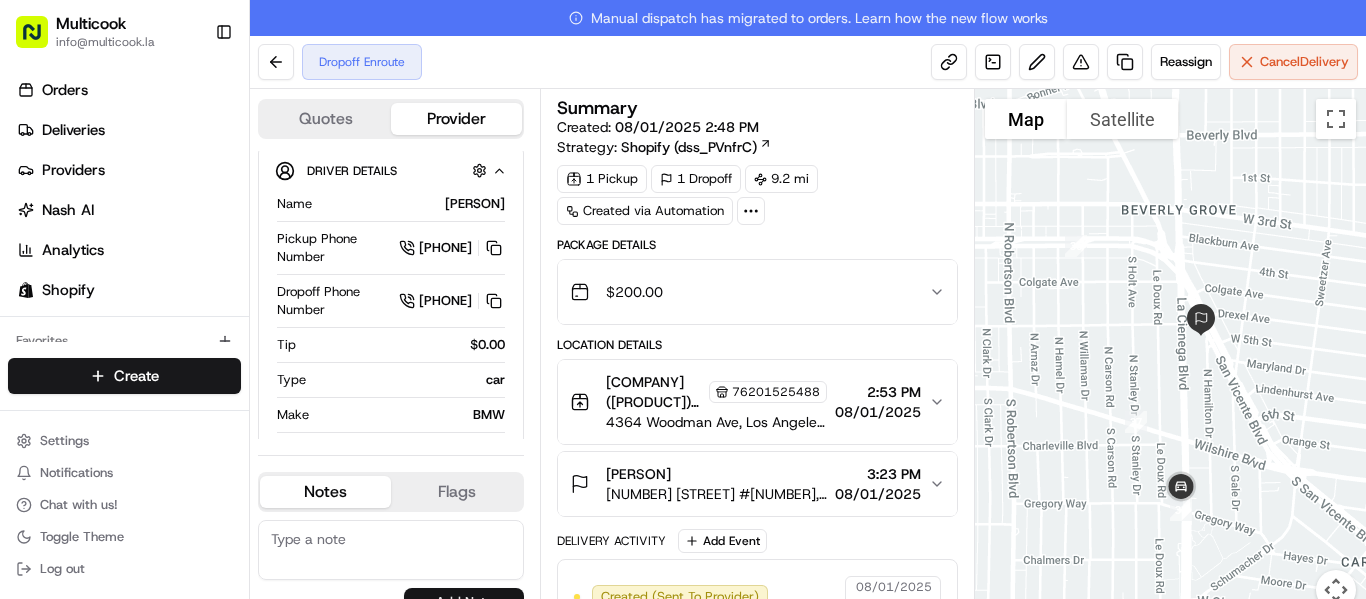 scroll, scrollTop: 0, scrollLeft: 0, axis: both 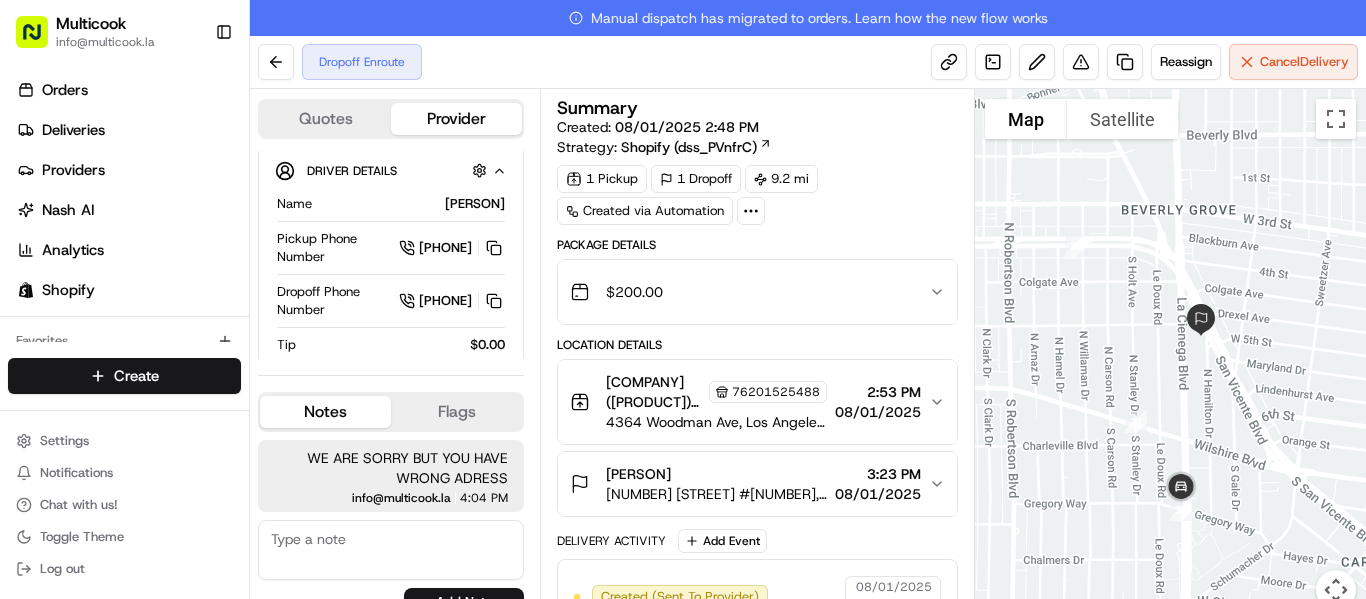 click at bounding box center (391, 550) 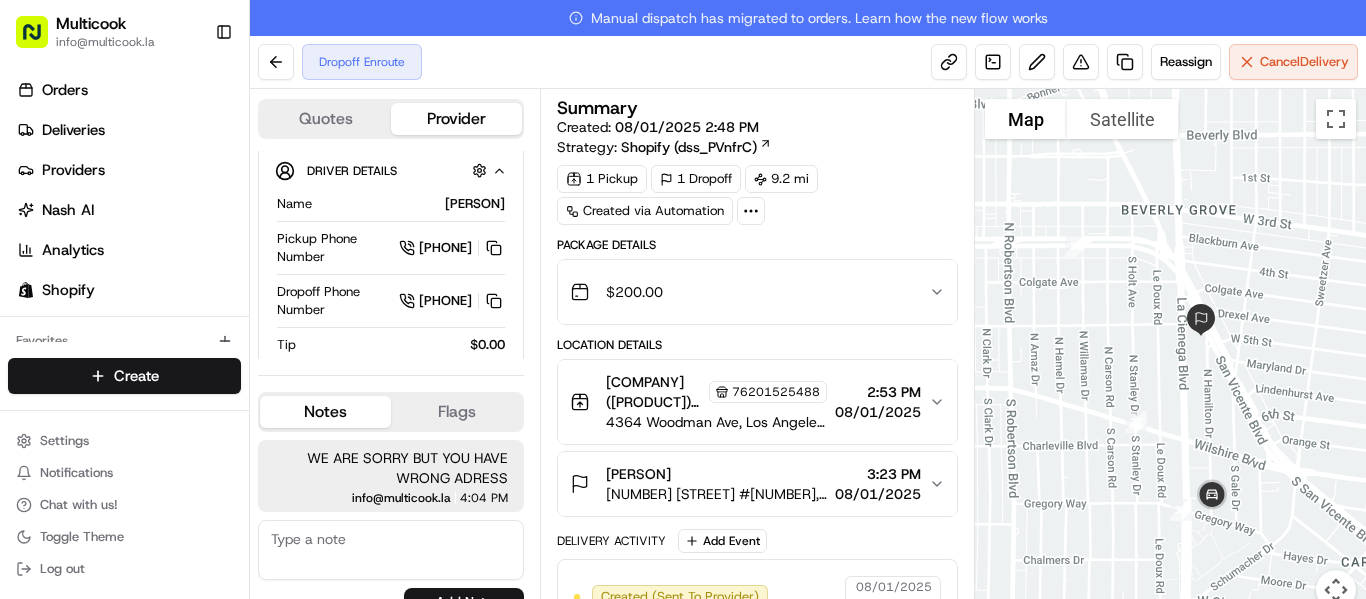 click at bounding box center [391, 550] 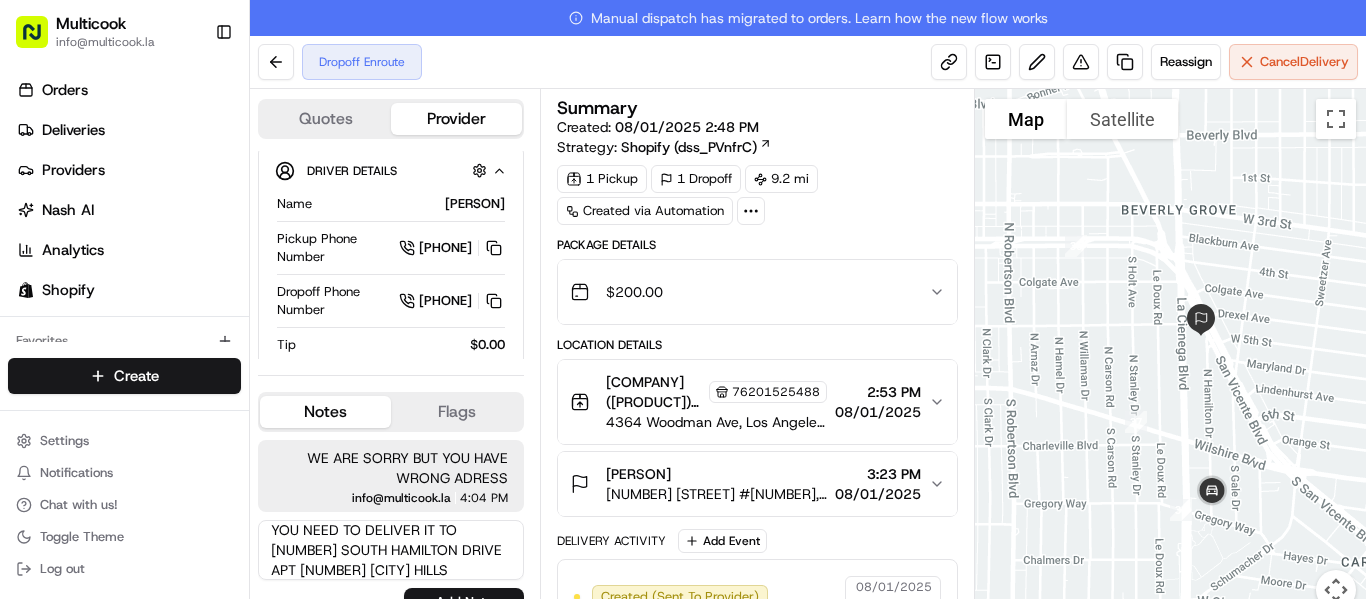 scroll, scrollTop: 29, scrollLeft: 0, axis: vertical 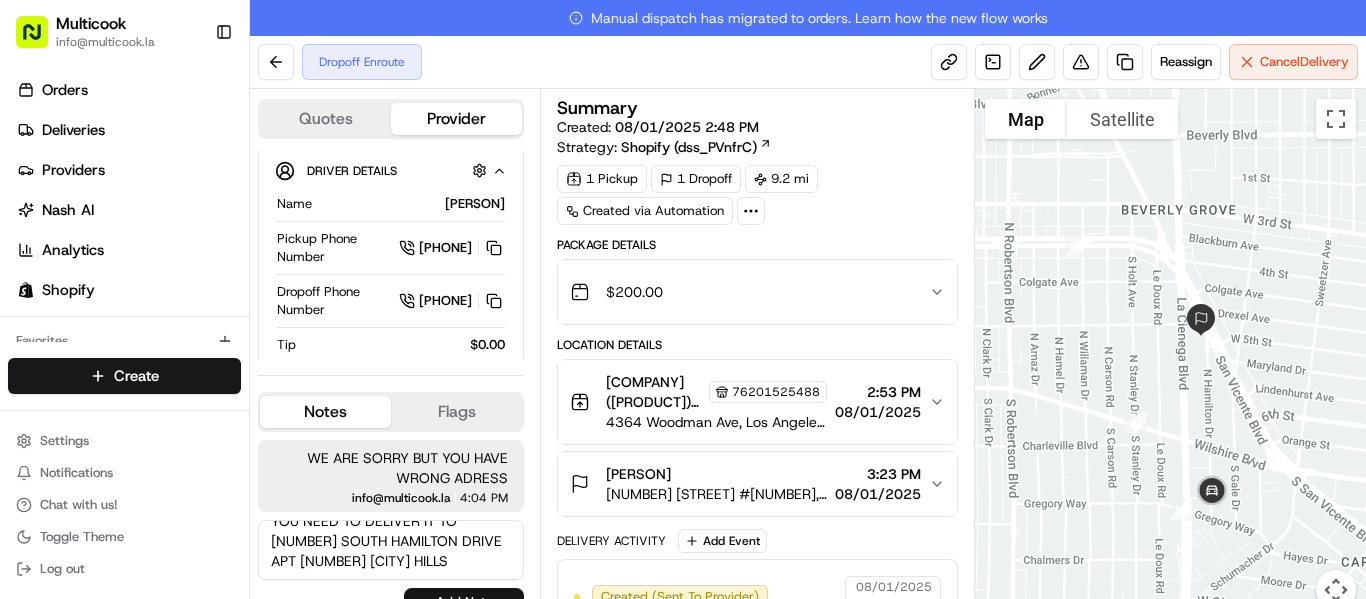 type on "YOU NEED TO DELIVER IT TO 225 SOUTH HAMILTON DRIVE APT 102 BEVERLY HILLS" 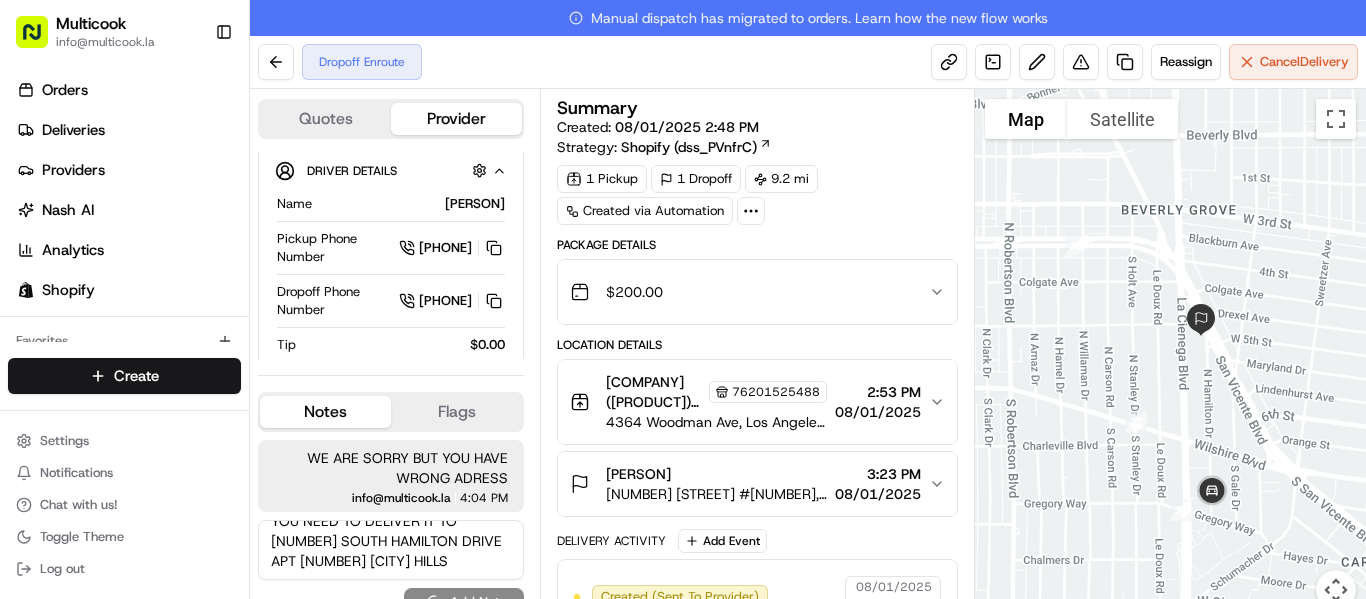 type 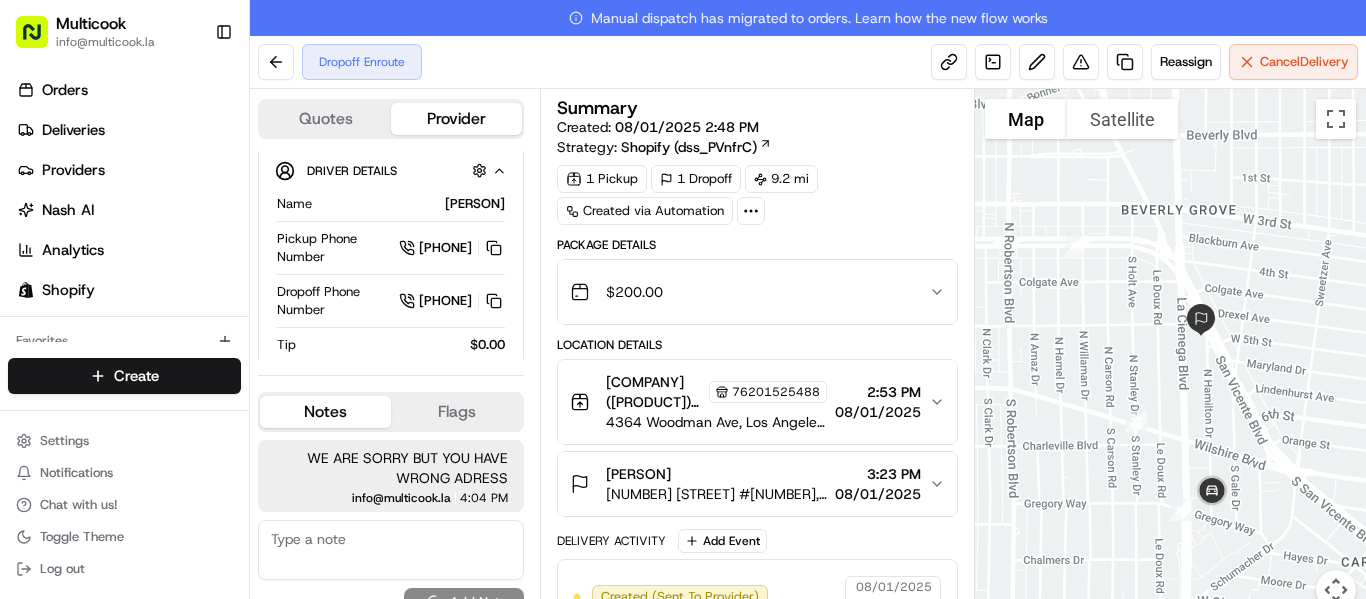 scroll, scrollTop: 0, scrollLeft: 0, axis: both 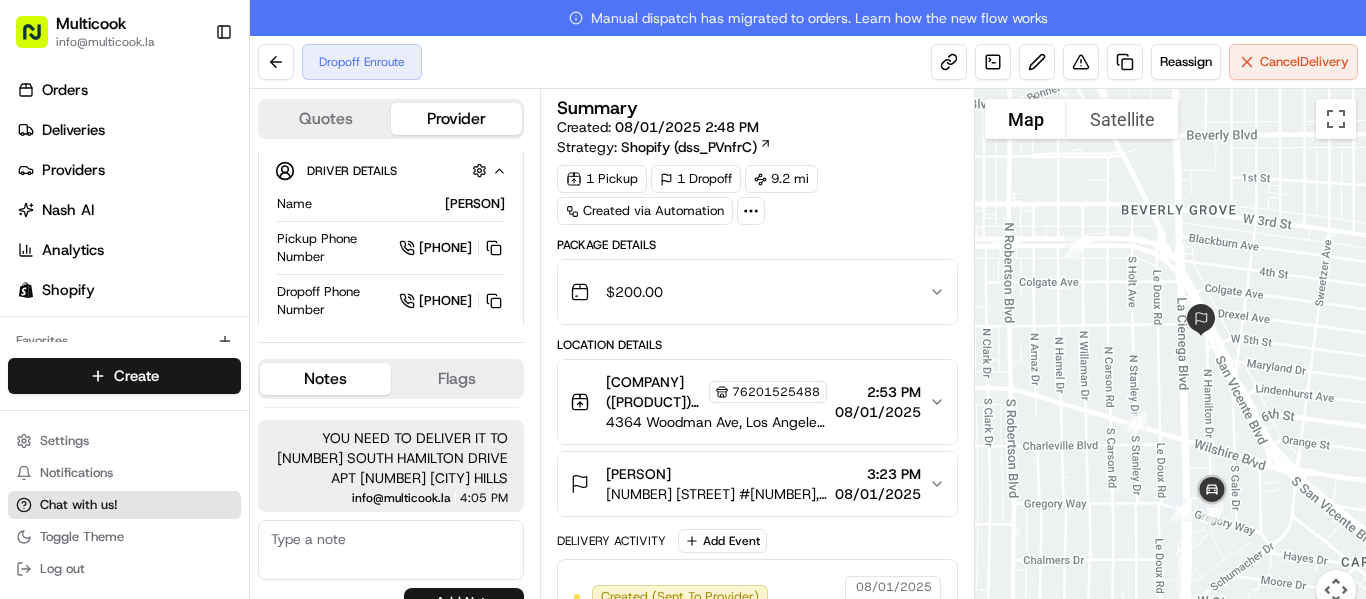 click on "Chat with us!" at bounding box center (79, 505) 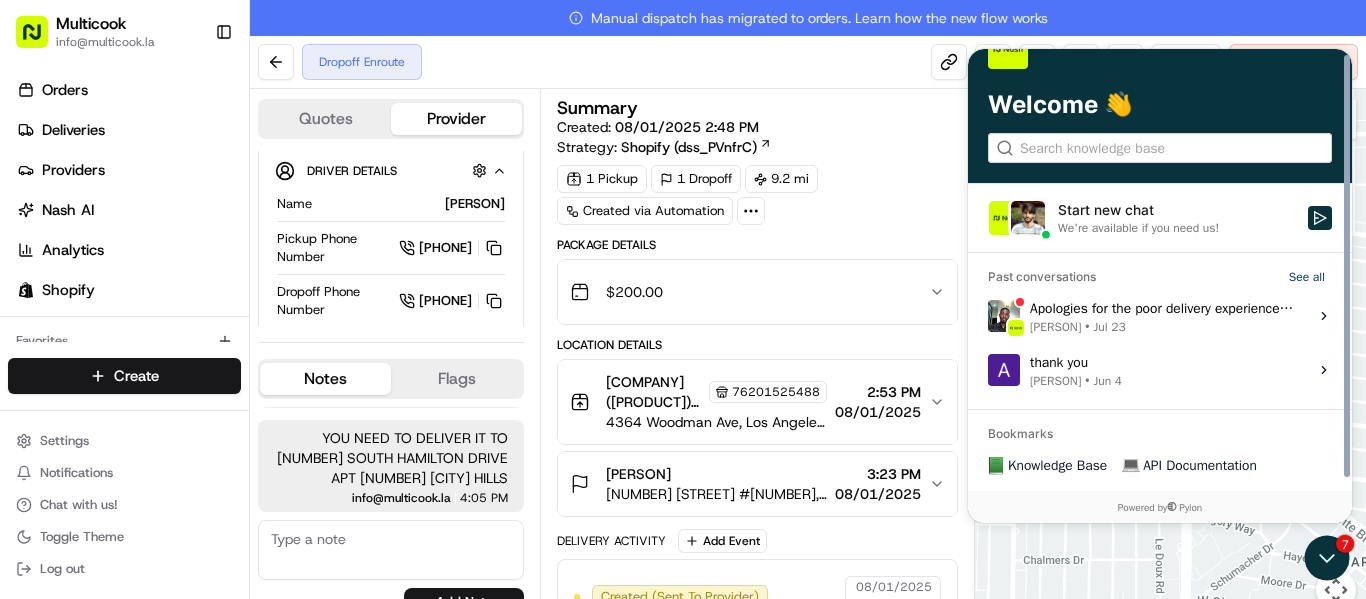 scroll, scrollTop: 45, scrollLeft: 0, axis: vertical 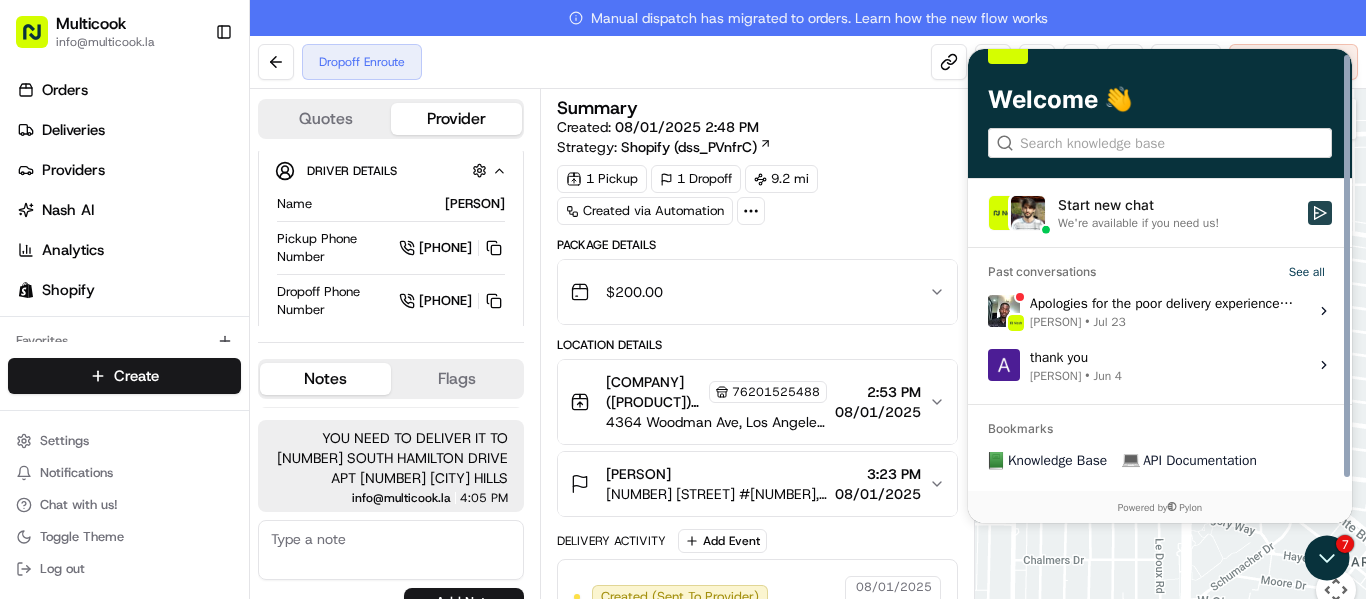 click 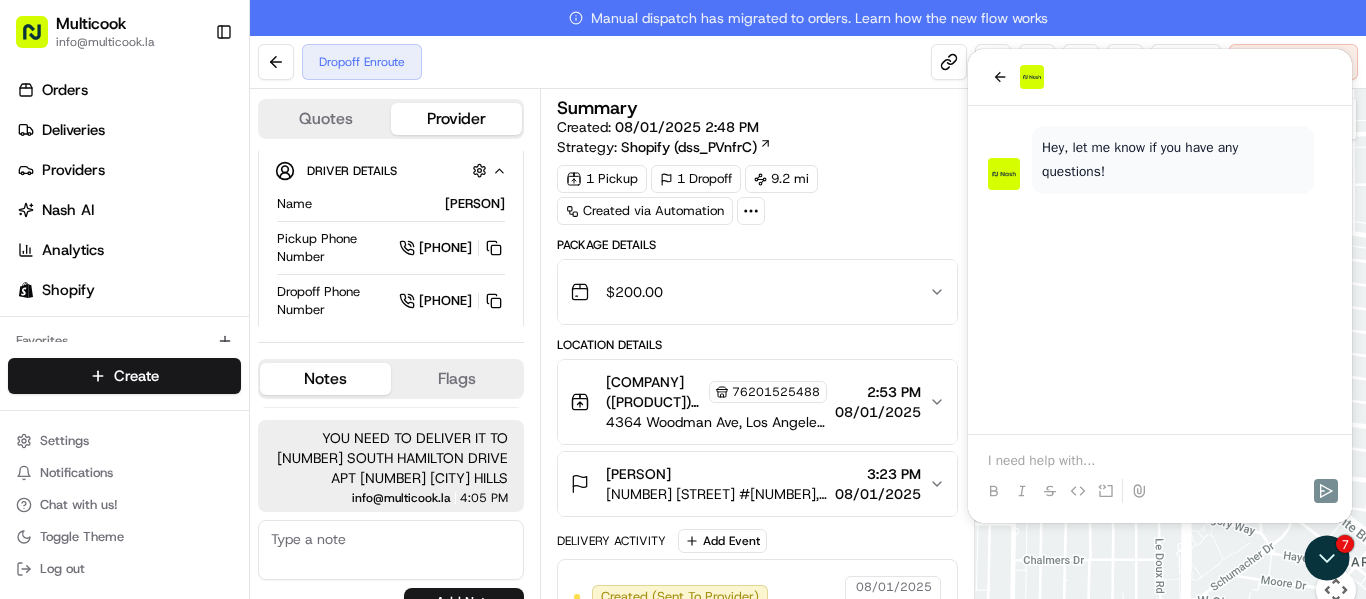 click at bounding box center [1160, 461] 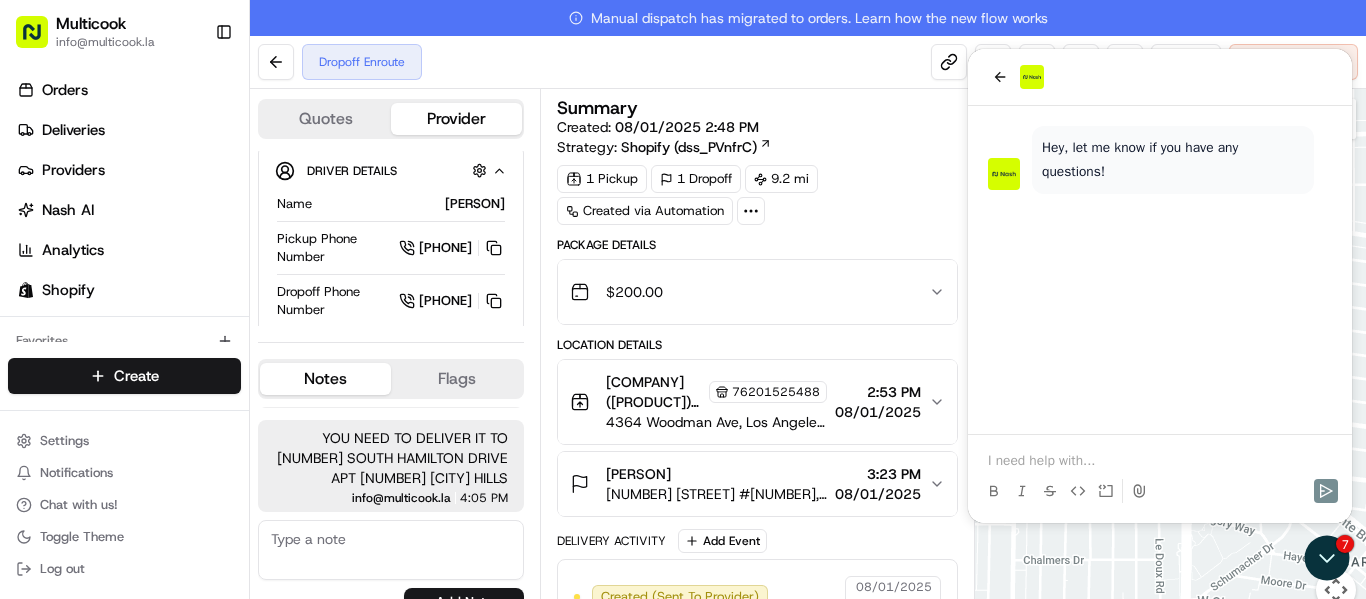 type 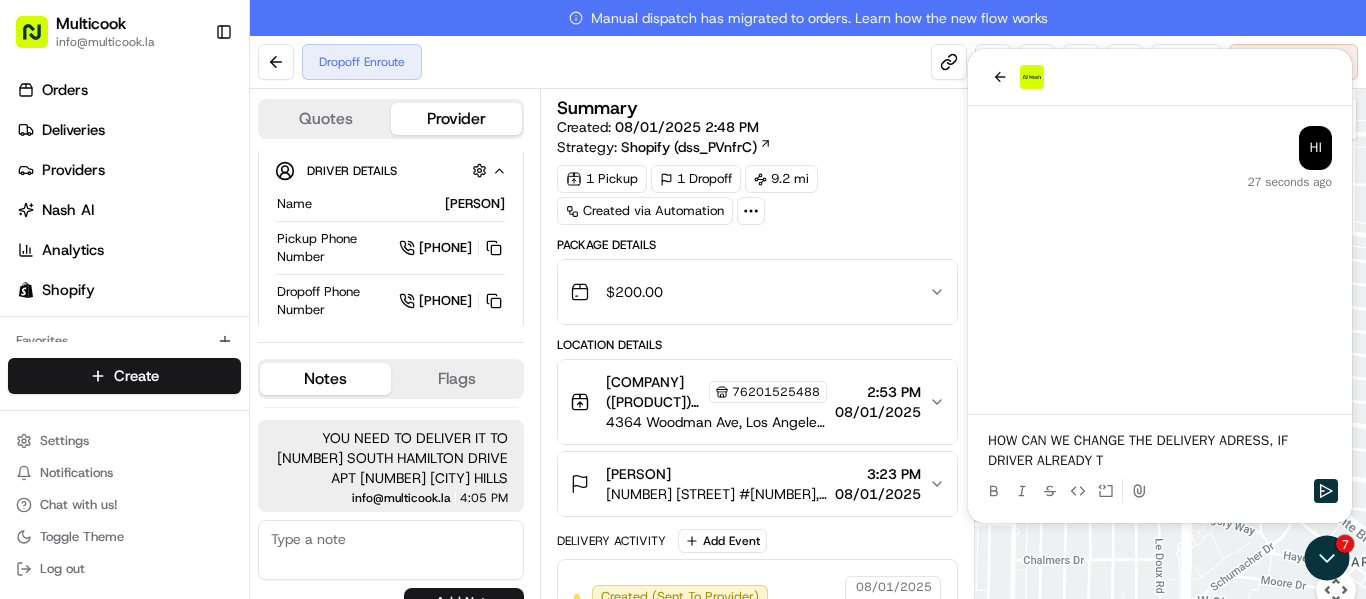 click on "HOW CAN WE CHANGE THE DELIVERY ADRESS, IF DRIVER ALREADY T" at bounding box center [1160, 451] 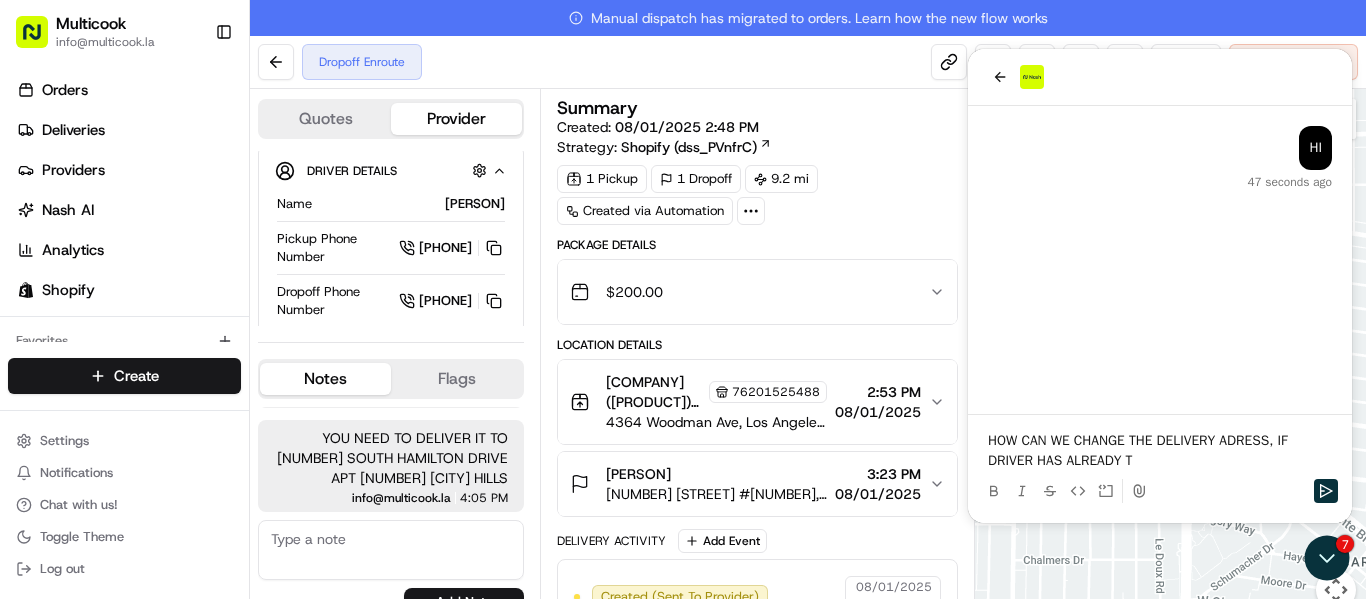 click on "HOW CAN WE CHANGE THE DELIVERY ADRESS, IF DRIVER HAS ALREADY T" at bounding box center (1160, 451) 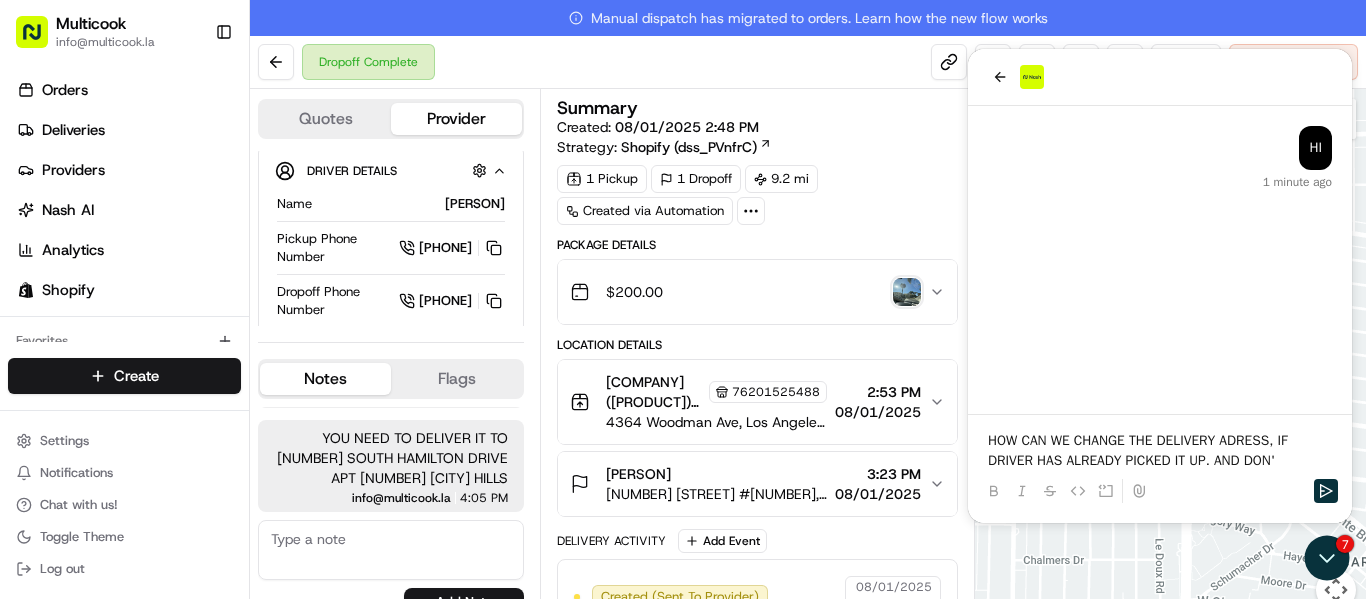 click at bounding box center (1160, 77) 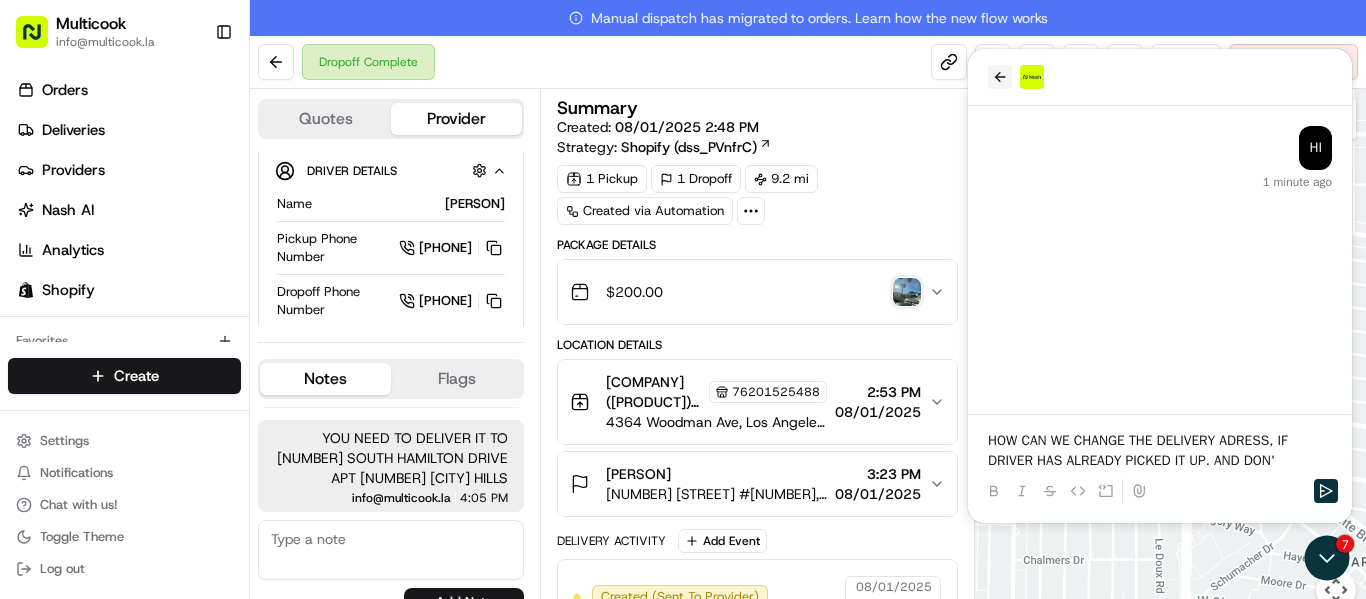 click at bounding box center (1000, 77) 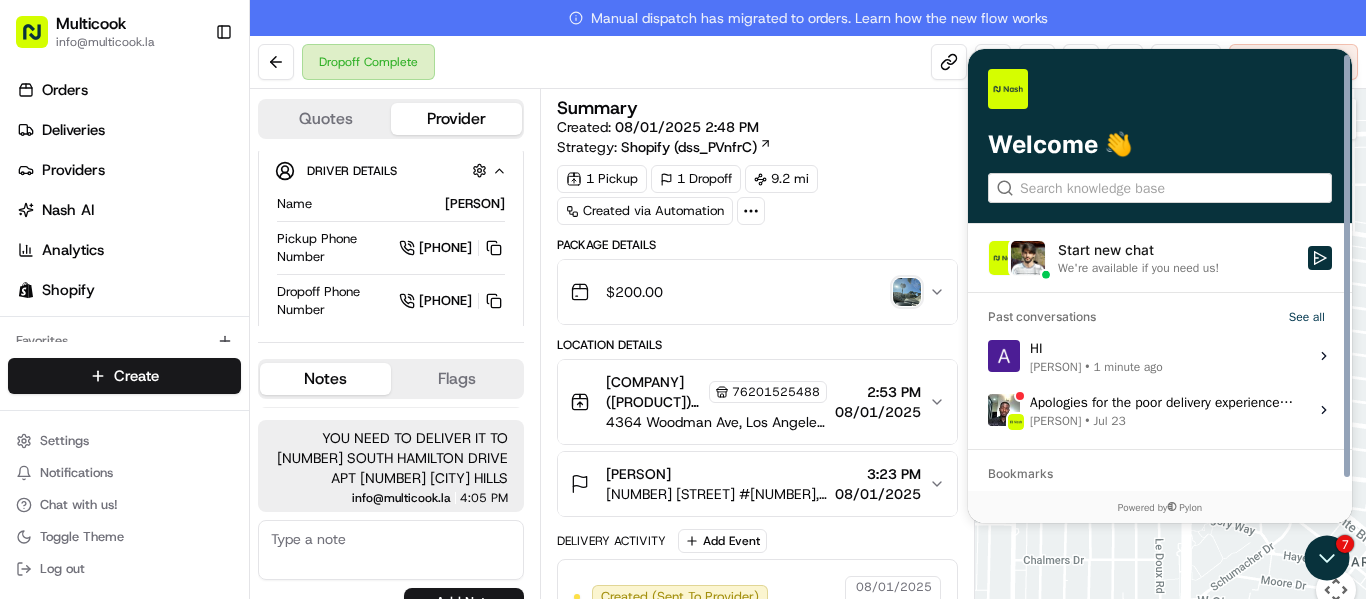 click on "1   Pickup 1   Dropoff 9.2 mi Created via Automation" at bounding box center (757, 195) 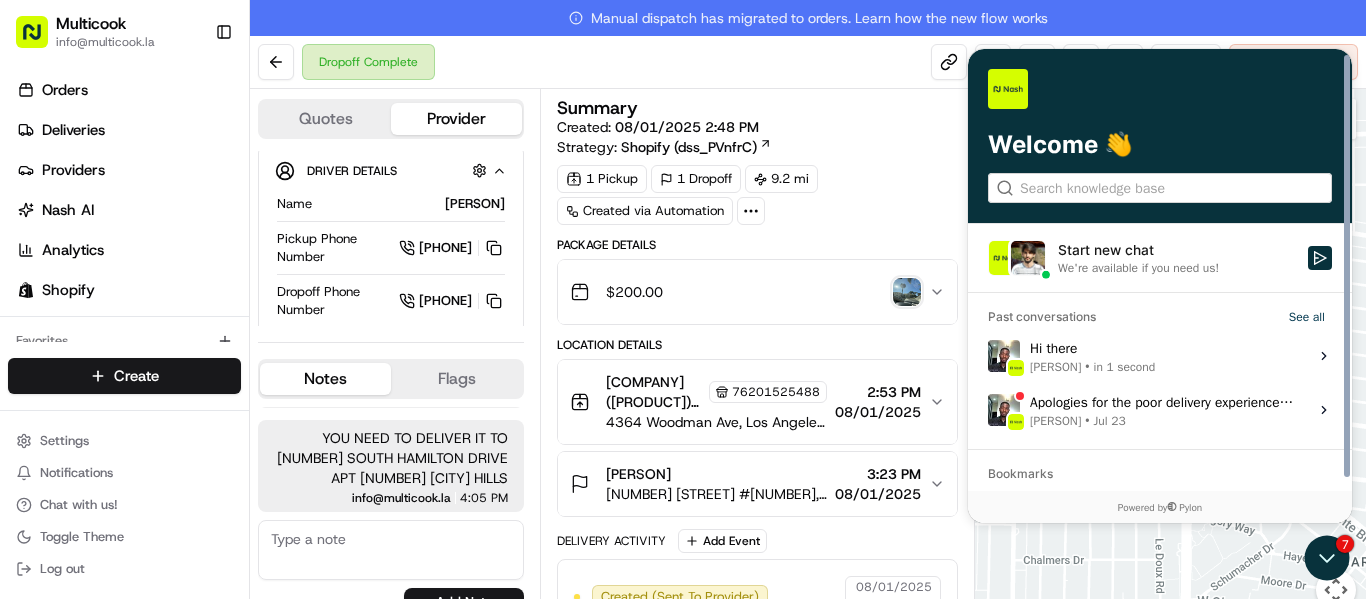 click at bounding box center (907, 292) 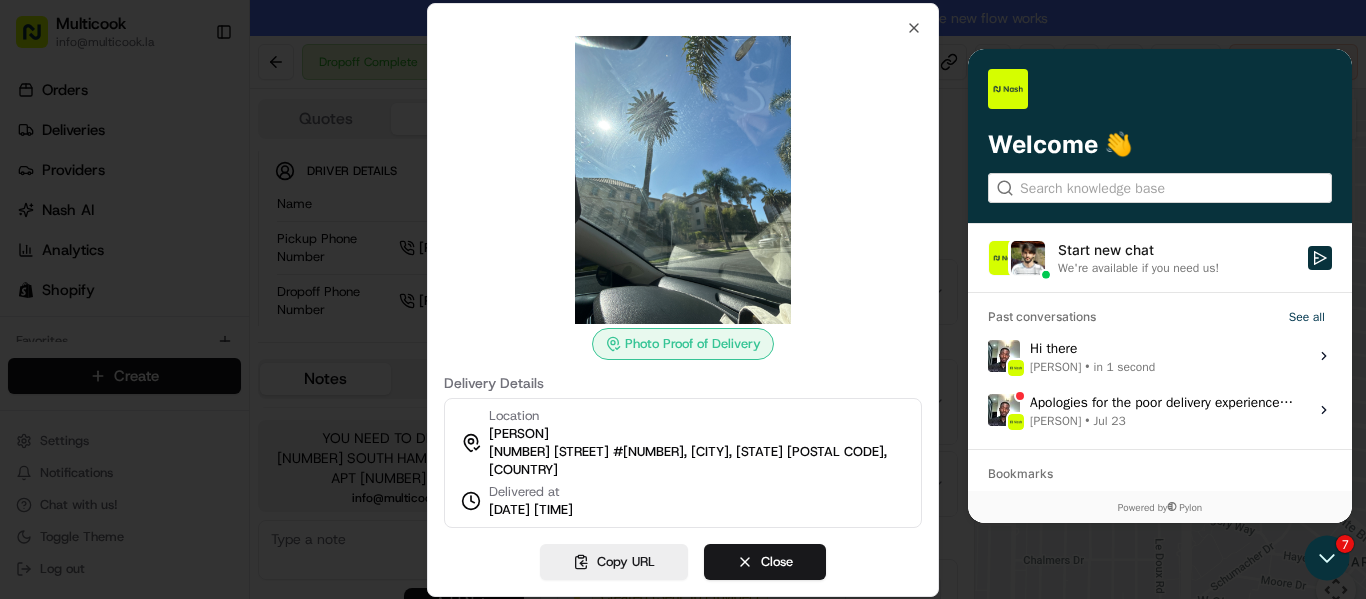 click on "Photo Proof of Delivery Delivery Details Location  Maksym Marshchivskyy 225 N Hamilton Dr #102, Beverly Hills, CA 90211, USA Delivered at 08/01/2025 4:08 PM" at bounding box center [683, 274] 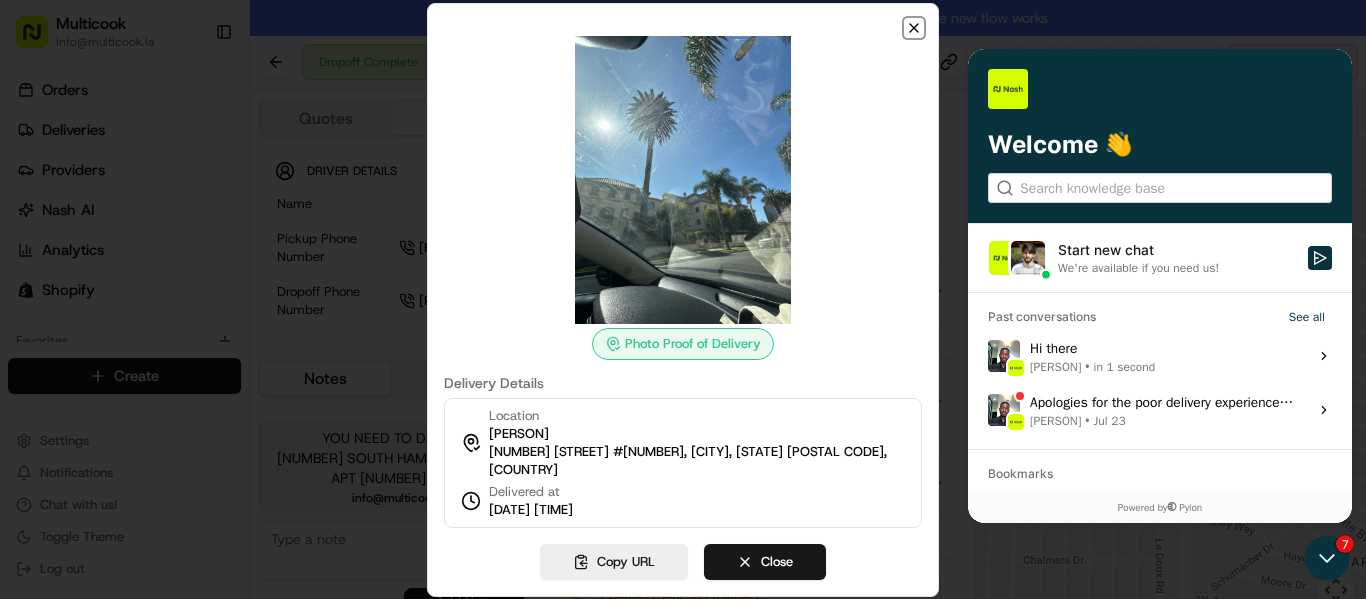 click 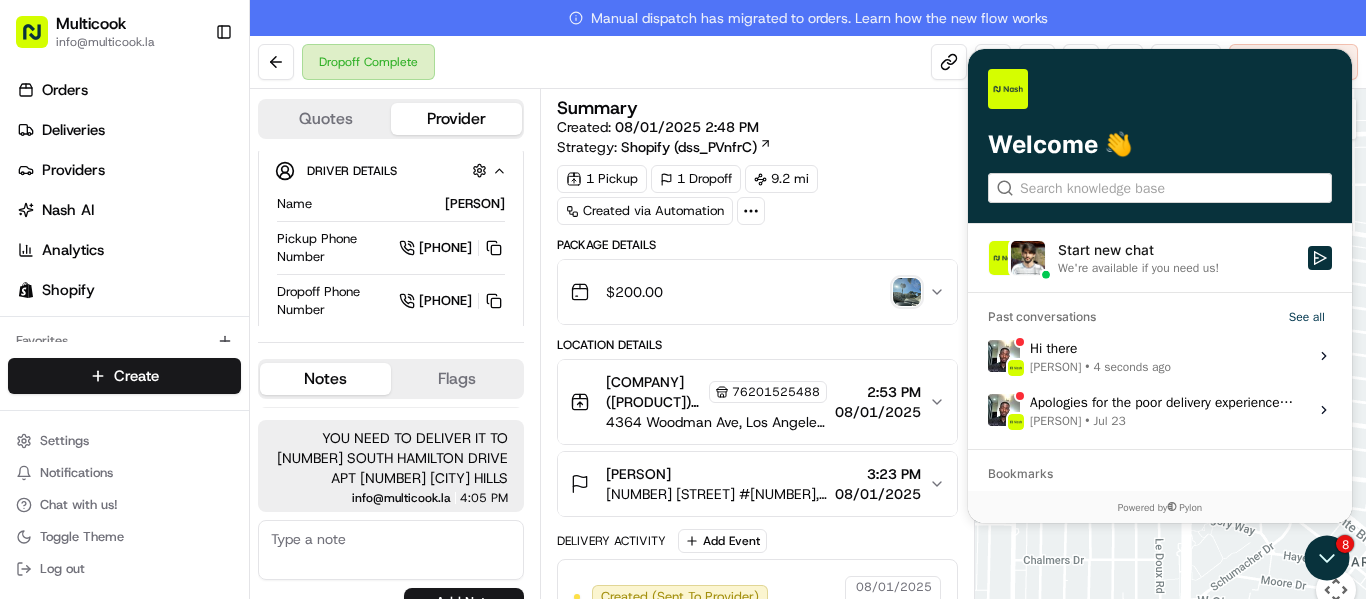 click at bounding box center (1170, 361) 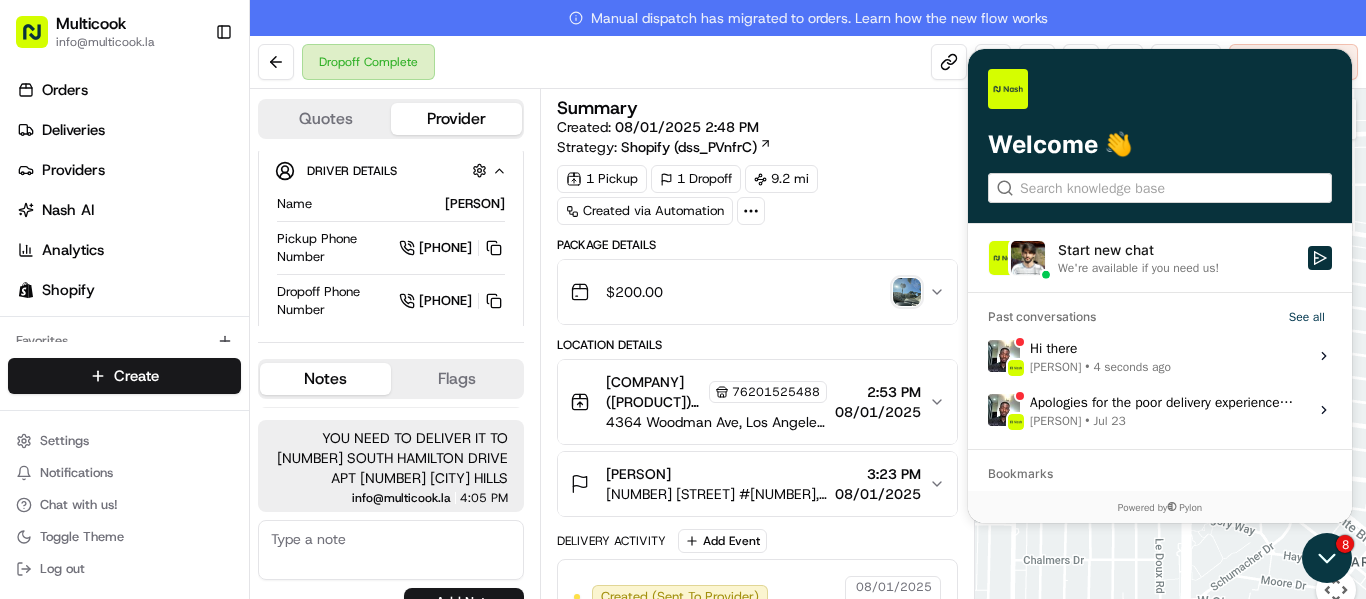 click 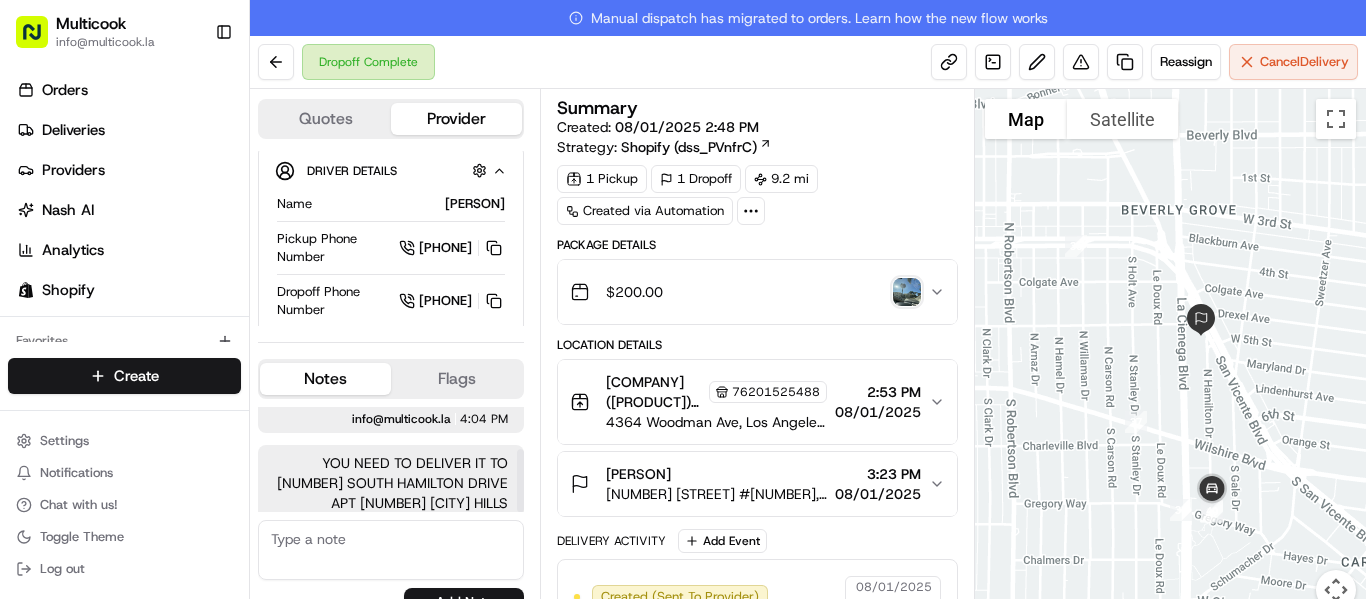 scroll, scrollTop: 71, scrollLeft: 0, axis: vertical 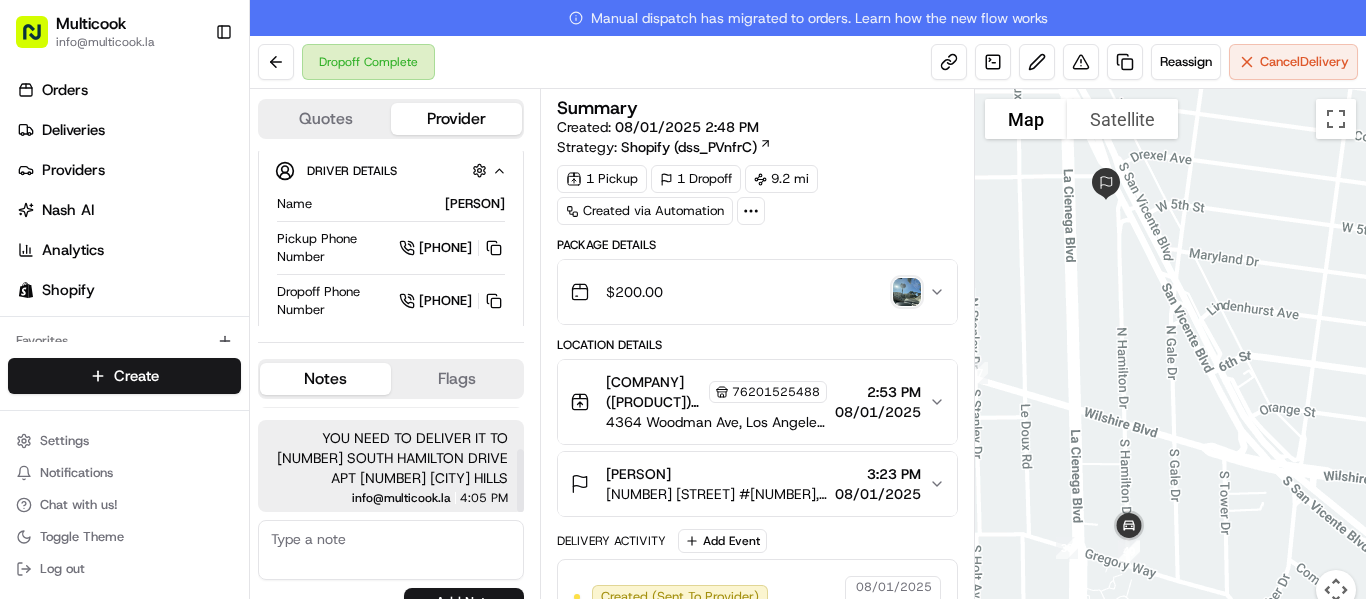 click at bounding box center [907, 292] 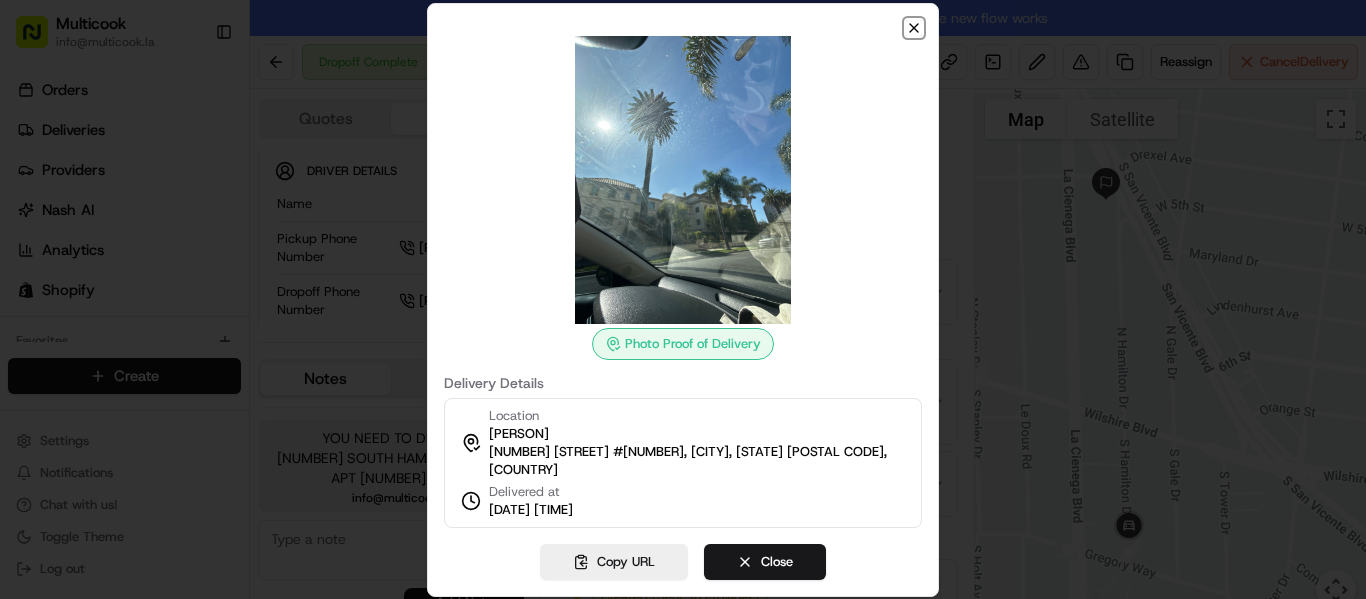 click 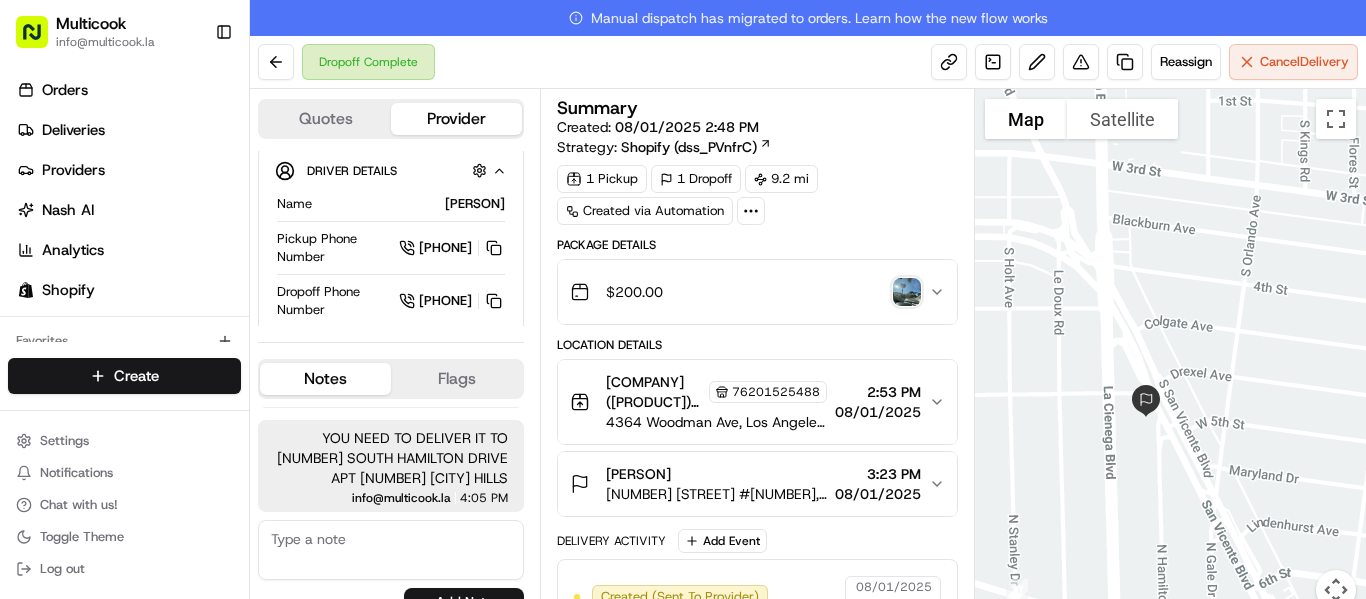 drag, startPoint x: 1111, startPoint y: 290, endPoint x: 1152, endPoint y: 519, distance: 232.64136 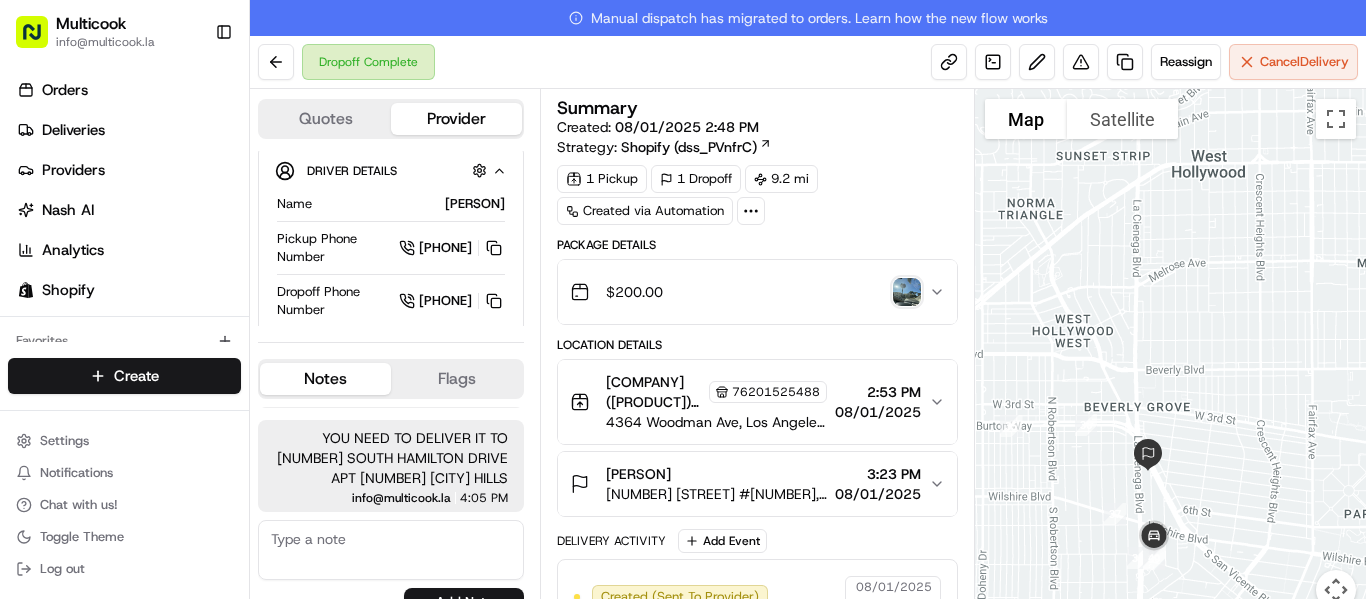 drag, startPoint x: 1143, startPoint y: 350, endPoint x: 1133, endPoint y: 389, distance: 40.261642 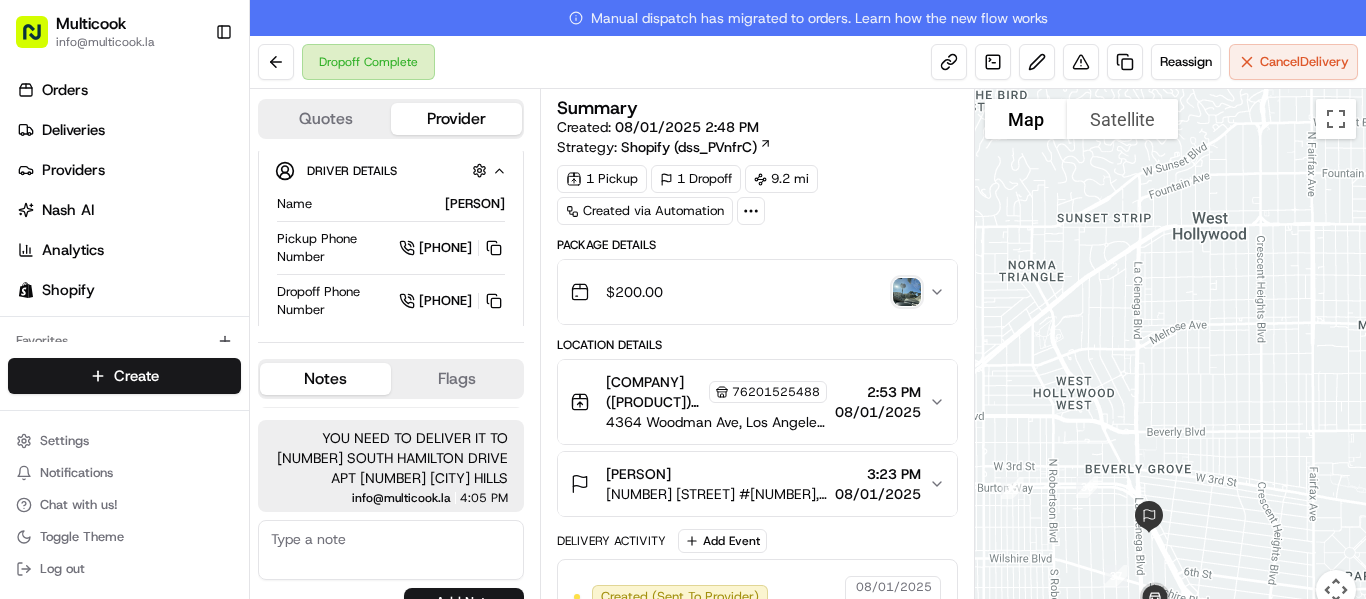 drag, startPoint x: 1143, startPoint y: 280, endPoint x: 1141, endPoint y: 295, distance: 15.132746 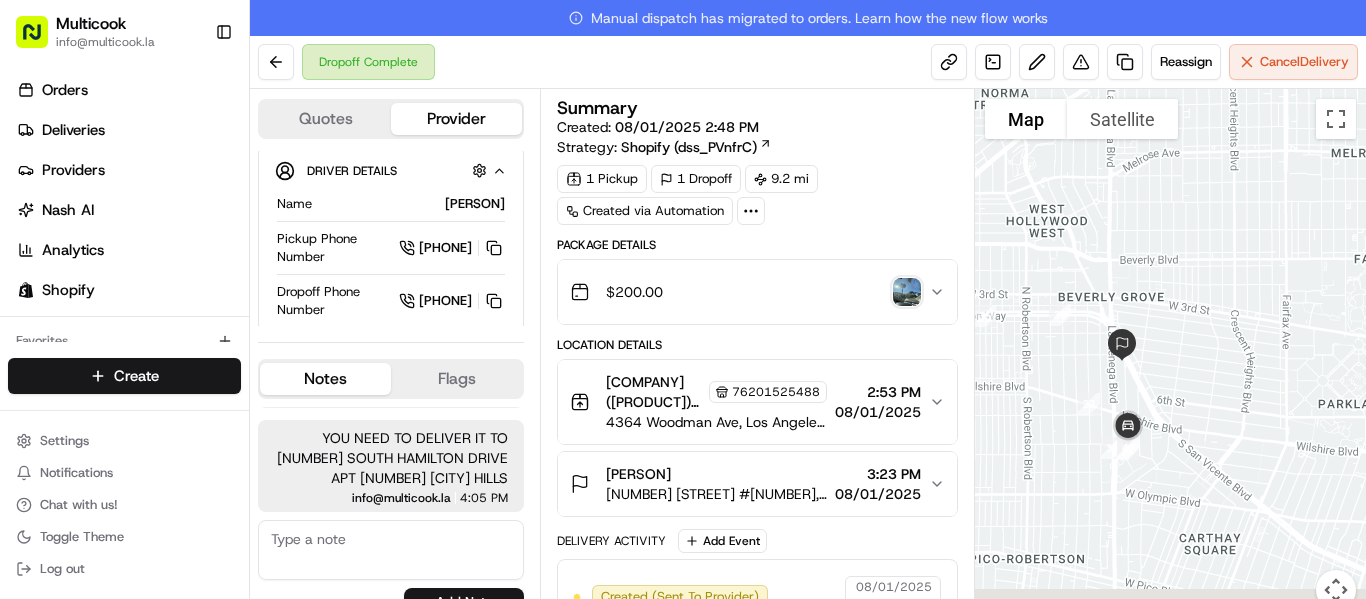drag, startPoint x: 1140, startPoint y: 354, endPoint x: 1108, endPoint y: 204, distance: 153.37535 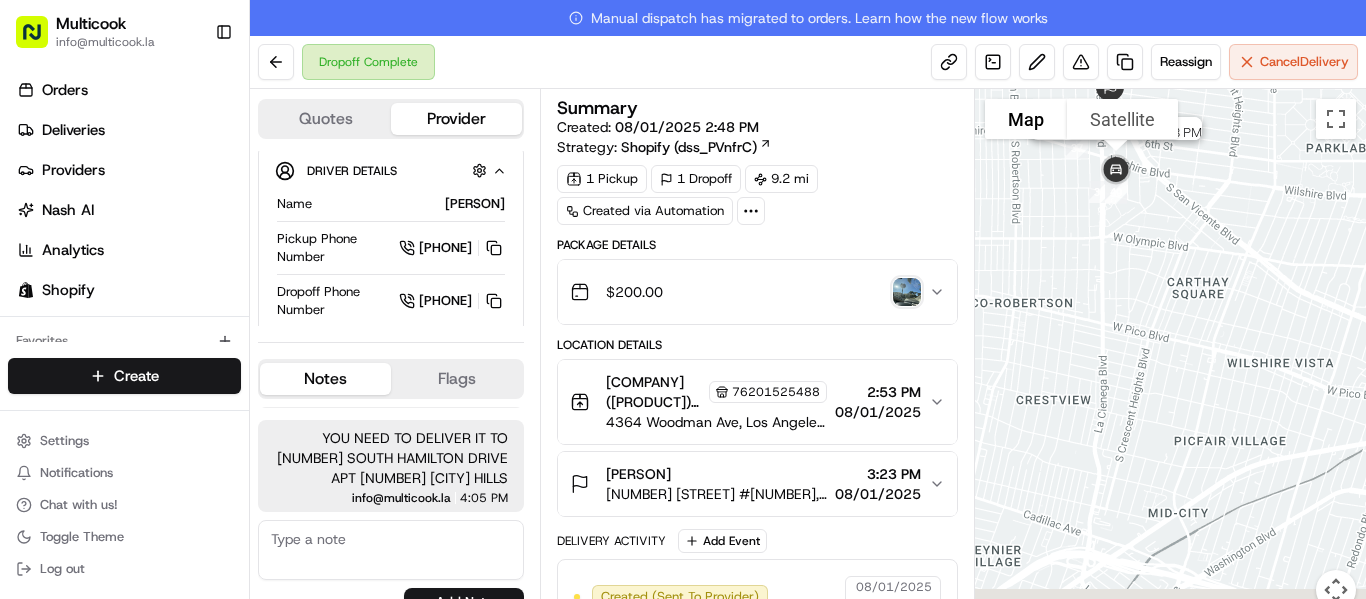 drag, startPoint x: 1146, startPoint y: 366, endPoint x: 1136, endPoint y: 148, distance: 218.22923 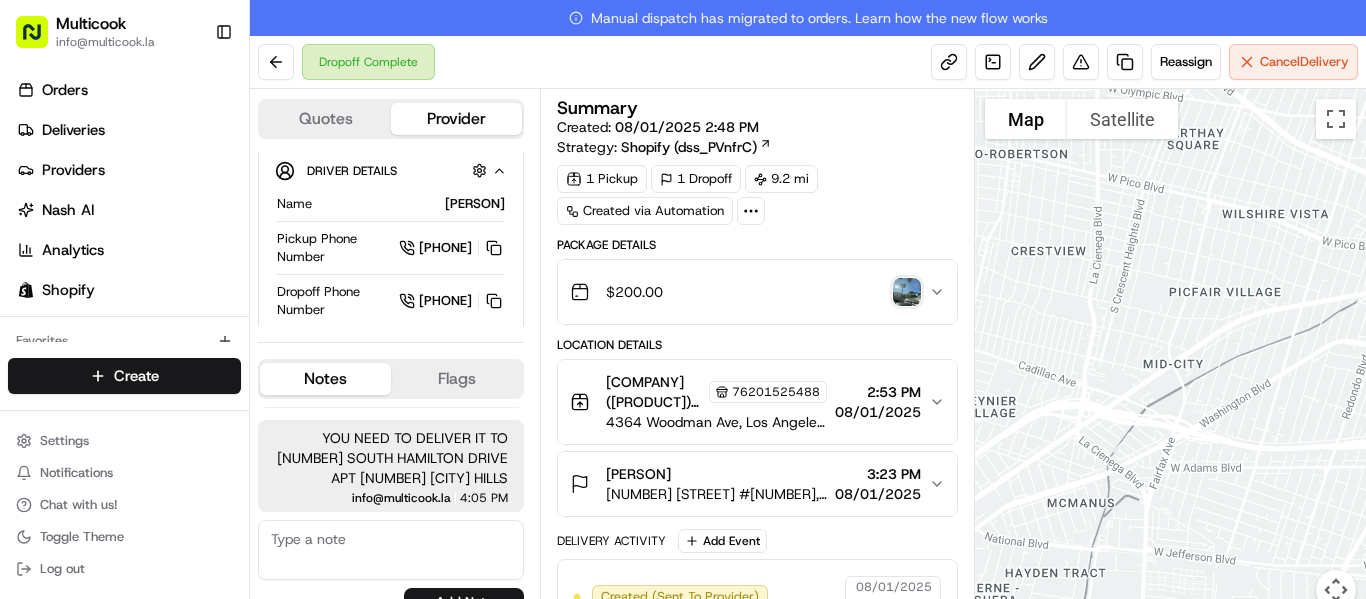 drag, startPoint x: 1156, startPoint y: 283, endPoint x: 1151, endPoint y: 155, distance: 128.09763 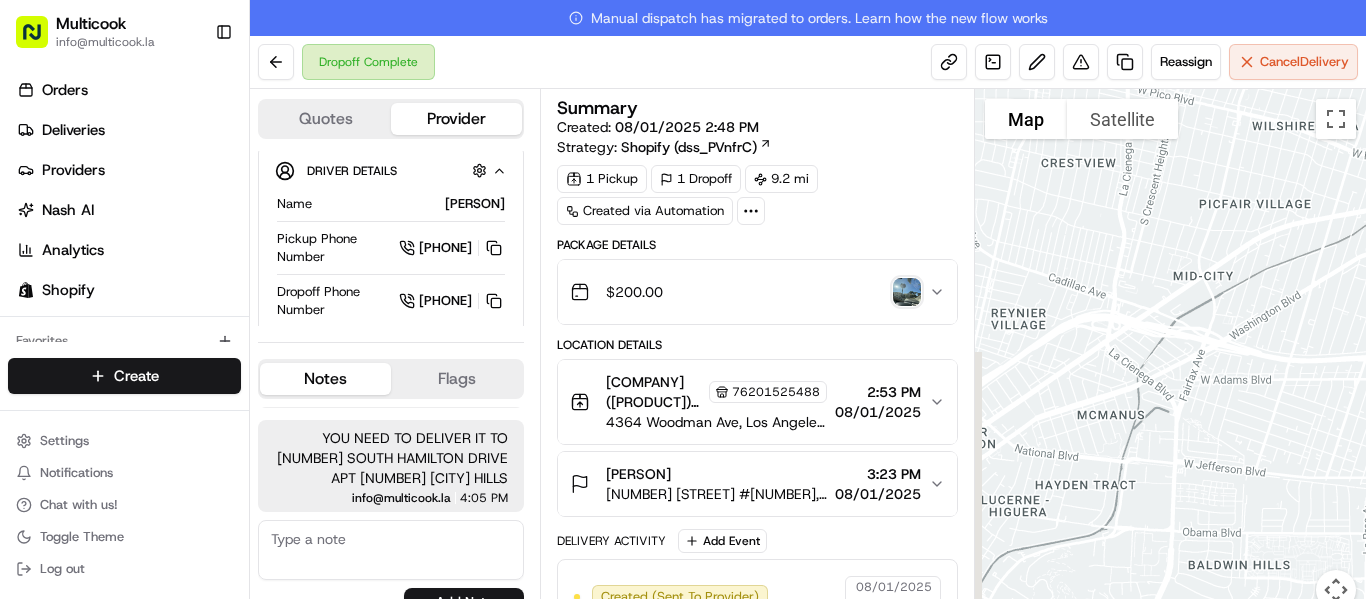drag, startPoint x: 1135, startPoint y: 284, endPoint x: 1174, endPoint y: 223, distance: 72.40166 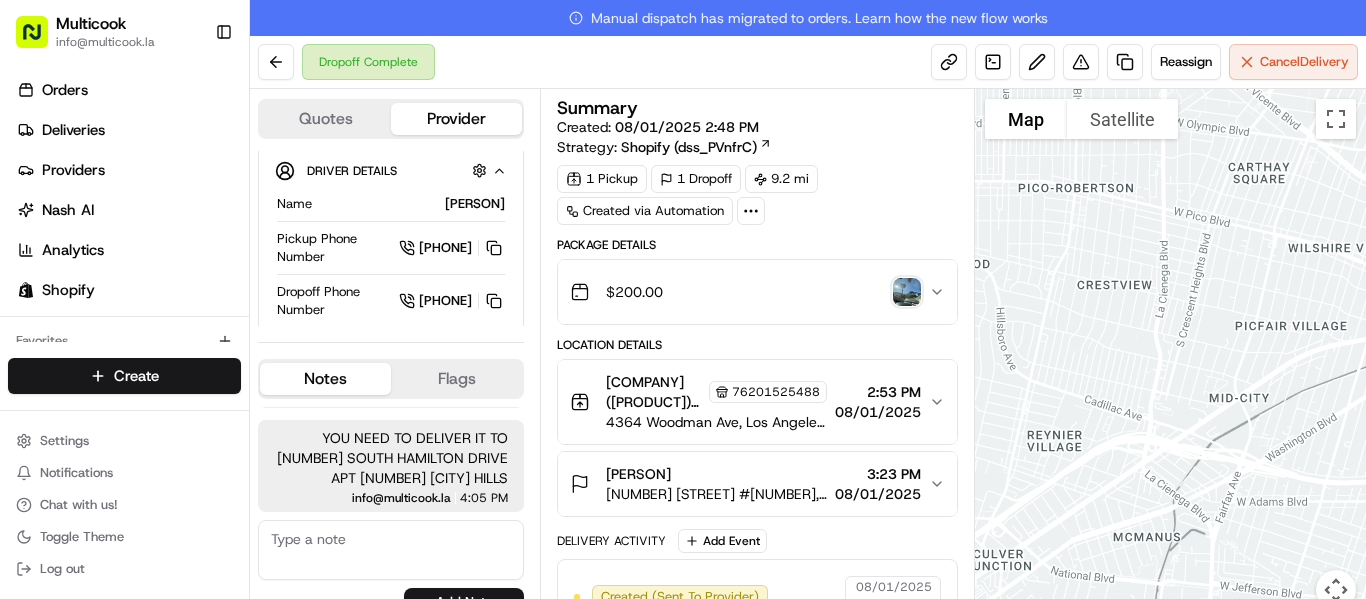 drag, startPoint x: 1153, startPoint y: 239, endPoint x: 1196, endPoint y: 414, distance: 180.20544 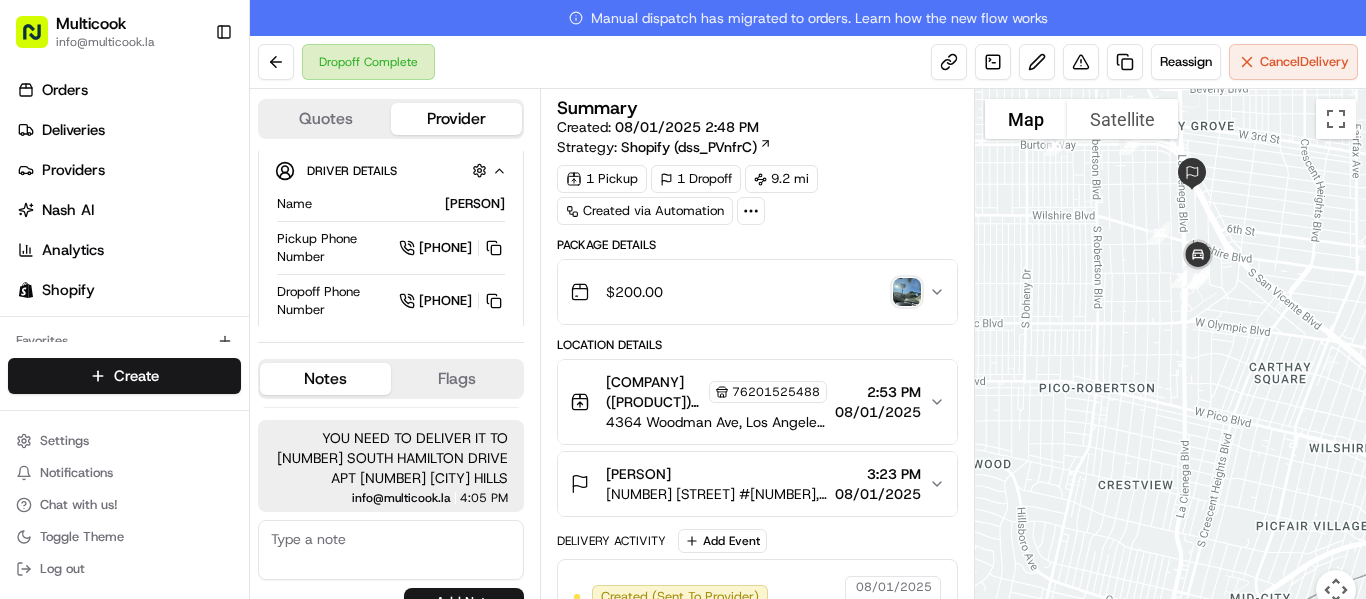 drag, startPoint x: 1190, startPoint y: 284, endPoint x: 1198, endPoint y: 540, distance: 256.12497 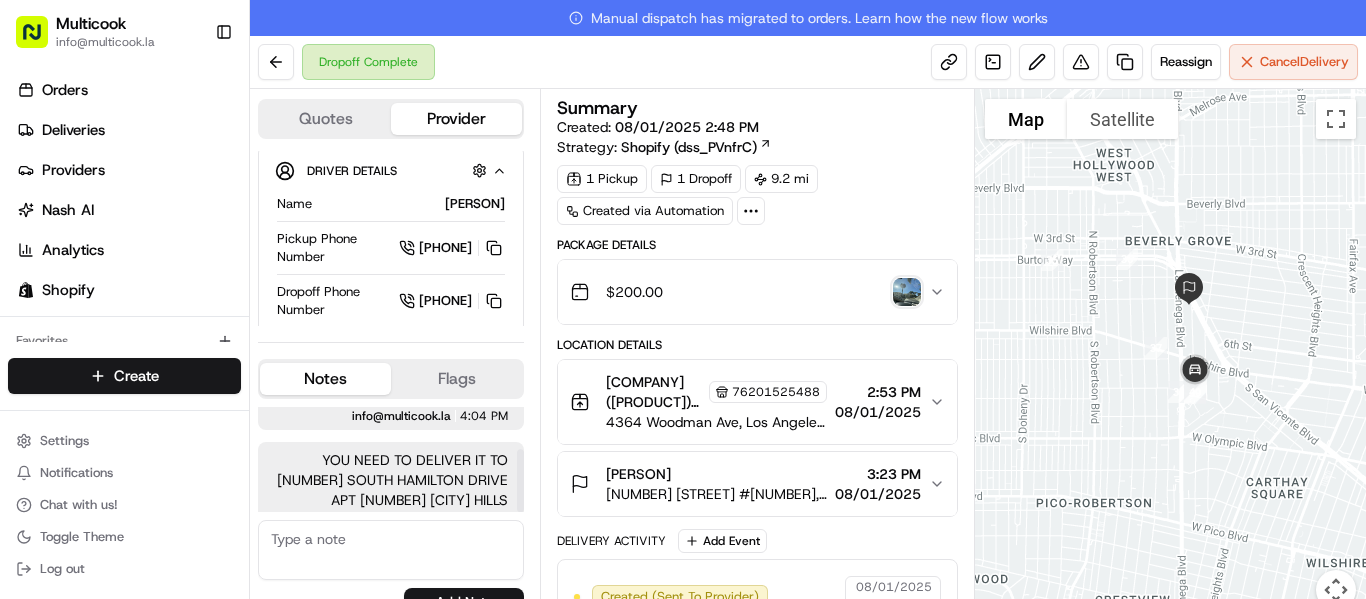 scroll, scrollTop: 71, scrollLeft: 0, axis: vertical 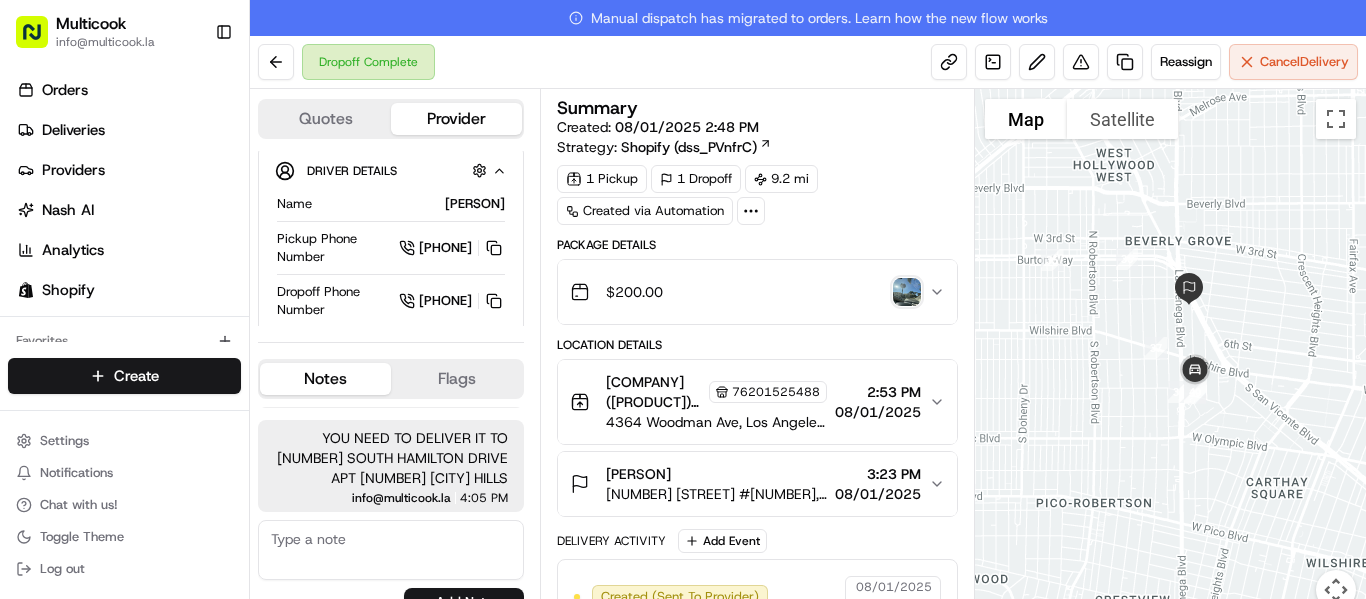 click at bounding box center [907, 292] 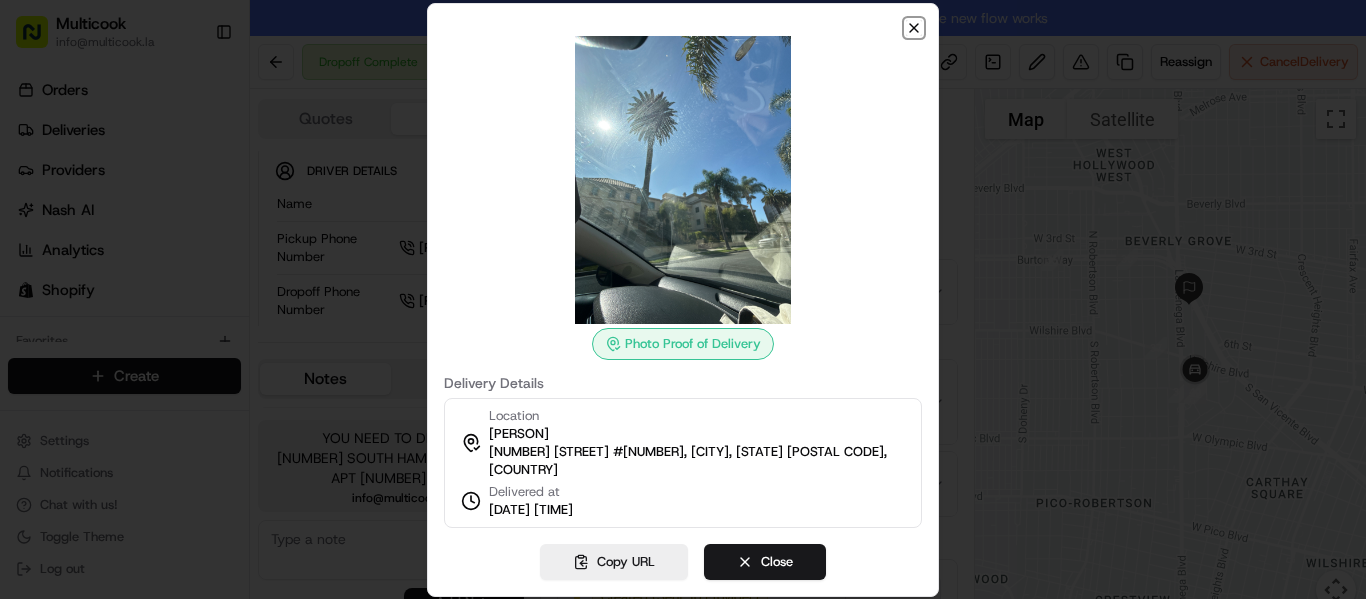 click 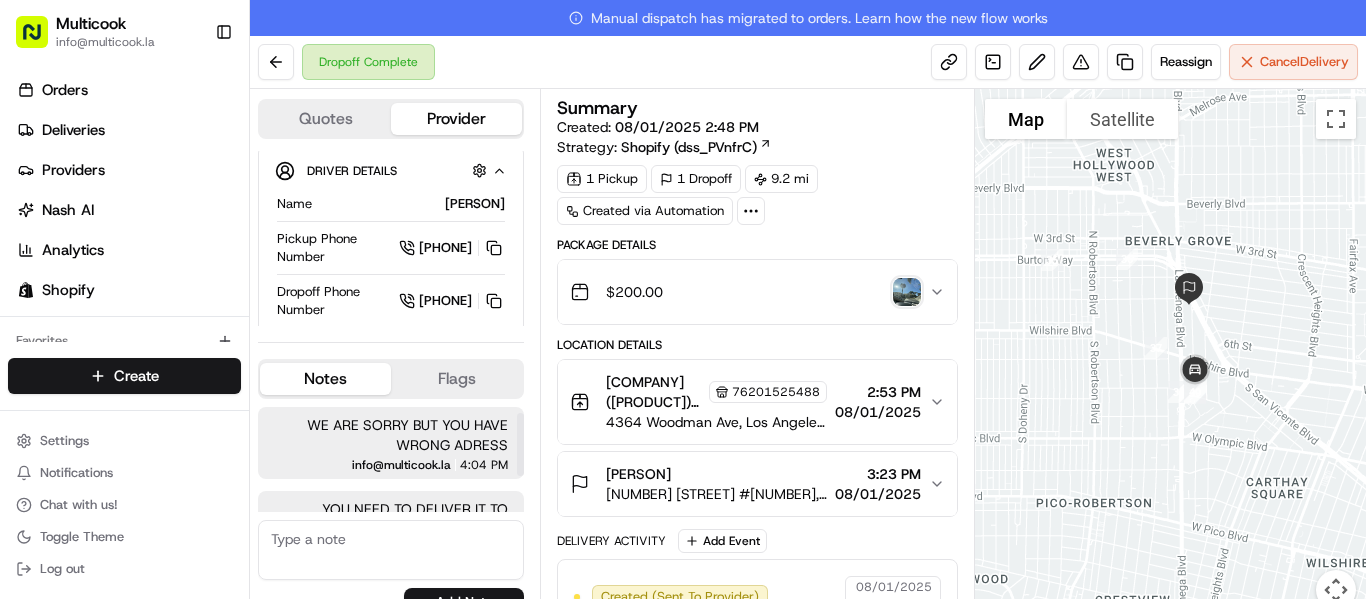 scroll, scrollTop: 71, scrollLeft: 0, axis: vertical 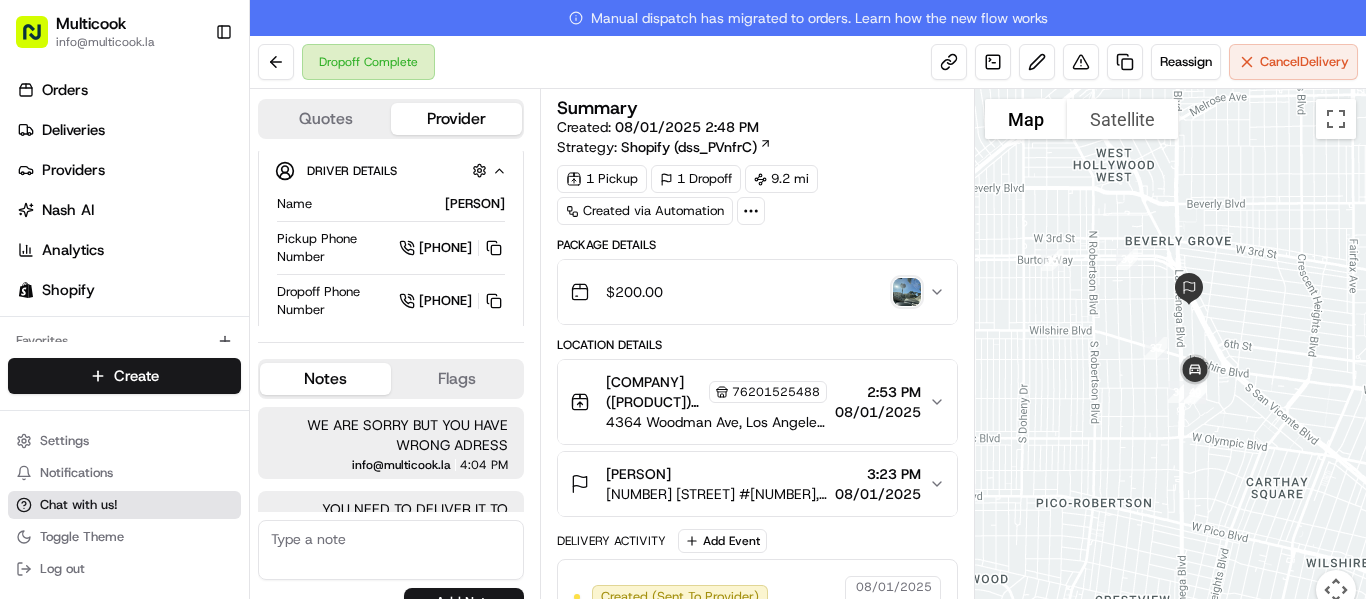 click on "Chat with us!" at bounding box center [79, 505] 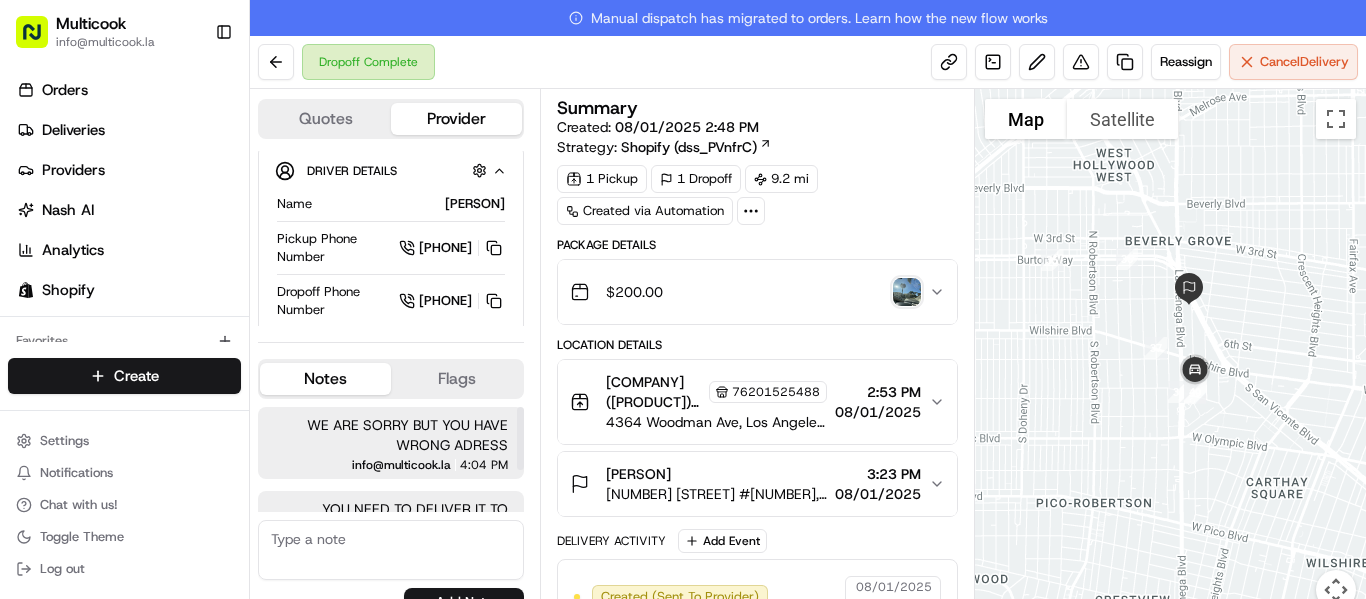 click on "Settings Notifications Chat with us! Toggle Theme Log out" at bounding box center [124, 505] 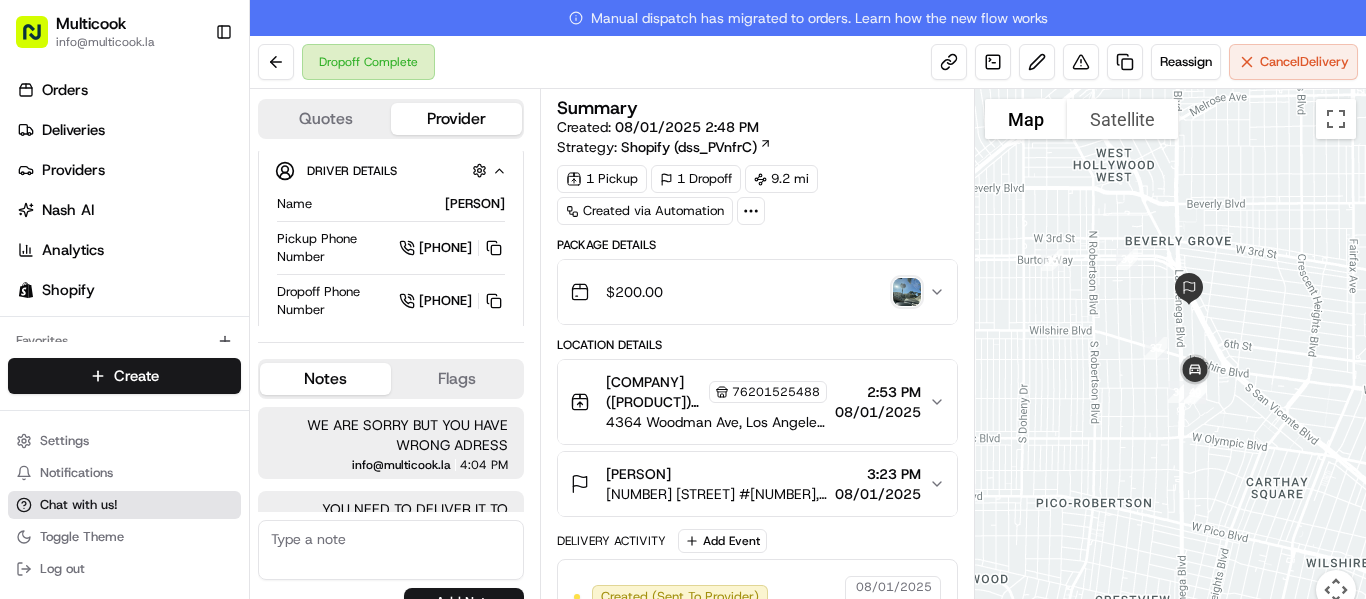 click on "Chat with us!" at bounding box center (79, 505) 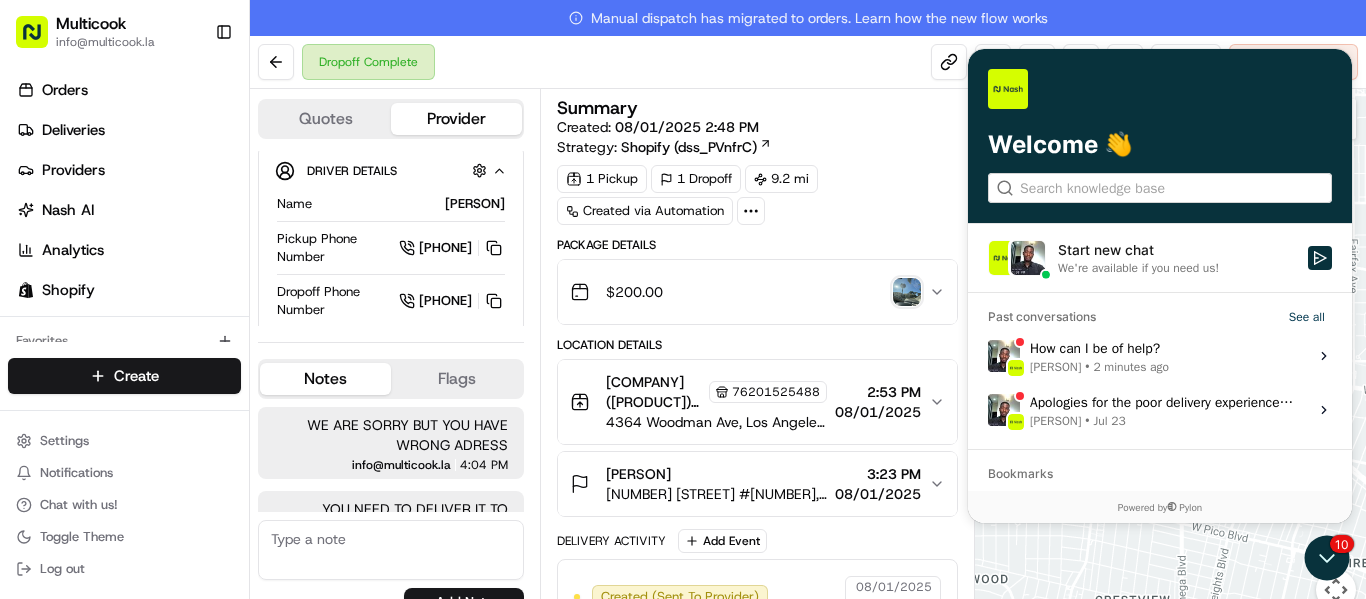 click on "2 minutes ago" at bounding box center [1132, 367] 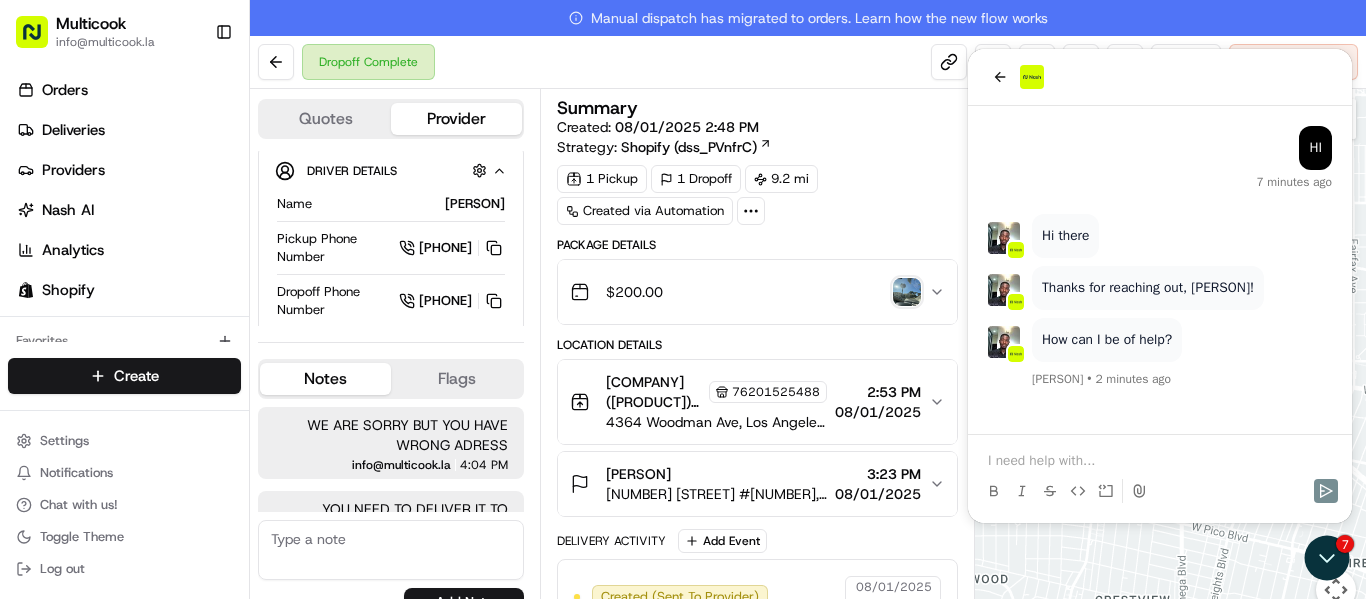 click at bounding box center (1160, 461) 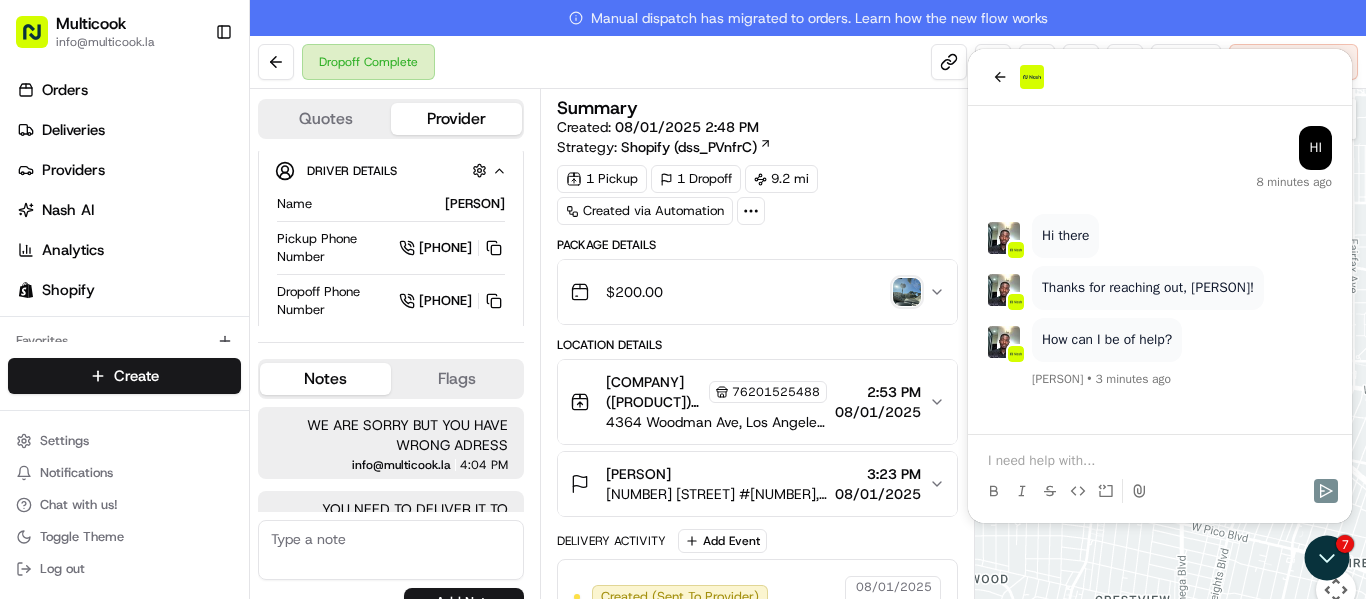 type 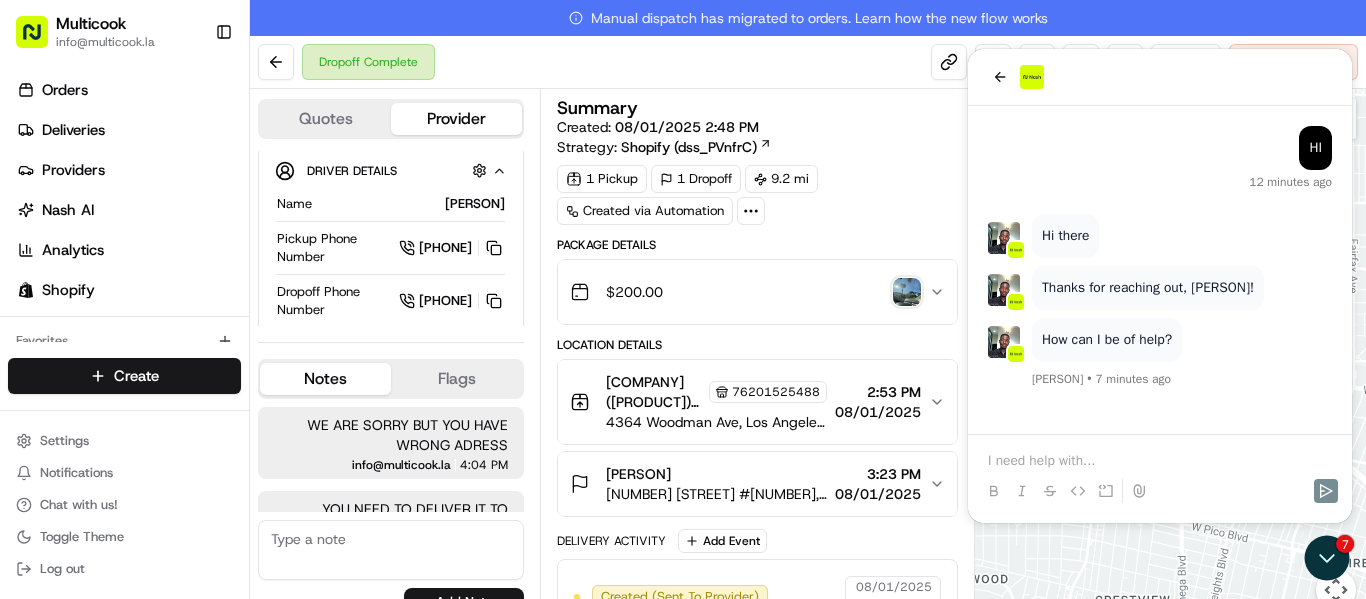 click on "How can I be of help? Wisdom Oko • 7 minutes ago" at bounding box center [1160, 354] 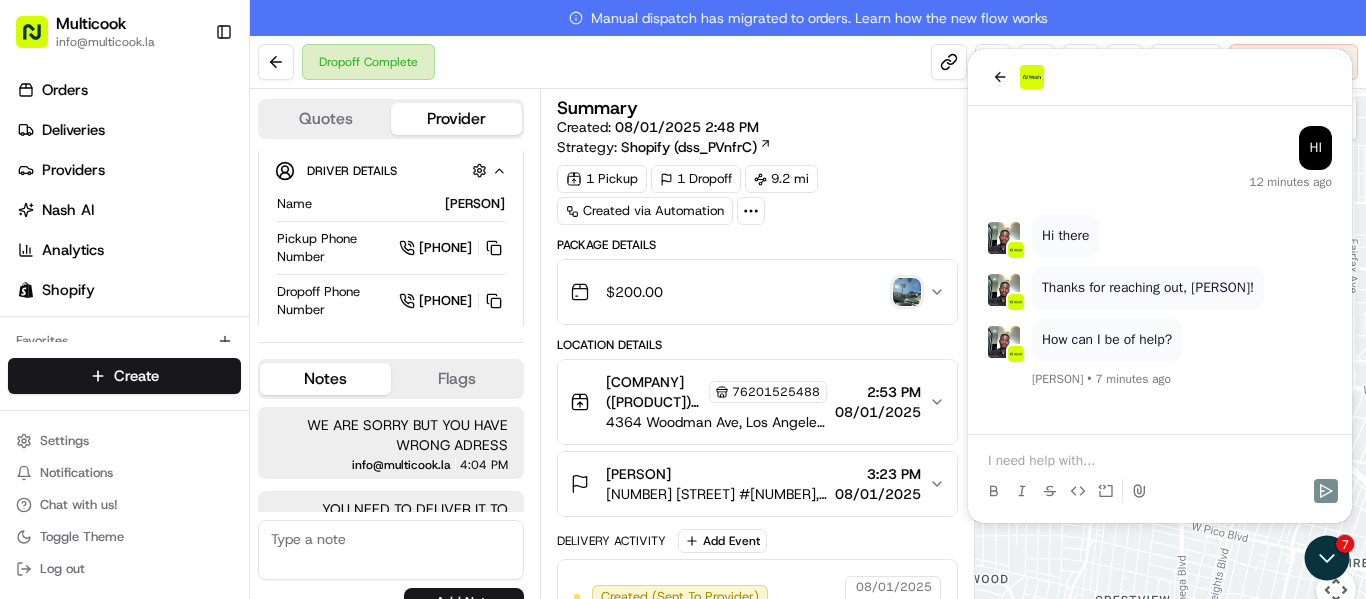 click at bounding box center (1160, 461) 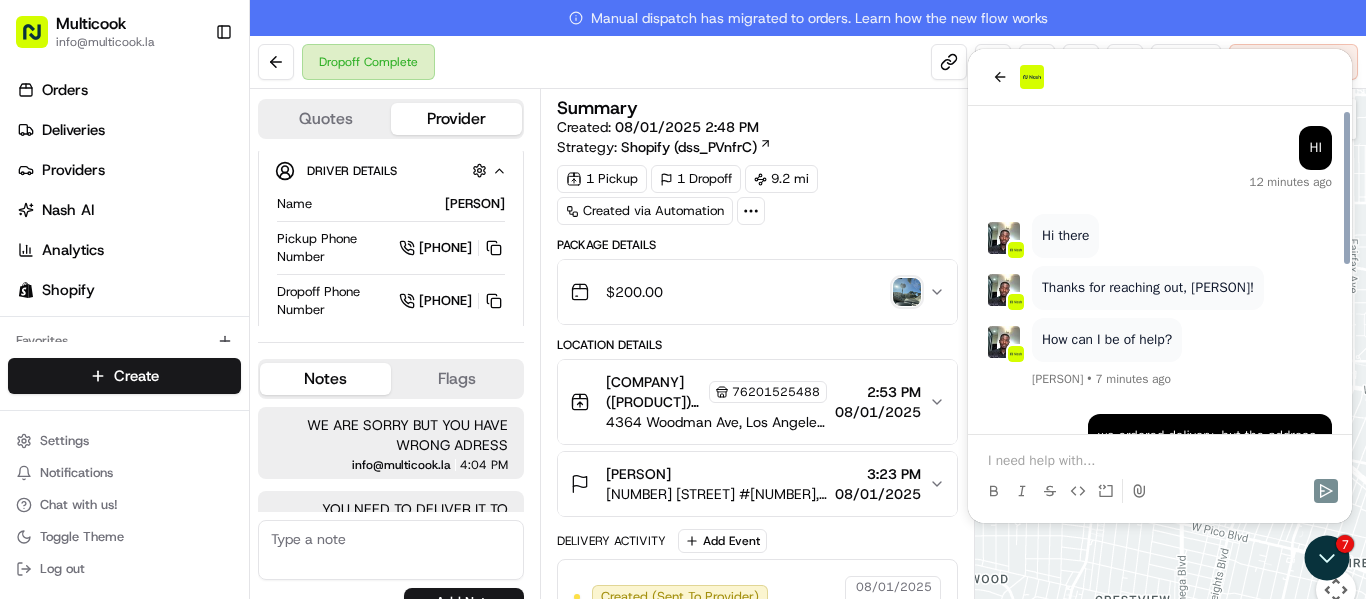 scroll, scrollTop: 352, scrollLeft: 0, axis: vertical 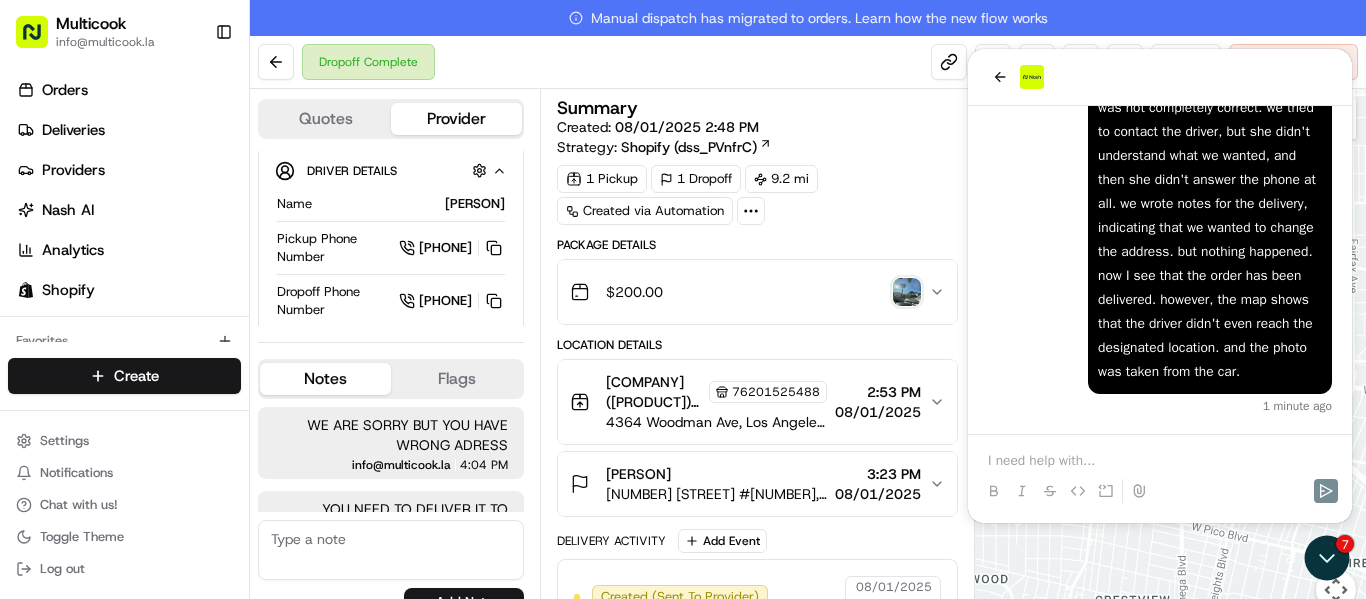 click on "we ordered delivery, but the address was not completely correct. we tried to contact the driver, but she didn't understand what we wanted, and then she didn't answer the phone at all. we wrote notes for the delivery, indicating that we wanted to change the address. but nothing happened. now I see that the order has been delivered. however, the map shows that the driver didn't even reach the designated location. and the photo was taken from the car. 1 minute ago How can I be of help? Wisdom Oko • 8 minutes ago Thanks for reaching out, Aleksandr! Hi there HI 13 minutes ago" at bounding box center (1160, 94) 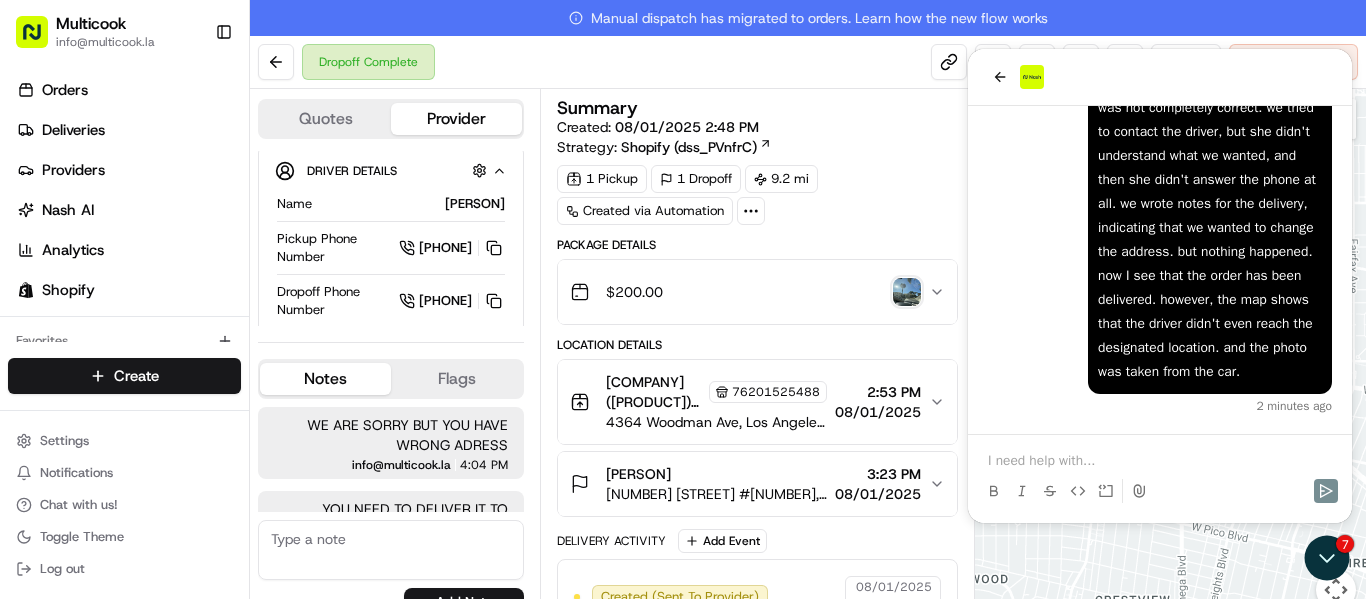 click at bounding box center (1160, 491) 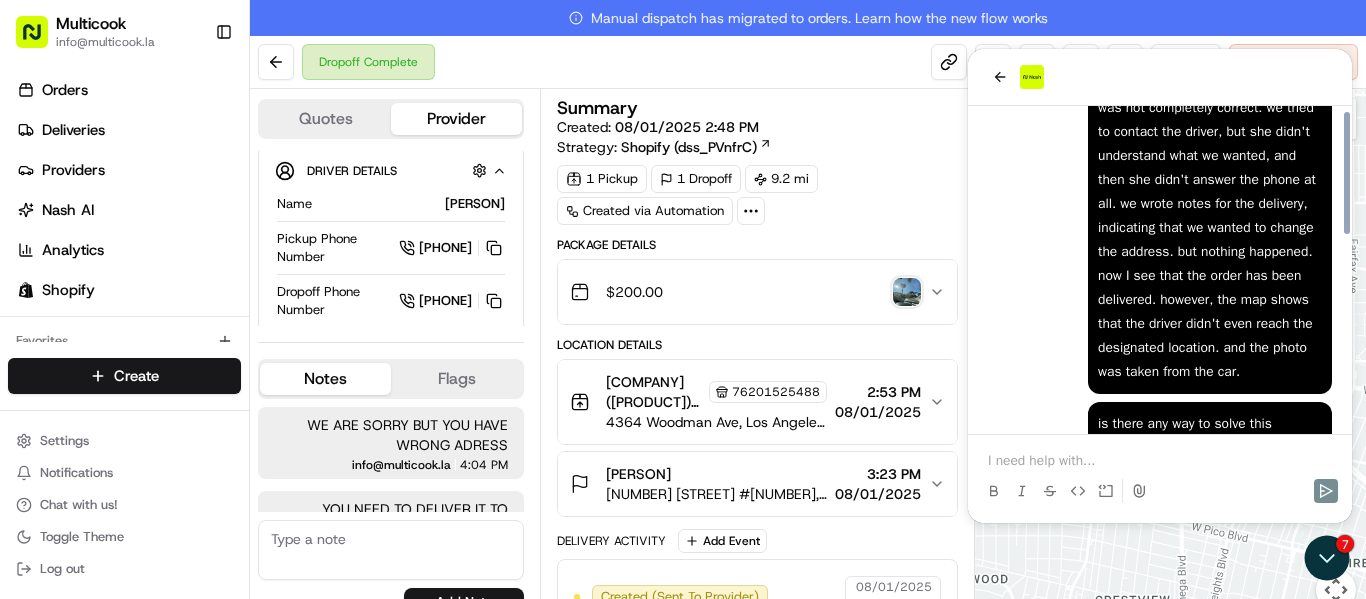 scroll, scrollTop: 524, scrollLeft: 0, axis: vertical 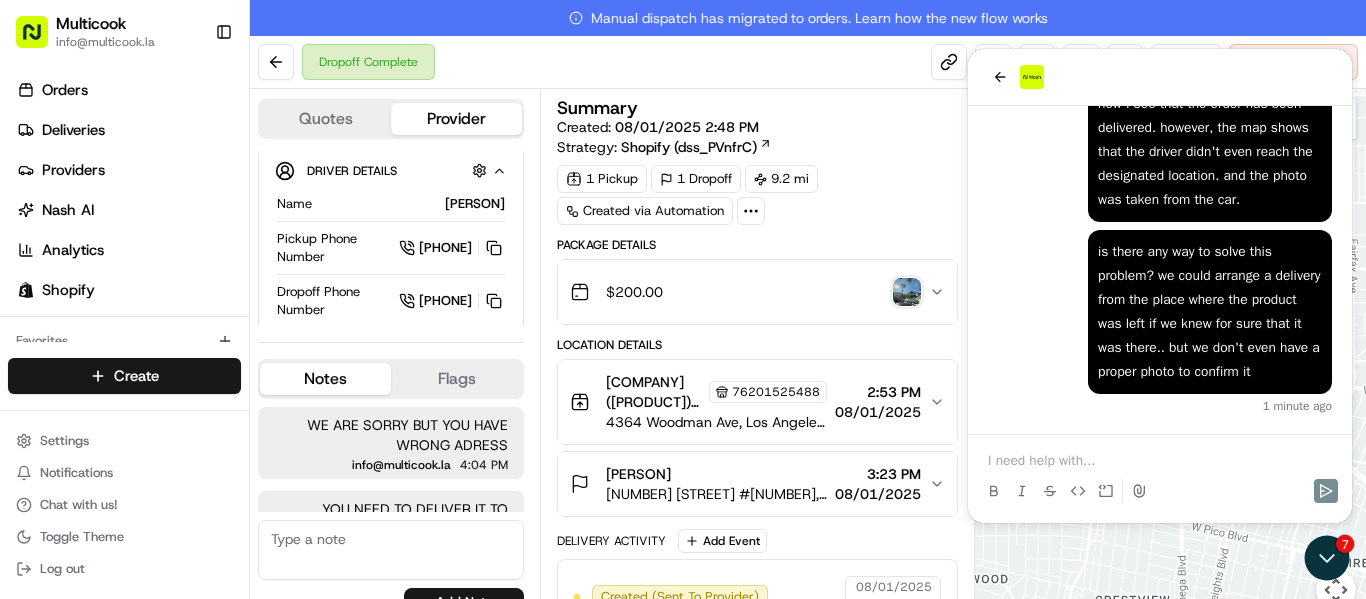 click on "7" at bounding box center (1329, 558) 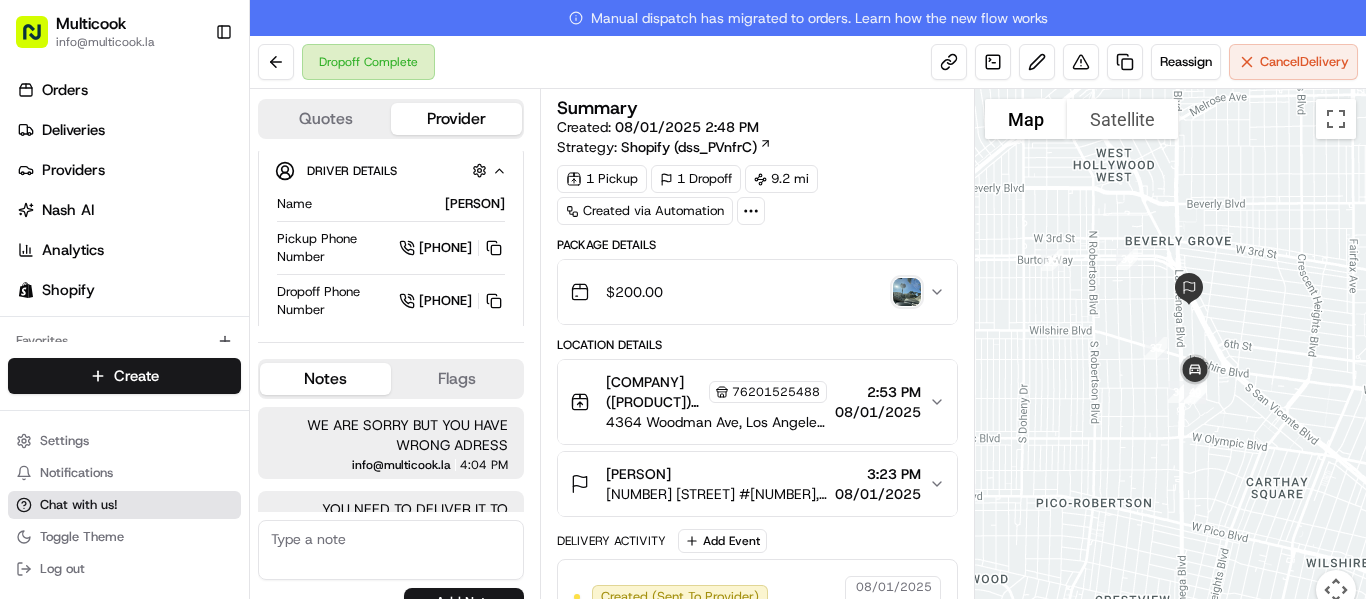 click on "Chat with us!" at bounding box center (124, 505) 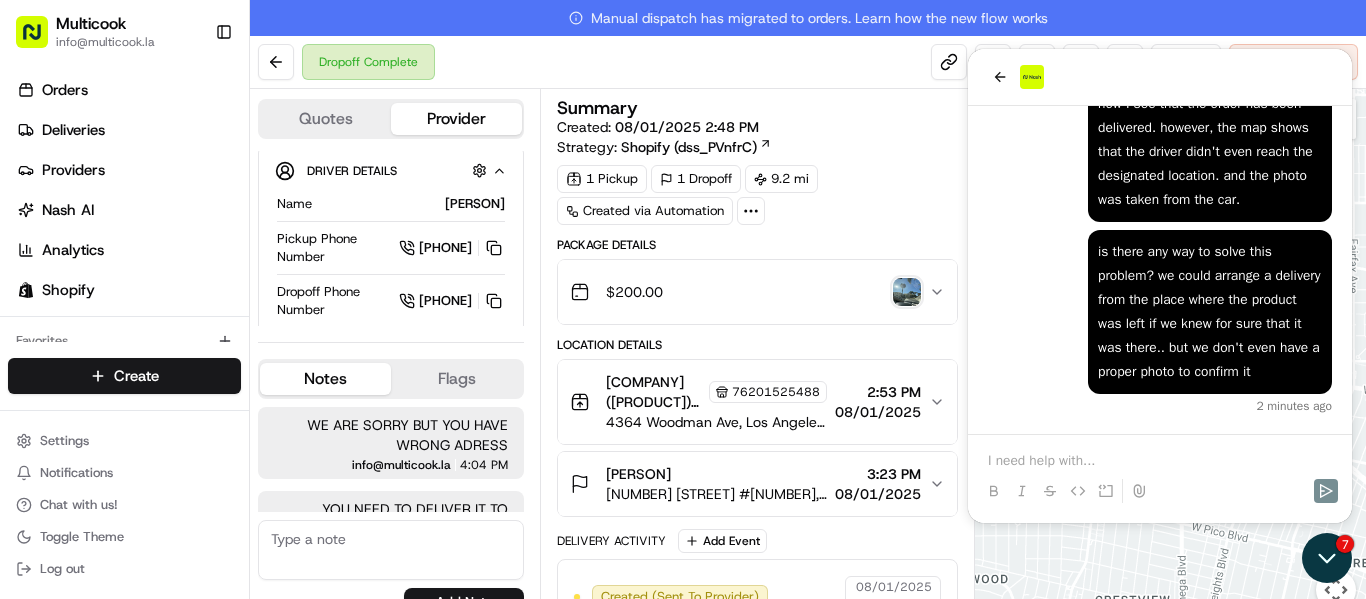 click 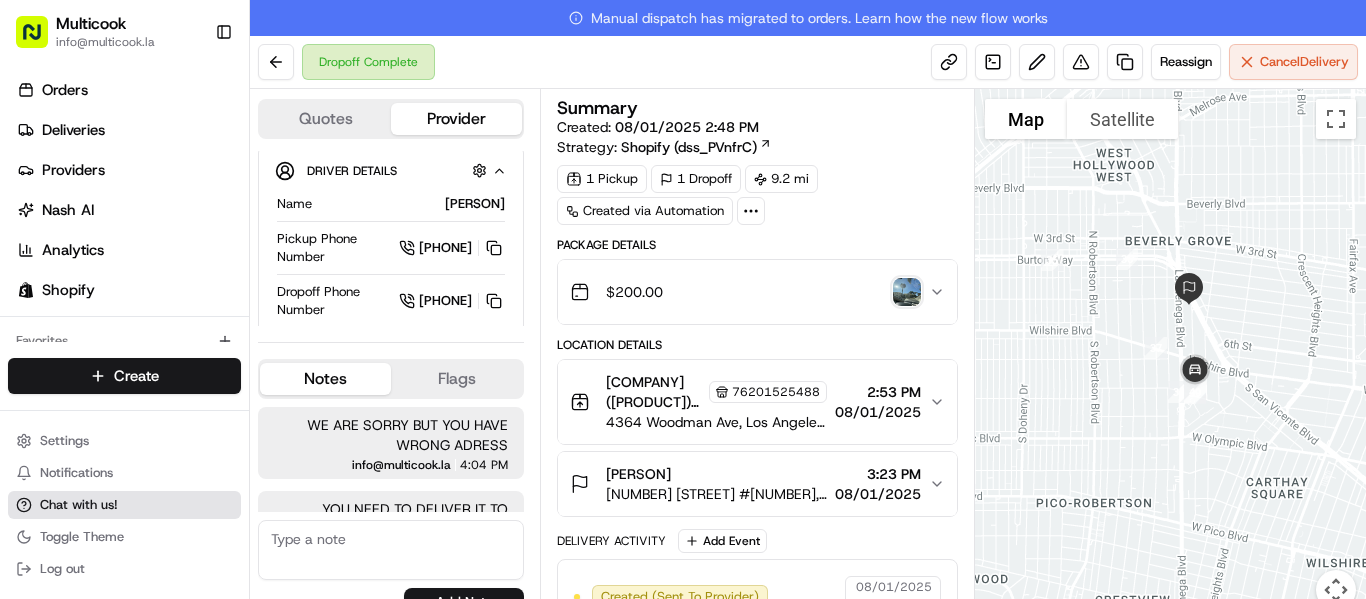 click on "Chat with us!" at bounding box center (124, 505) 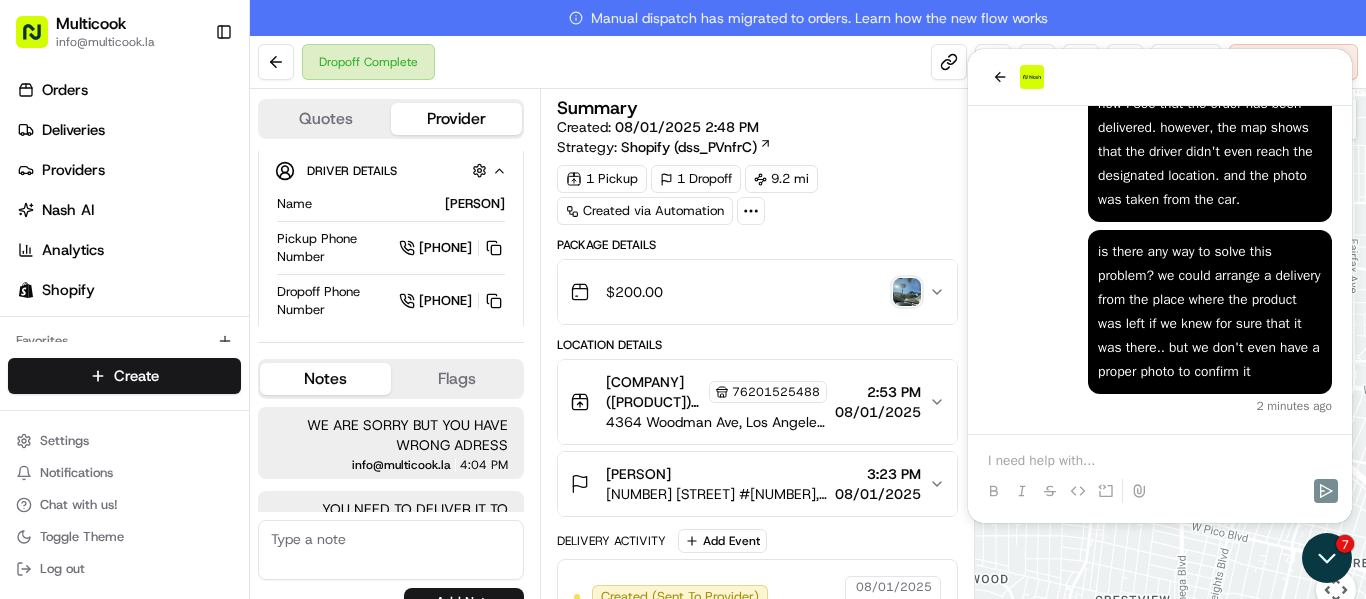 click 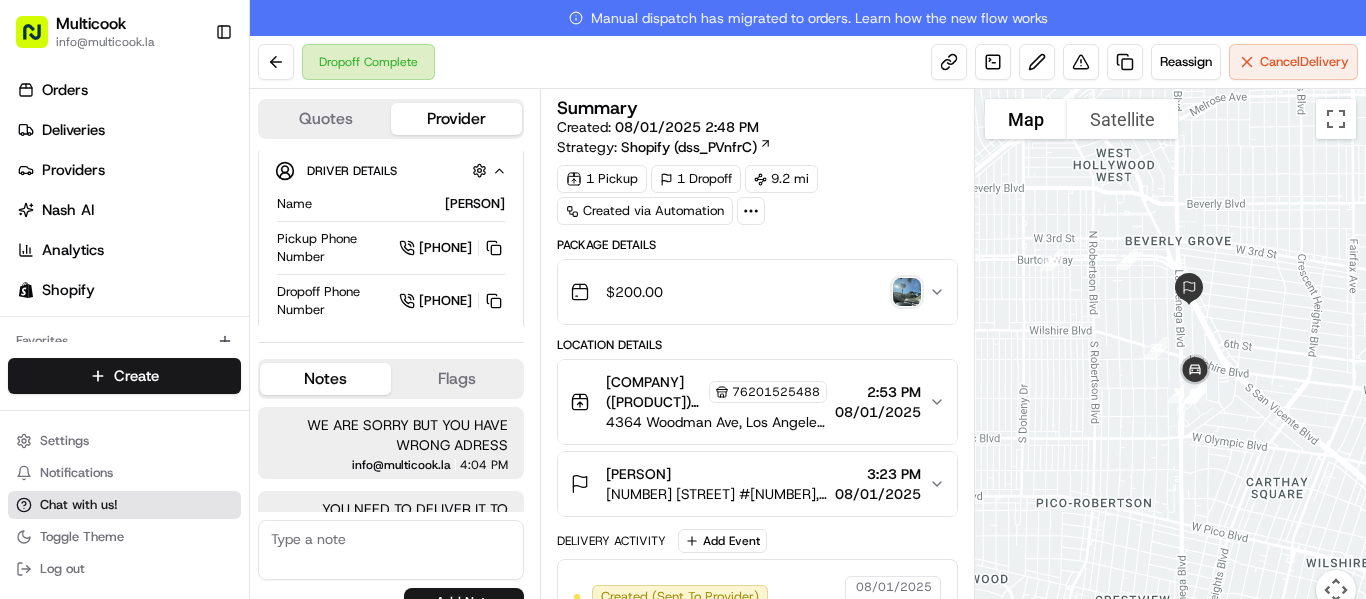 click on "Chat with us!" at bounding box center [124, 505] 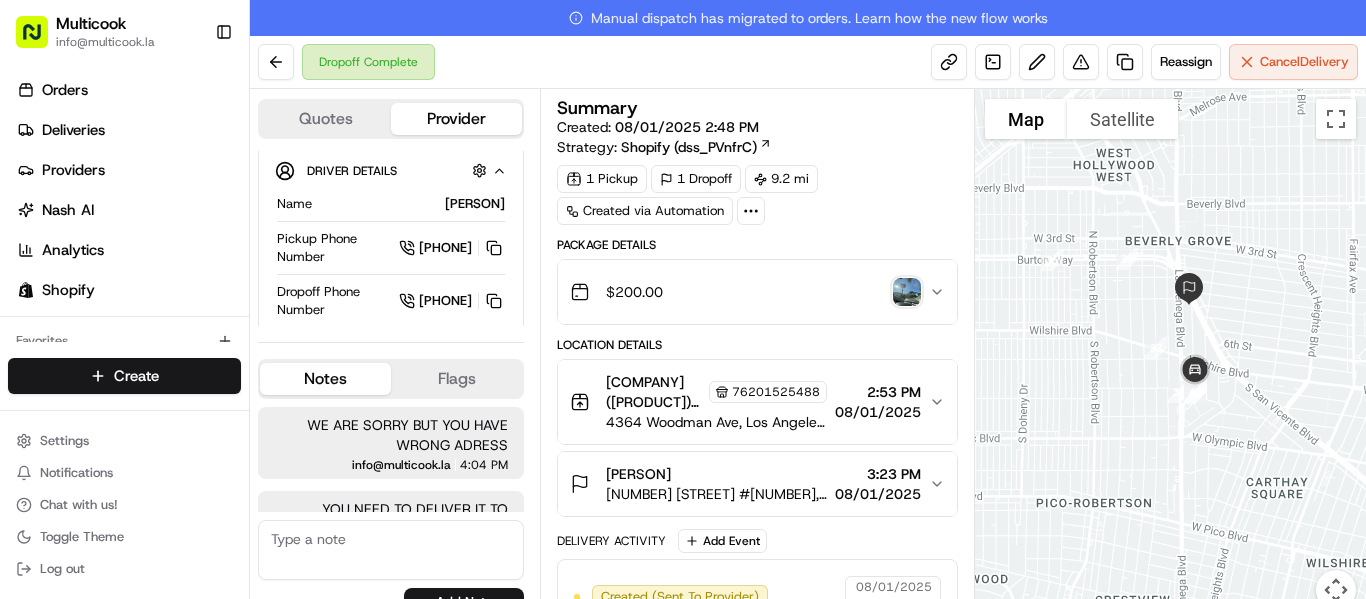 click at bounding box center (907, 292) 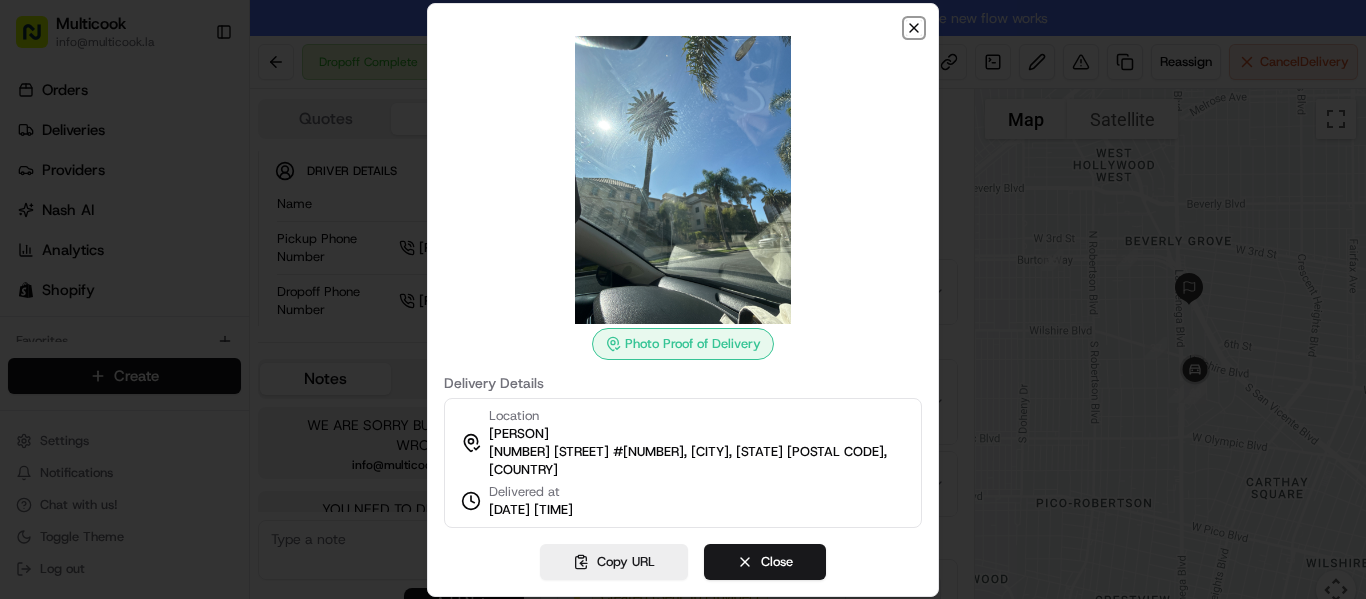 click 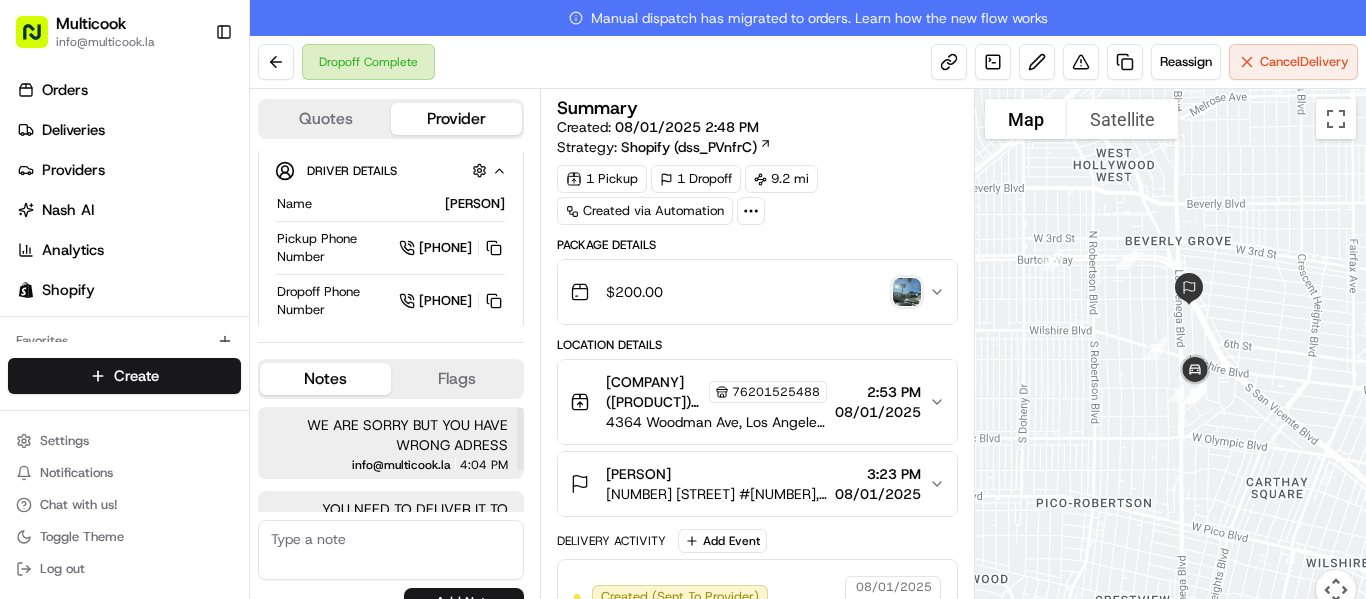 scroll, scrollTop: 71, scrollLeft: 0, axis: vertical 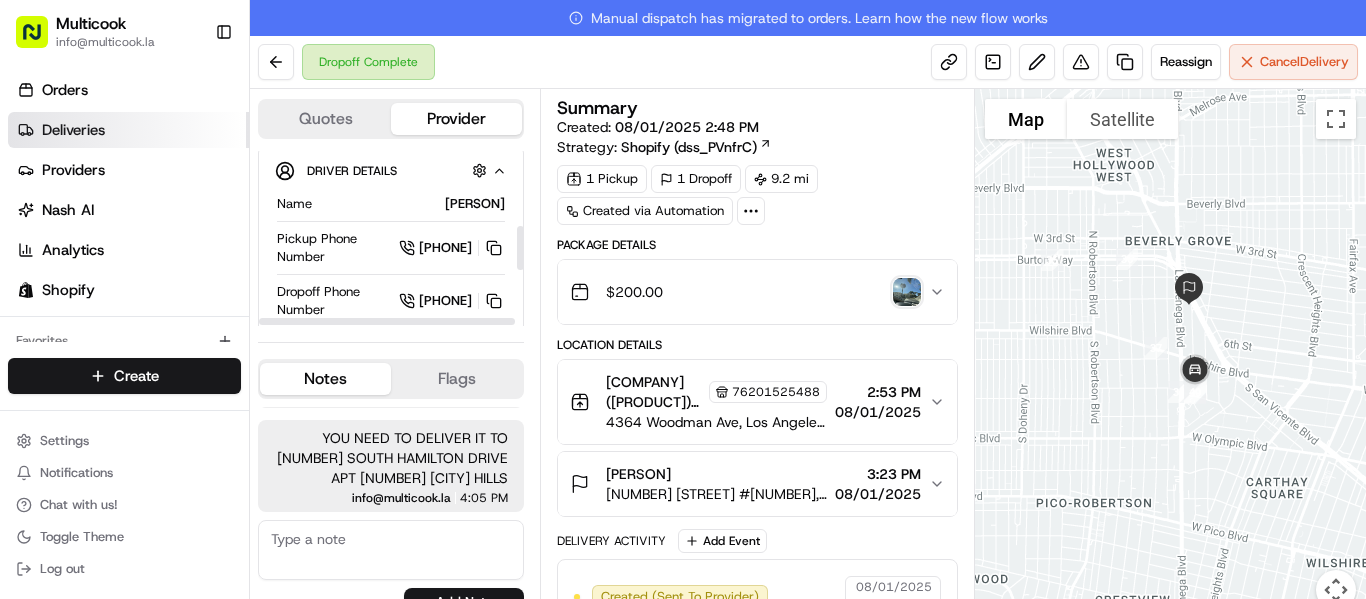 click on "Deliveries" at bounding box center [128, 130] 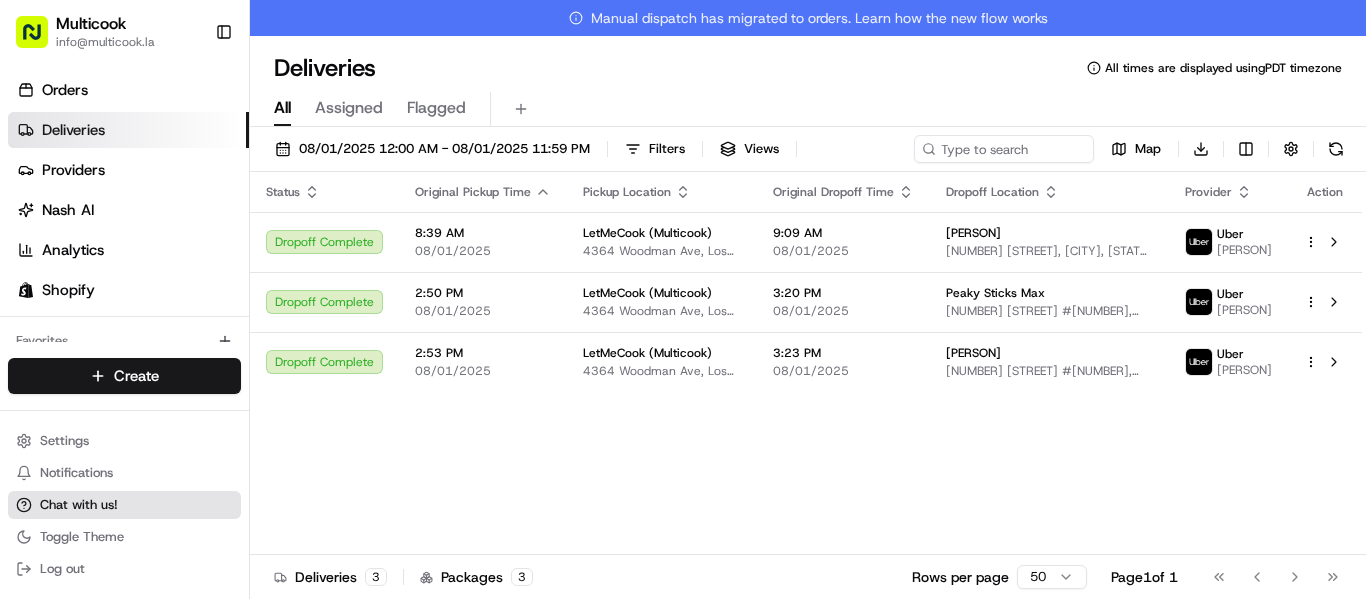 click on "Chat with us!" at bounding box center (79, 505) 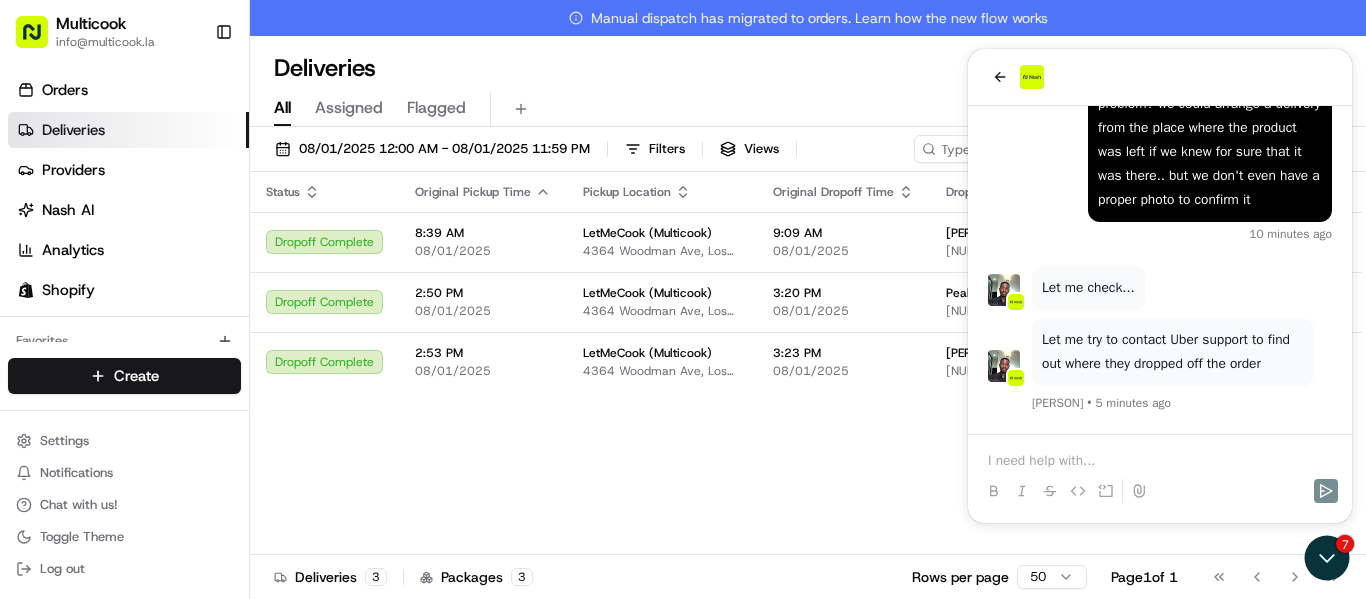 click at bounding box center (1160, 461) 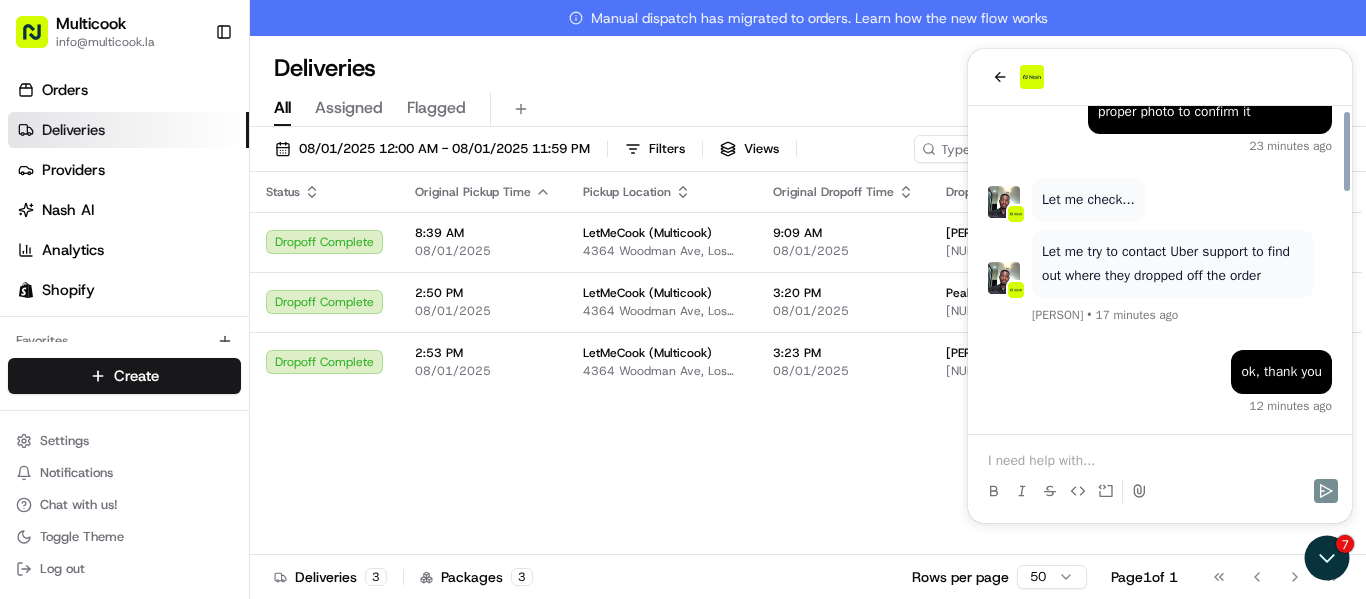 scroll, scrollTop: 976, scrollLeft: 0, axis: vertical 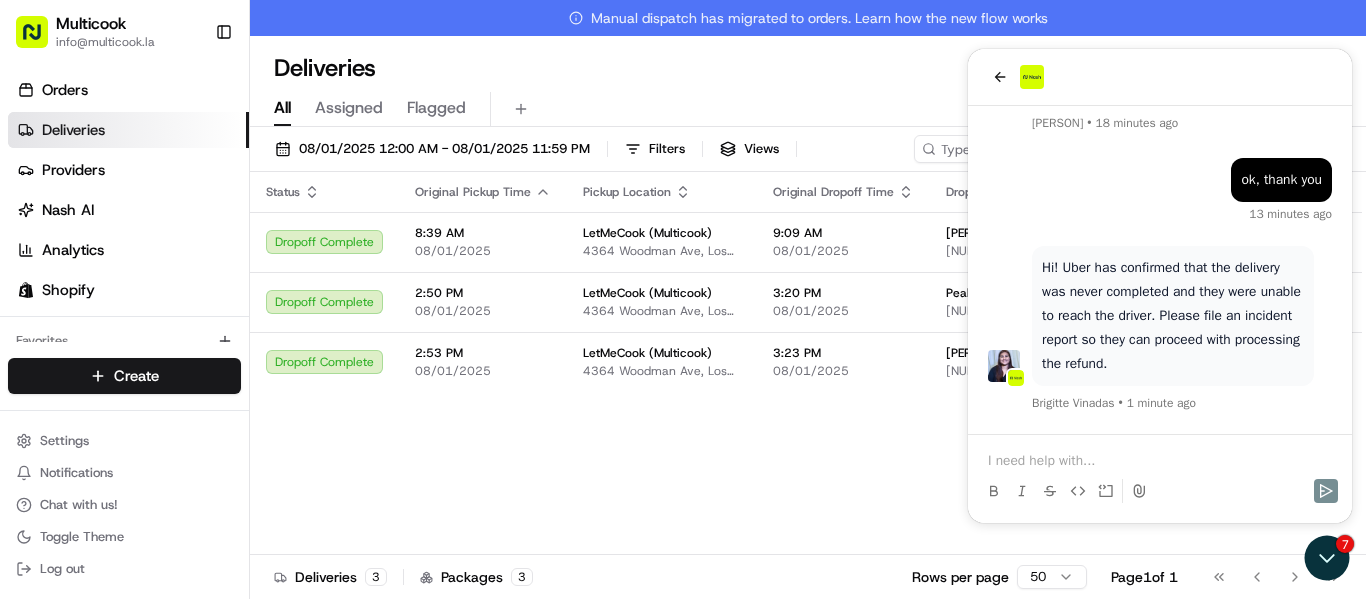click at bounding box center [1160, 473] 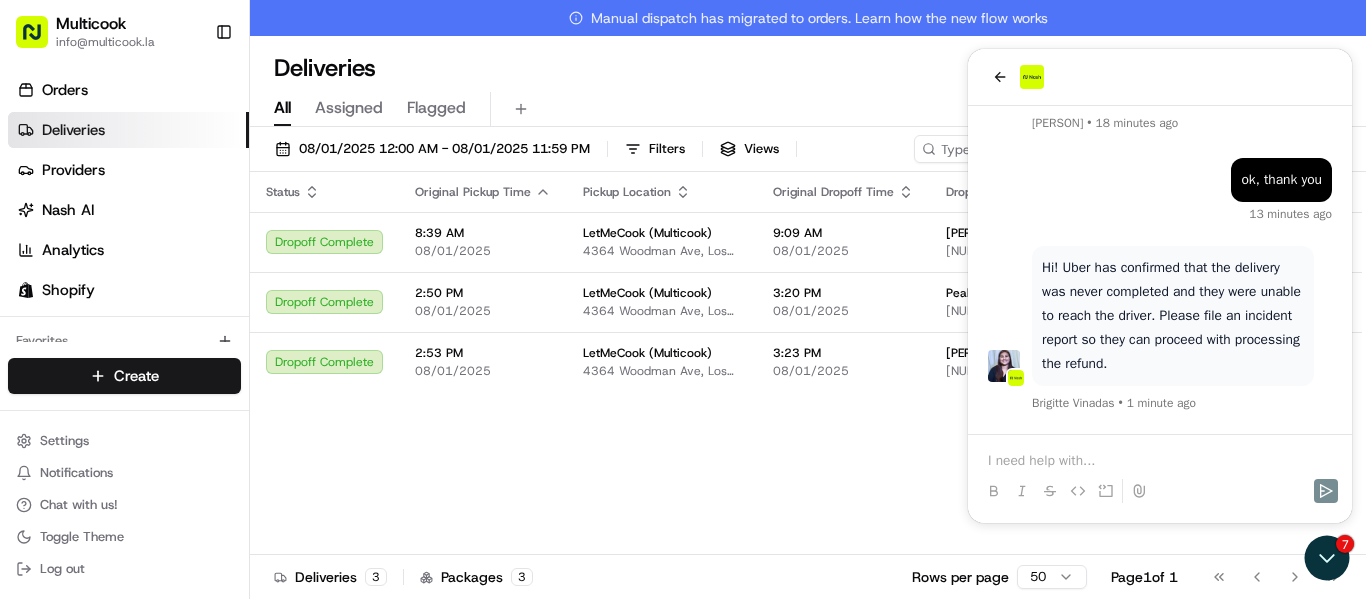 click at bounding box center (1160, 461) 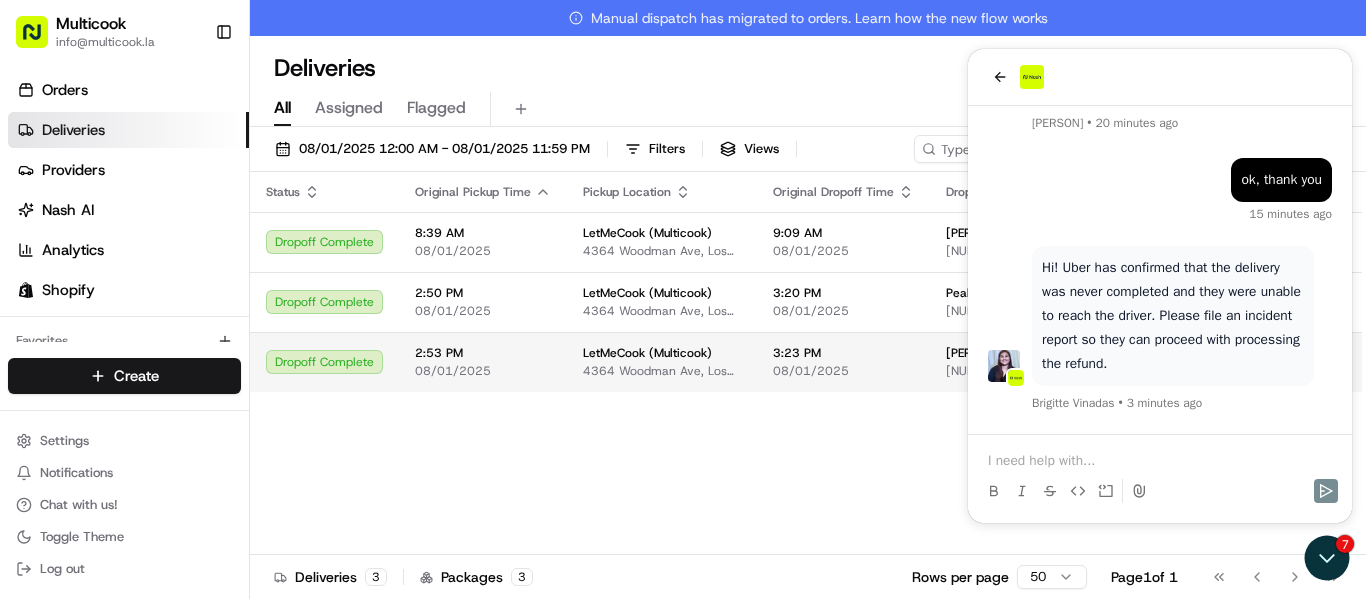click on "LetMeCook (Multicook) 4364 Woodman Ave, Los Angeles, CA 91423, US" at bounding box center (662, 362) 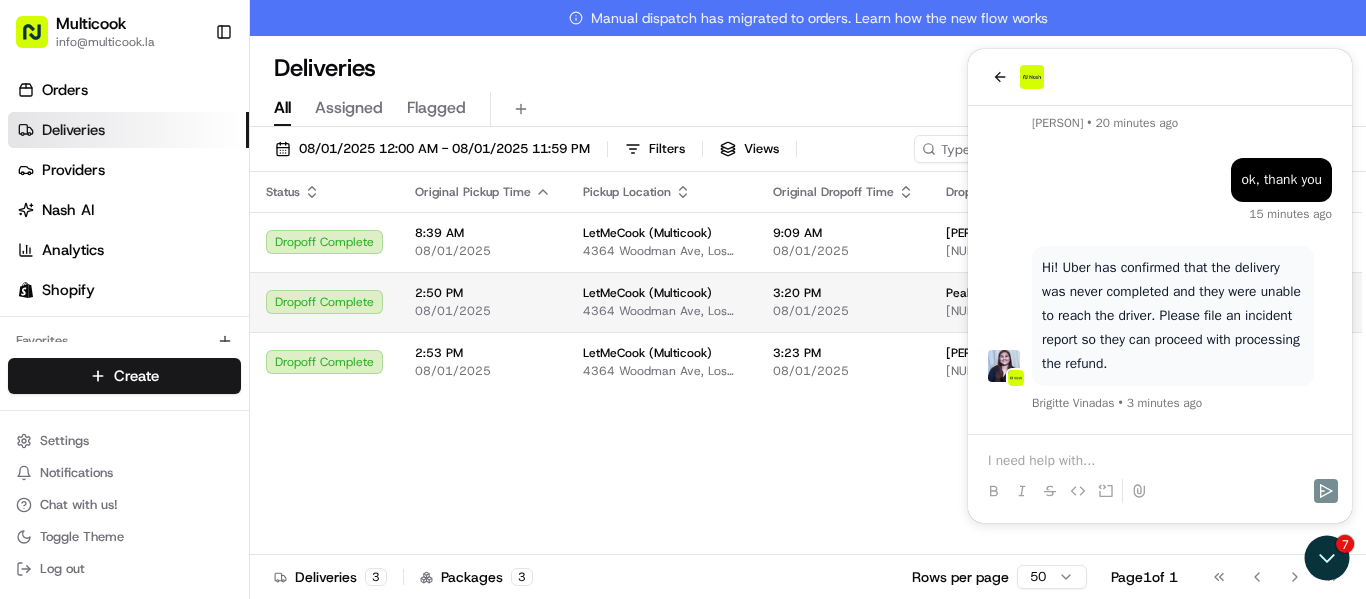 click on "08/01/2025" at bounding box center (483, 311) 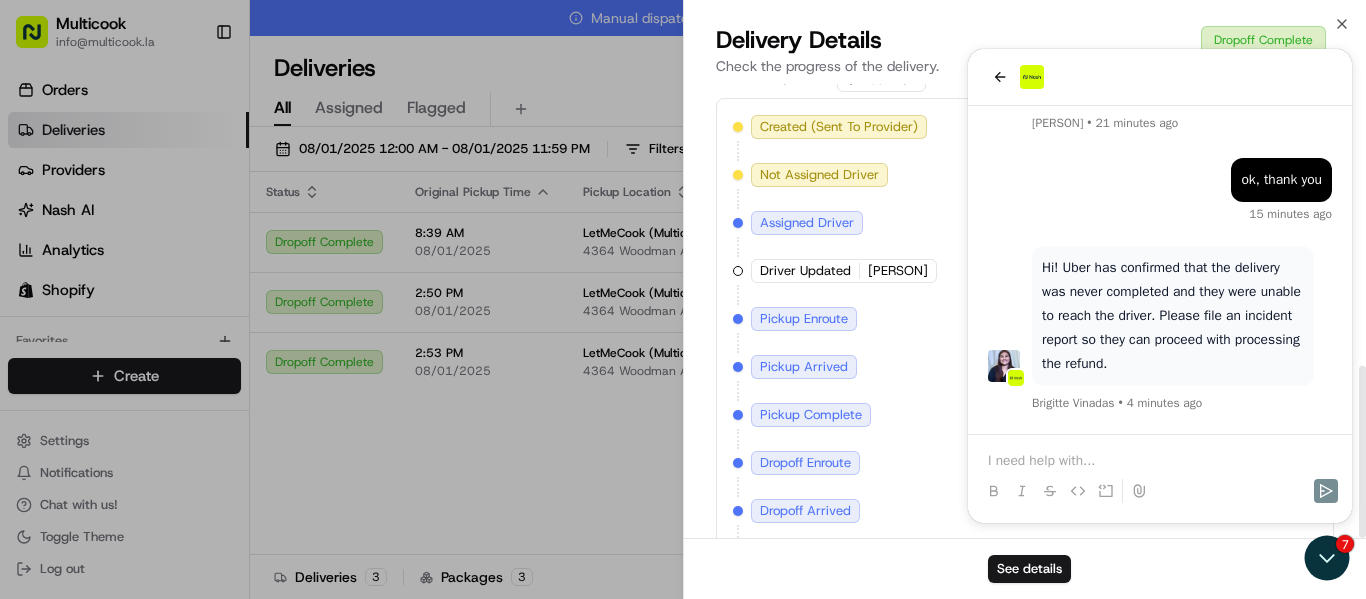 scroll, scrollTop: 746, scrollLeft: 0, axis: vertical 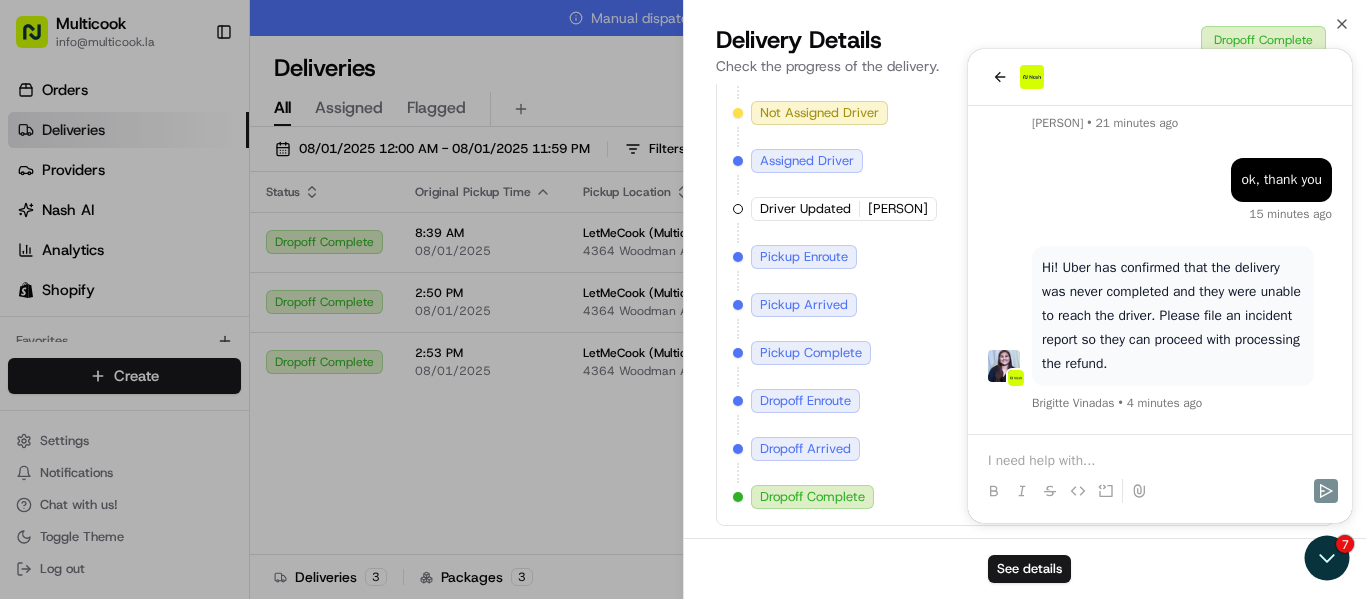 drag, startPoint x: 1174, startPoint y: 75, endPoint x: 1170, endPoint y: 110, distance: 35.22783 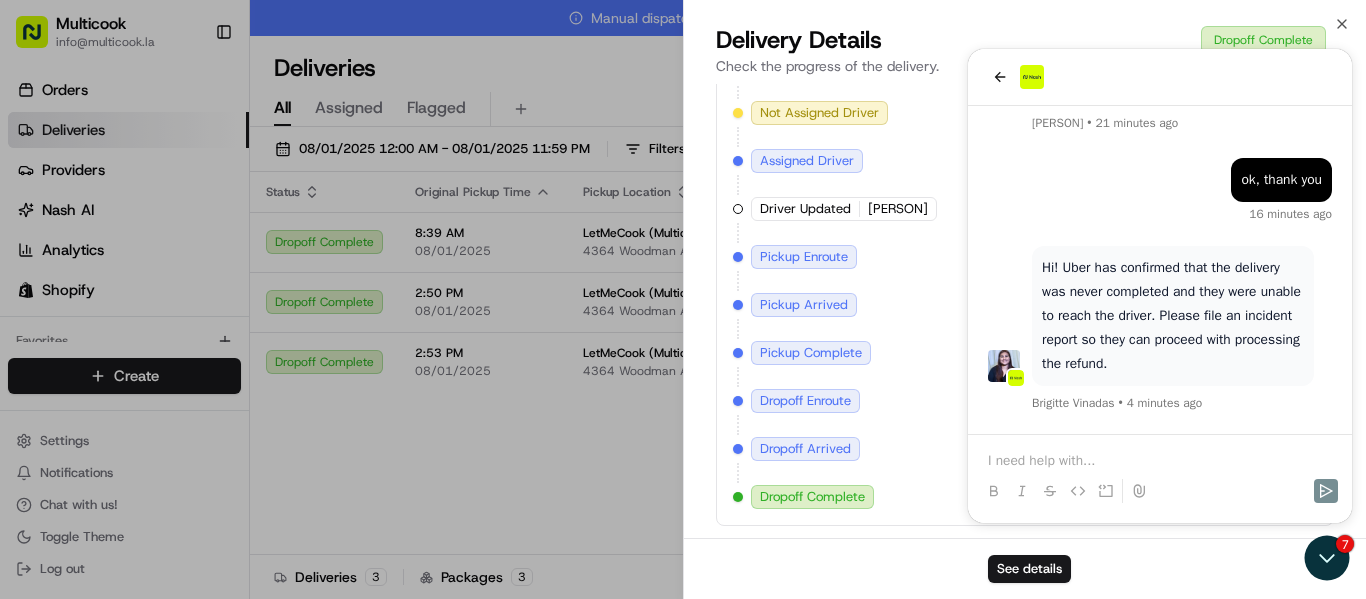 click on "Created (Sent To Provider) Uber 08/01/2025 2:45 PM PDT Not Assigned Driver Uber 08/01/2025 2:45 PM PDT Assigned Driver Uber 08/01/2025 2:47 PM PDT Driver Updated HOVHANNES N. Uber 08/01/2025 2:47 PM PDT Pickup Enroute Uber 08/01/2025 2:47 PM PDT Pickup Arrived Uber 08/01/2025 2:51 PM PDT Pickup Complete Uber 08/01/2025 2:52 PM PDT Dropoff Enroute Uber 08/01/2025 2:52 PM PDT Dropoff Arrived Uber 08/01/2025 4:21 PM PDT Dropoff Complete Uber 08/01/2025 4:26 PM PDT" at bounding box center (1025, 281) 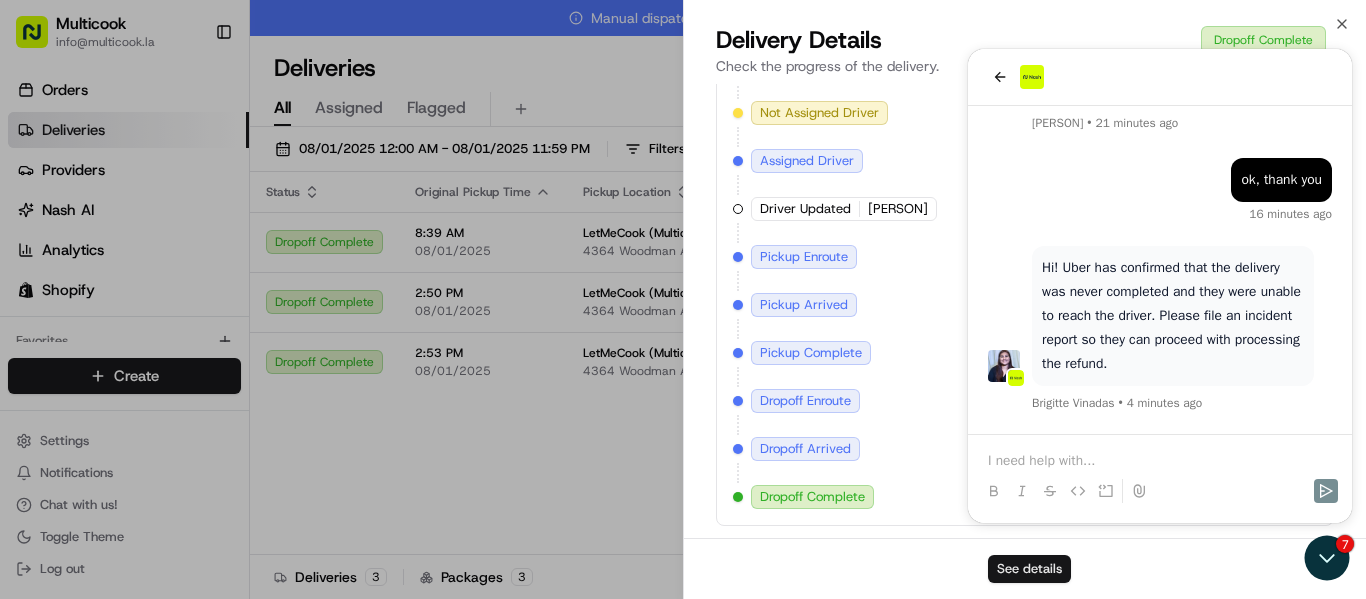 click on "See details" at bounding box center (1029, 569) 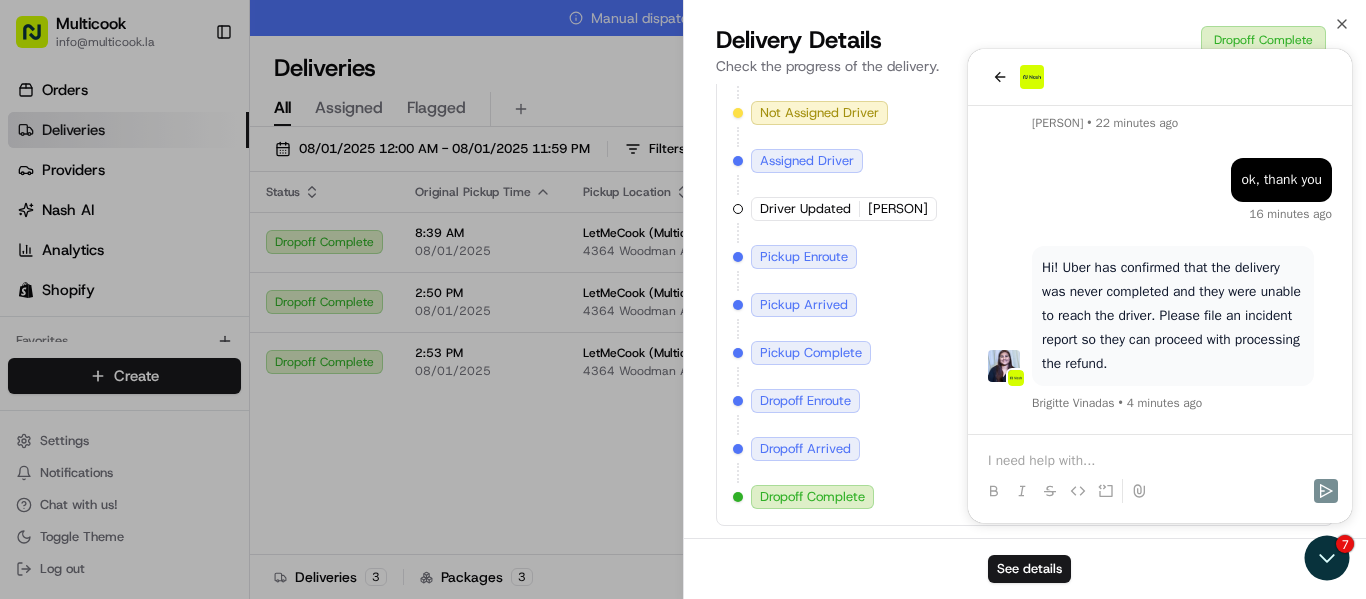 click on "Delivery Details Dropoff Complete Check the progress of the delivery." at bounding box center [1025, 54] 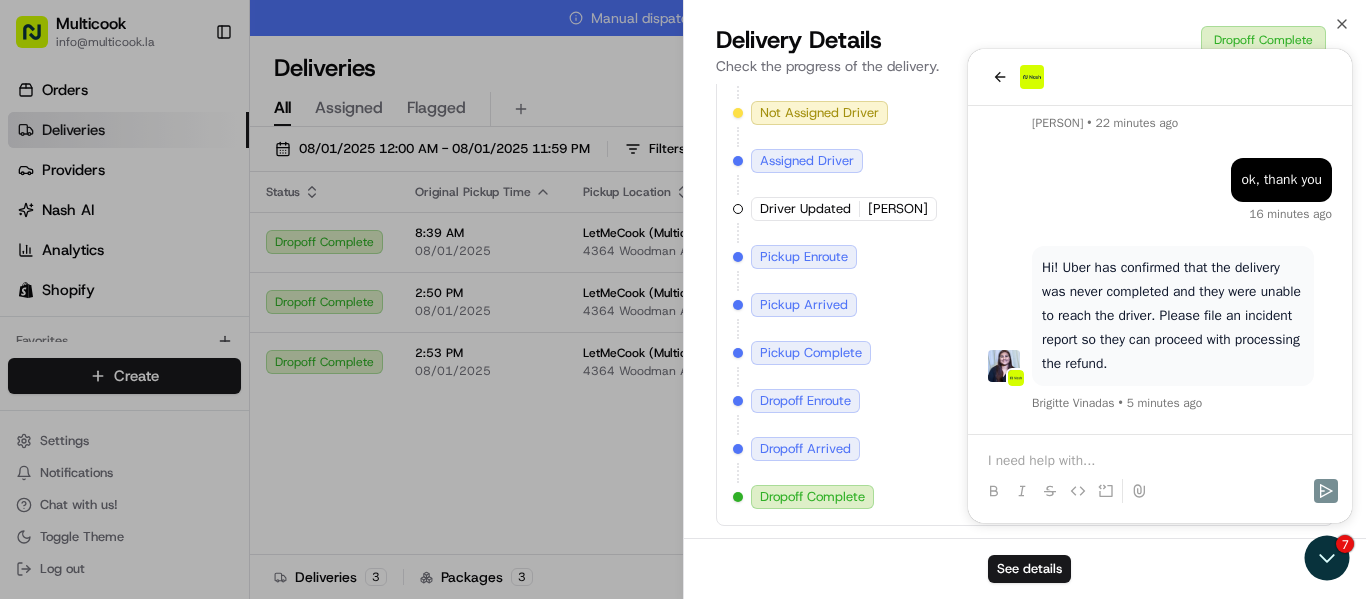 click on "Delivery Details Dropoff Complete Check the progress of the delivery." at bounding box center [1025, 54] 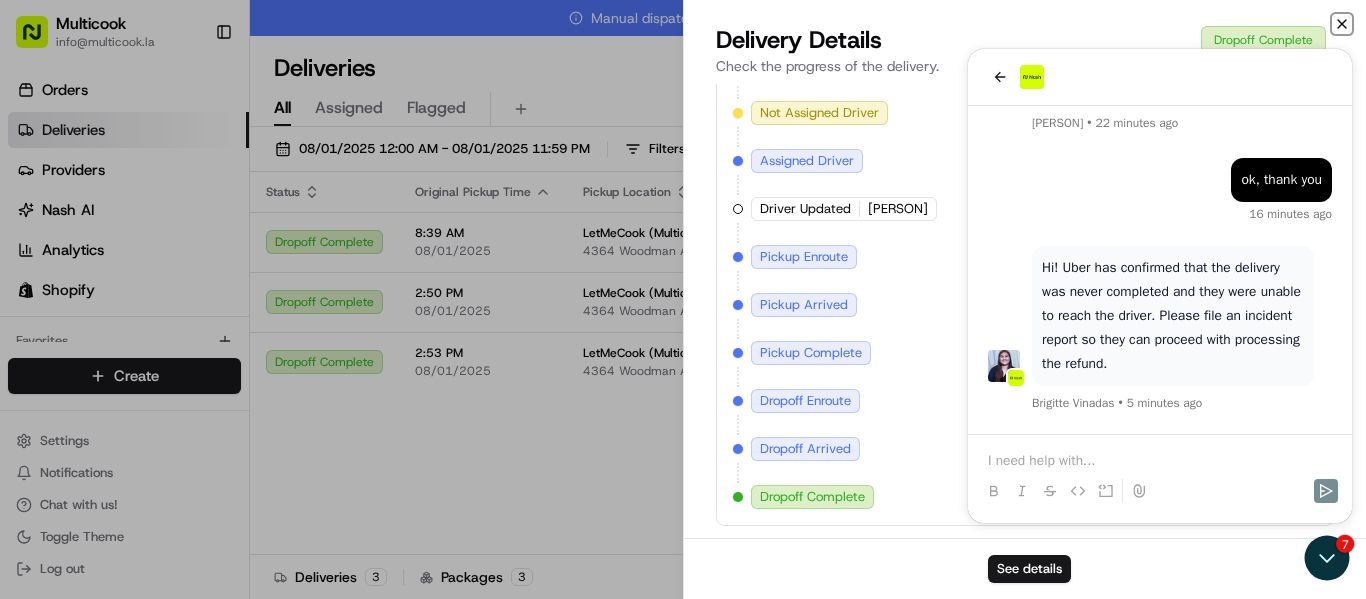 click 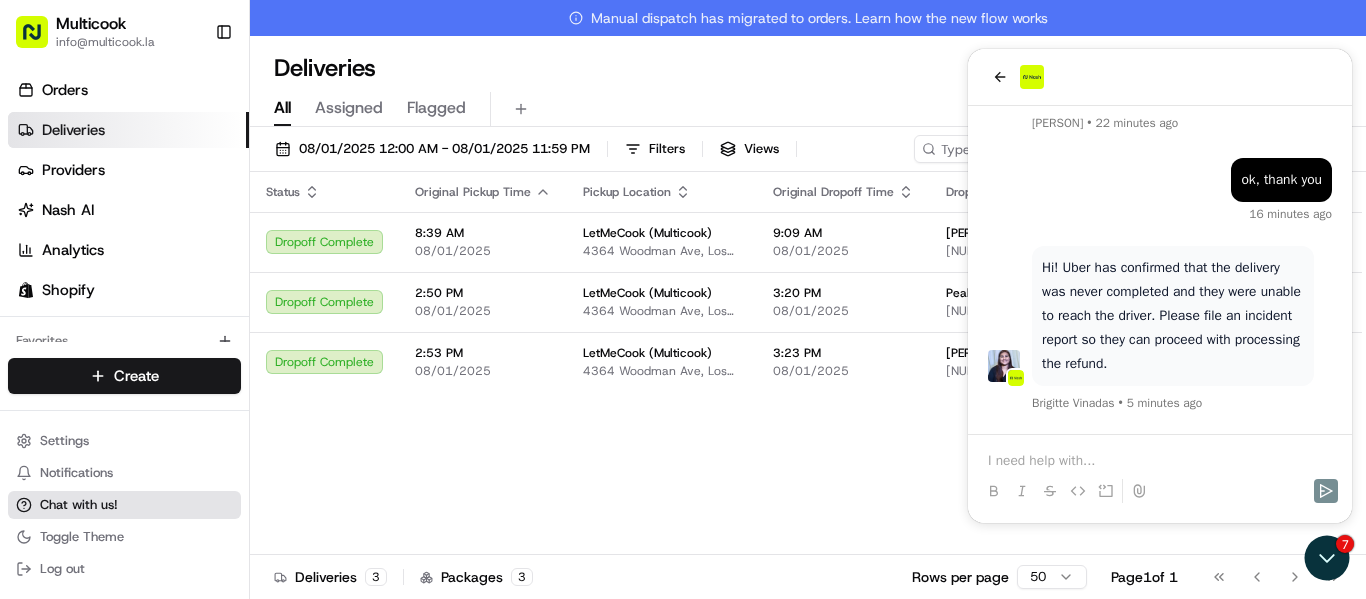click on "Chat with us!" at bounding box center [79, 505] 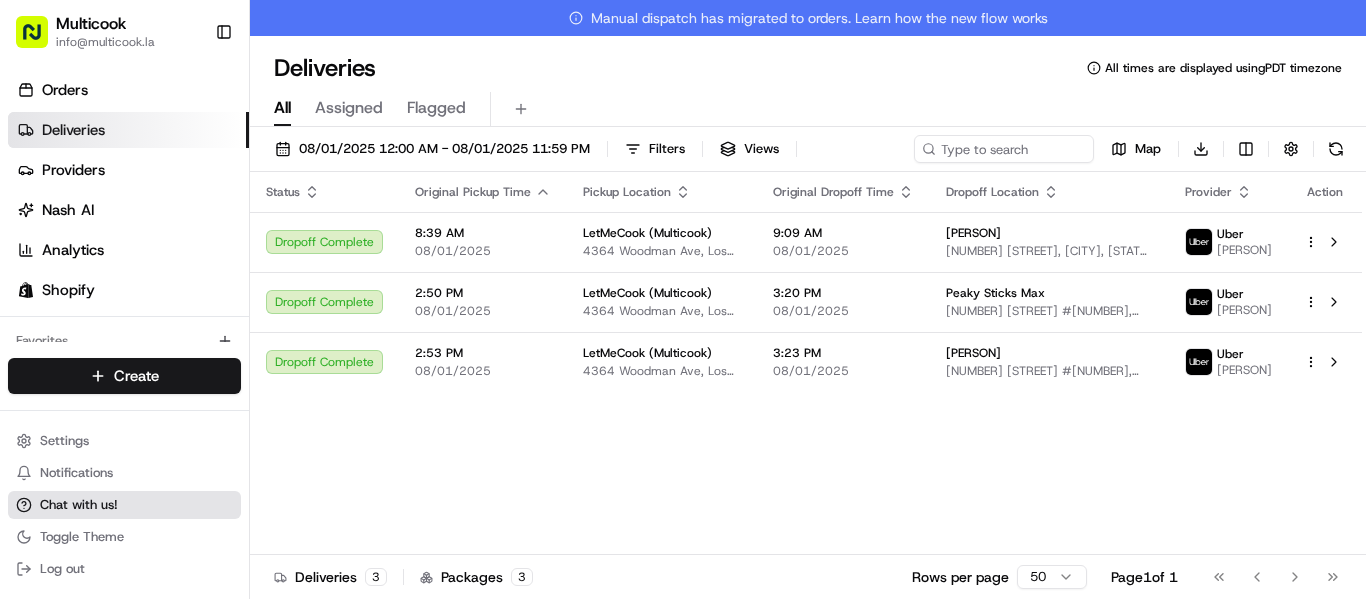 click on "Chat with us!" at bounding box center [79, 505] 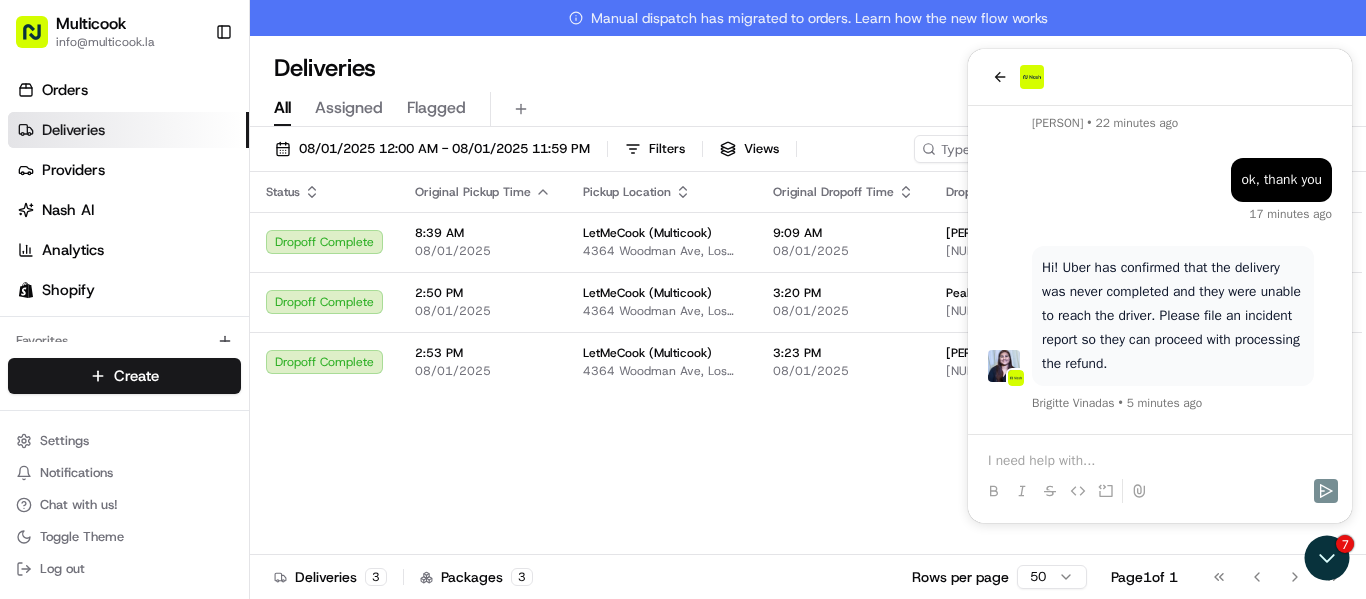 click at bounding box center (1160, 461) 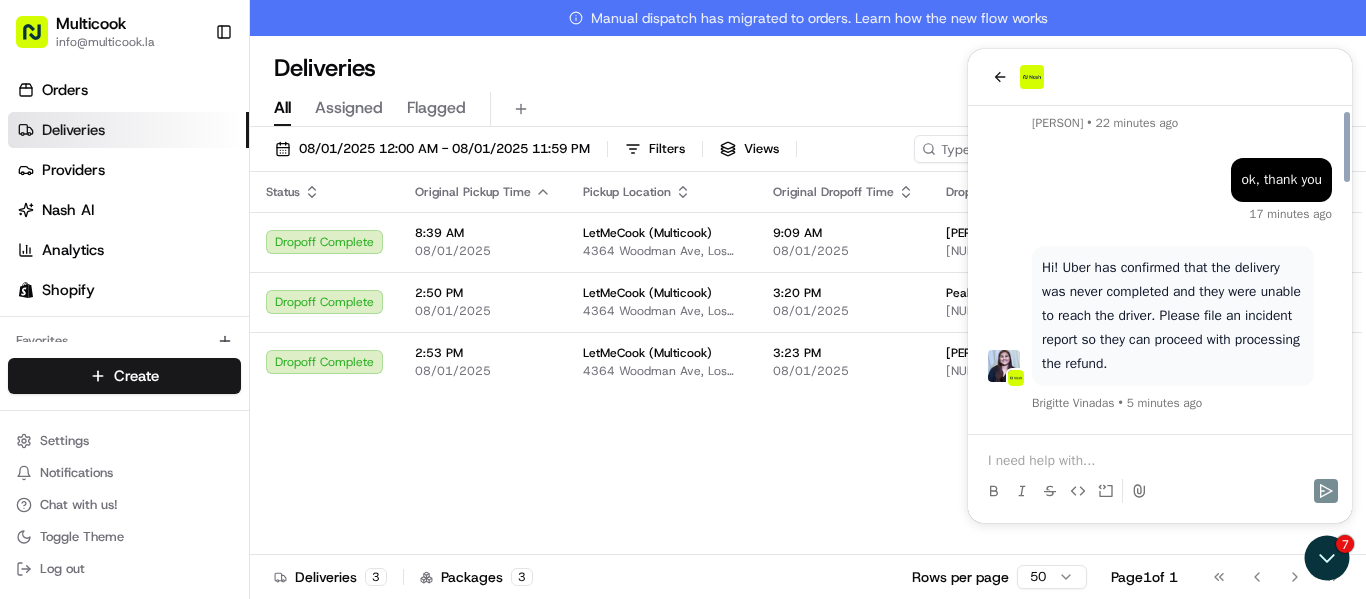 scroll, scrollTop: 1160, scrollLeft: 0, axis: vertical 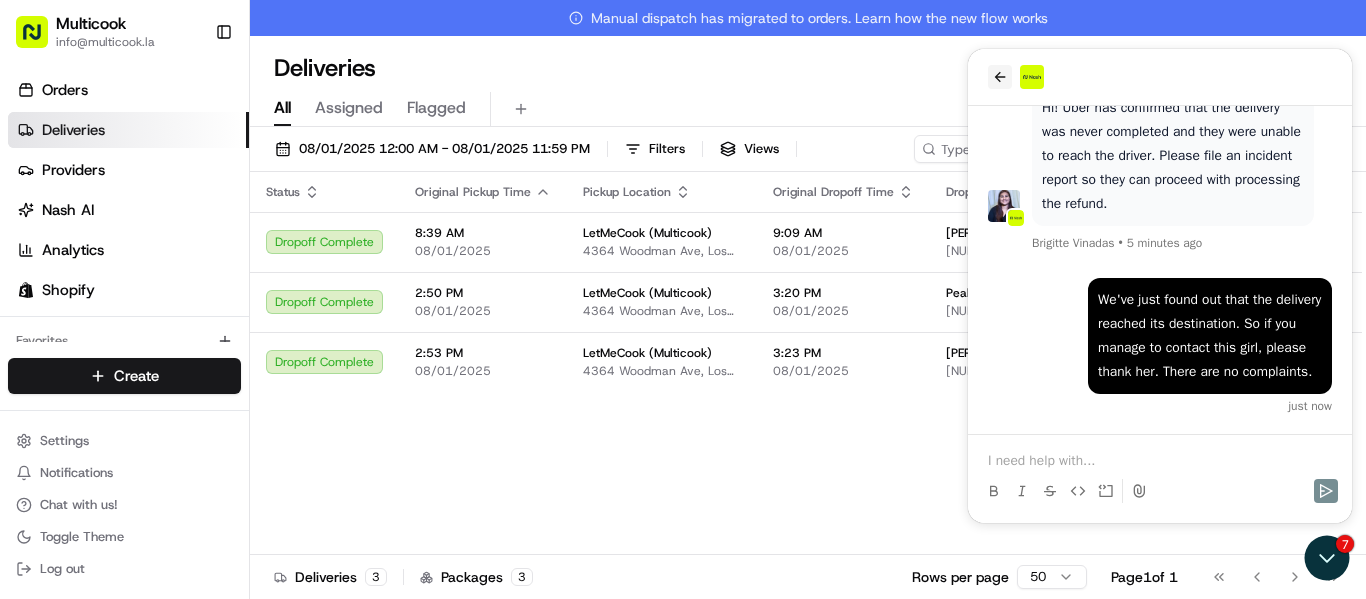 click 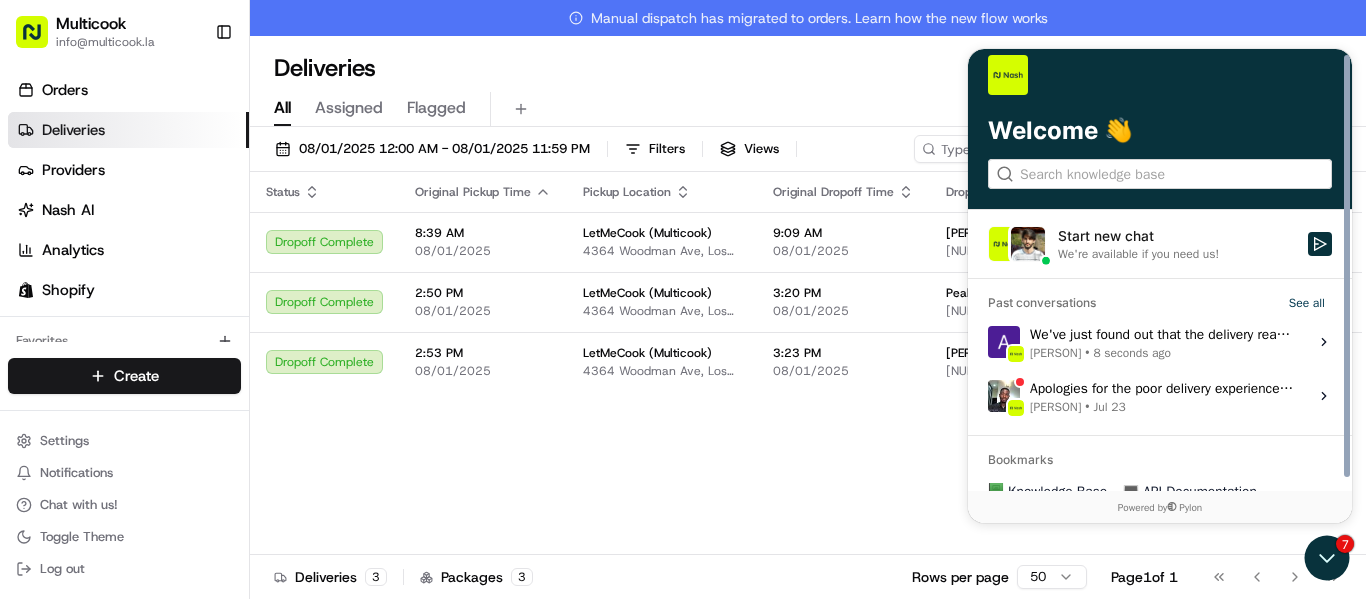 scroll, scrollTop: 0, scrollLeft: 0, axis: both 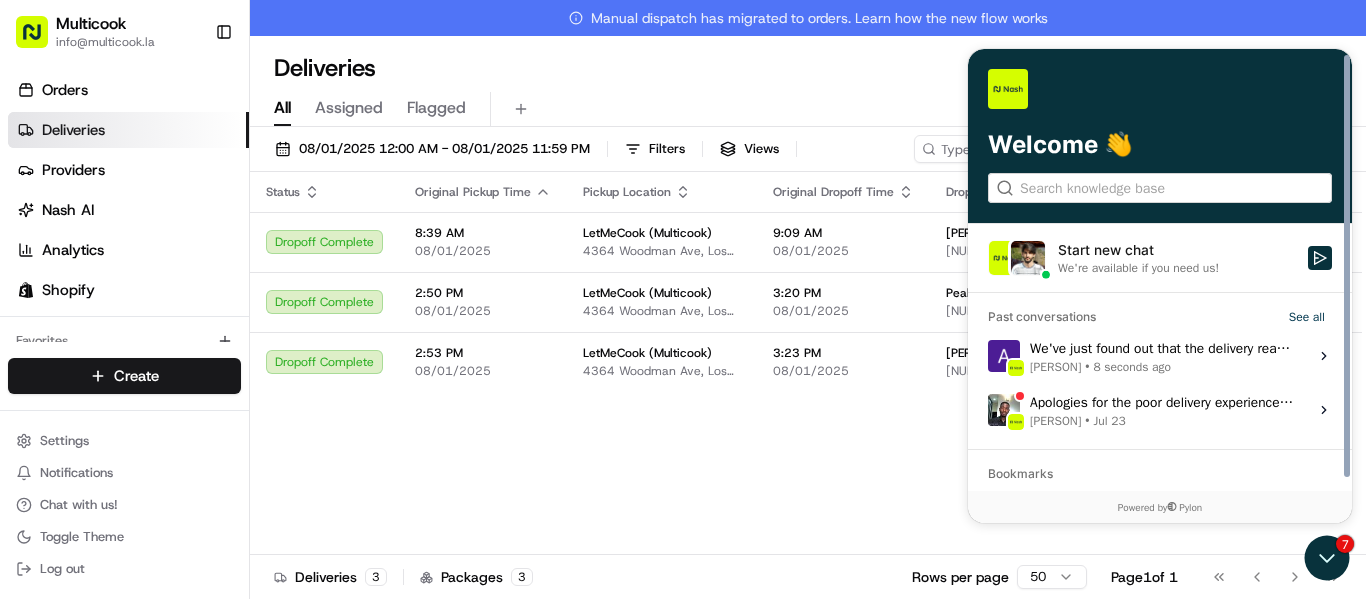 click on "Status Original Pickup Time Pickup Location Original Dropoff Time Dropoff Location Provider Action Dropoff Complete [TIME] [DATE] LetMeCook (Multicook) [NUMBER] [STREET], [CITY], [STATE] [POSTAL_CODE], [COUNTRY] [TIME] [DATE] [FIRST] [LAST] [NUMBER] [STREET] #[NUMBER], [CITY], [STATE] [POSTAL_CODE], [COUNTRY] Uber [FIRST] [LAST] Dropoff Complete [TIME] [DATE] LetMeCook (Multicook) [NUMBER] [STREET], [CITY], [STATE] [POSTAL_CODE], [COUNTRY] [TIME] [DATE] Peaky Sticks [FIRST] [NUMBER] [STREET] #[NUMBER], [CITY], [STATE] [POSTAL_CODE], [COUNTRY] Uber [FIRST] [LAST] Dropoff Complete [TIME] [DATE] LetMeCook (Multicook) [NUMBER] [STREET], [CITY], [STATE] [POSTAL_CODE], [COUNTRY] [TIME] [DATE] [FIRST] [LAST] [NUMBER] [STREET] #[NUMBER], [CITY], [STATE] [POSTAL_CODE], [COUNTRY] Uber [FIRST] [LAST]" at bounding box center [806, 381] 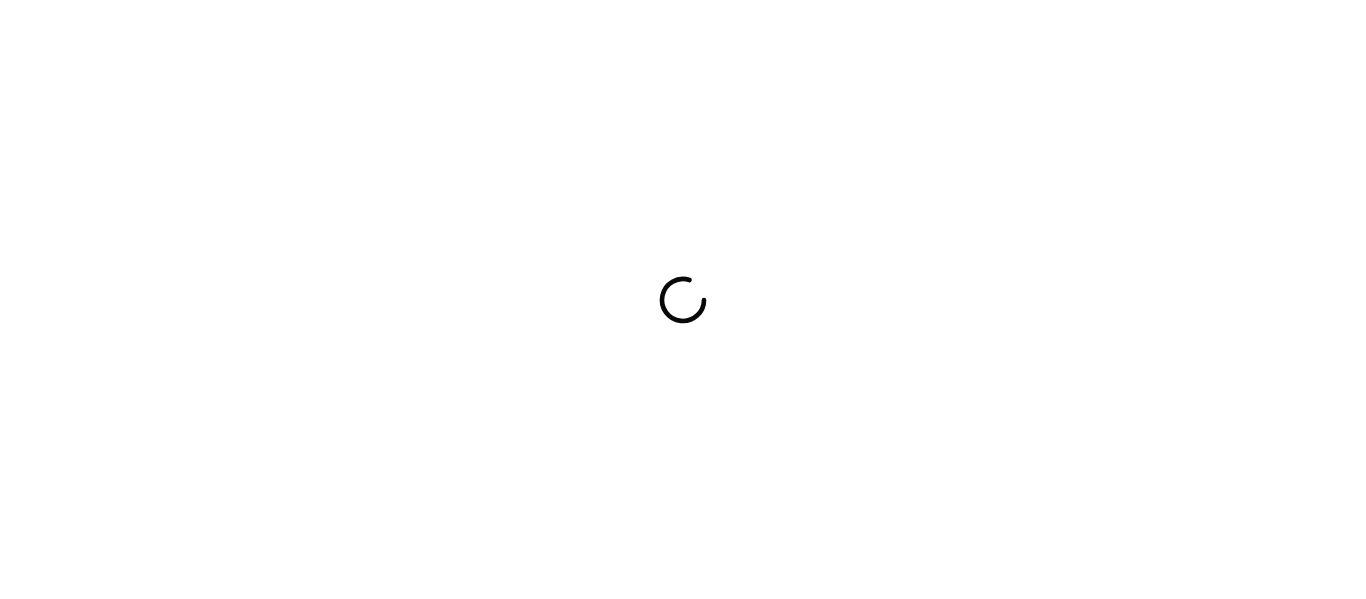 scroll, scrollTop: 0, scrollLeft: 0, axis: both 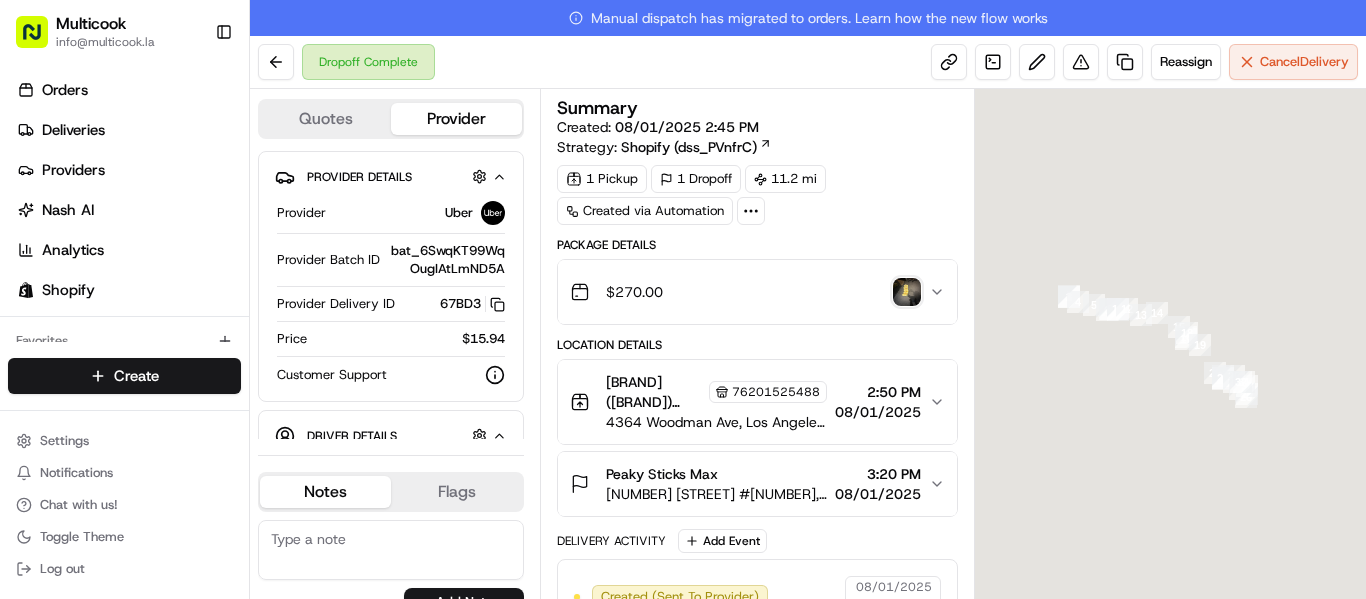 click at bounding box center (907, 292) 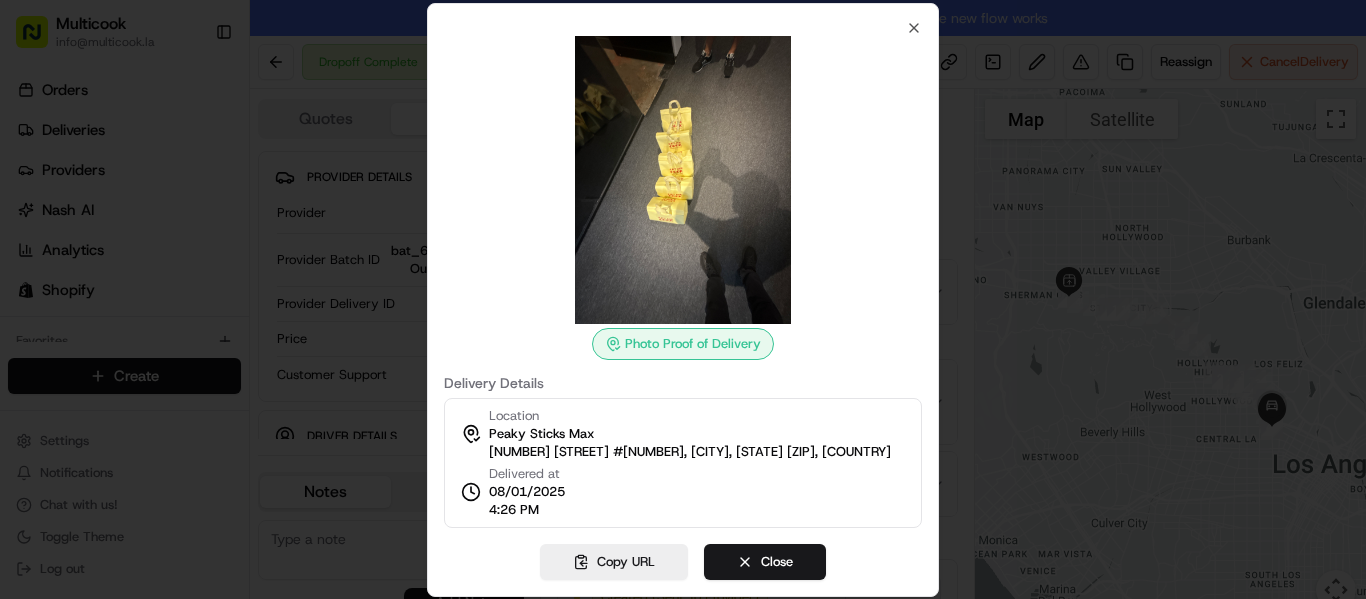 scroll, scrollTop: 0, scrollLeft: 0, axis: both 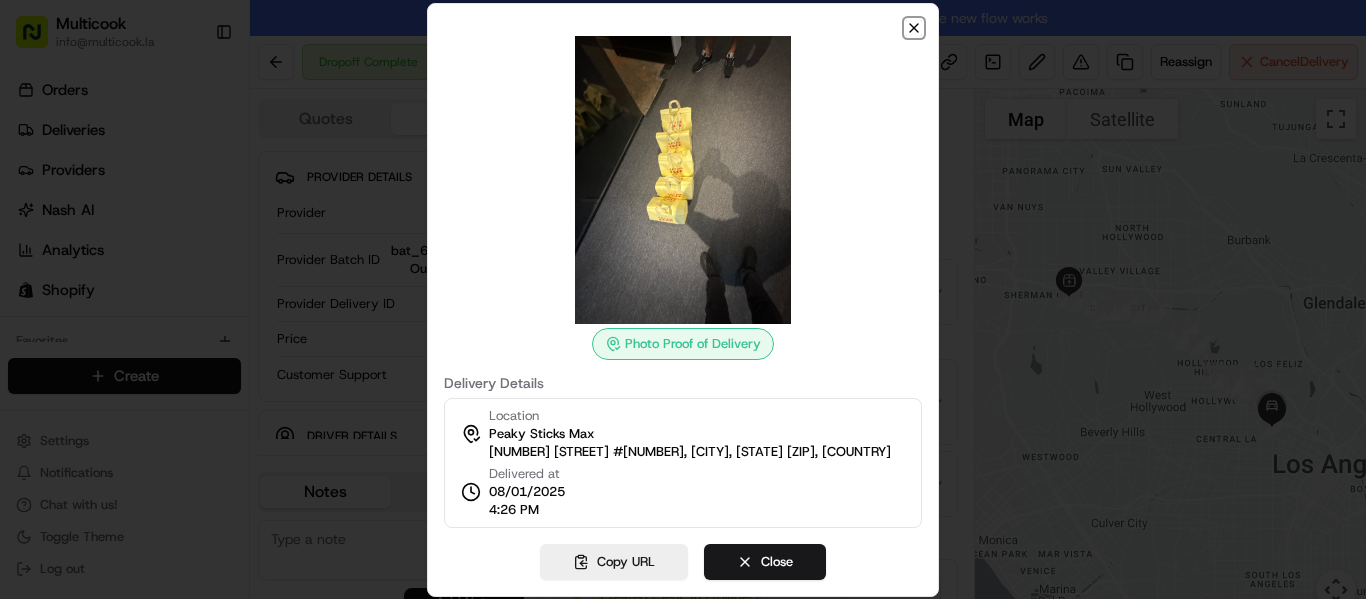 click 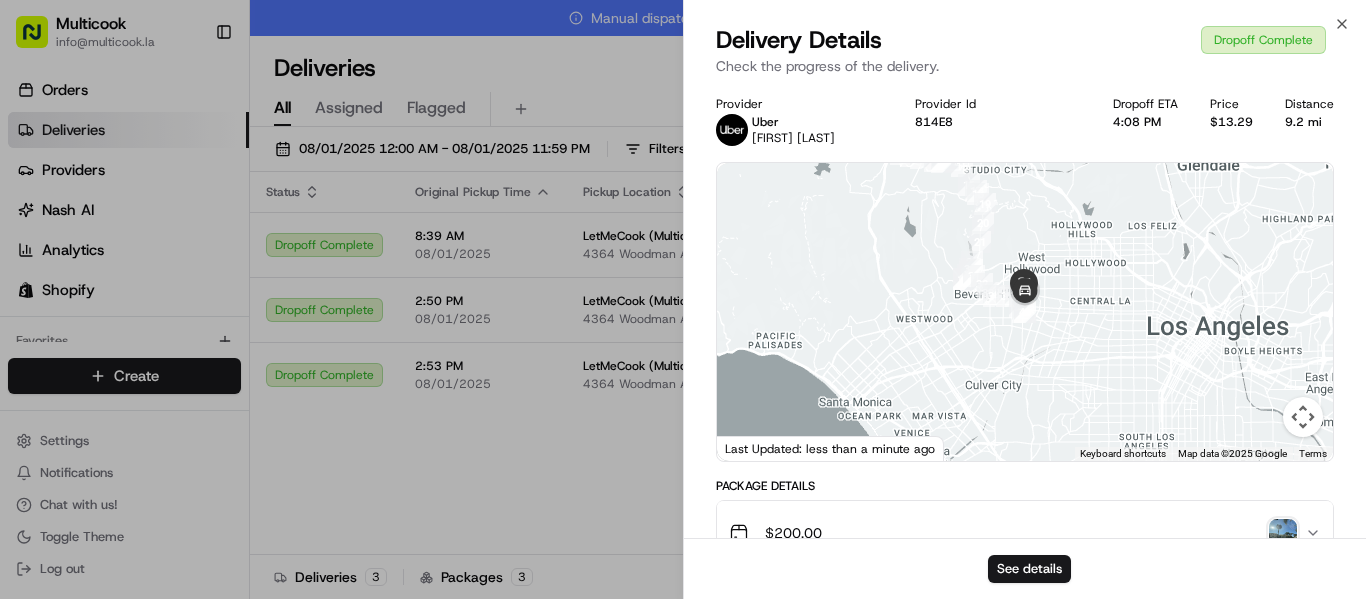 scroll, scrollTop: 0, scrollLeft: 0, axis: both 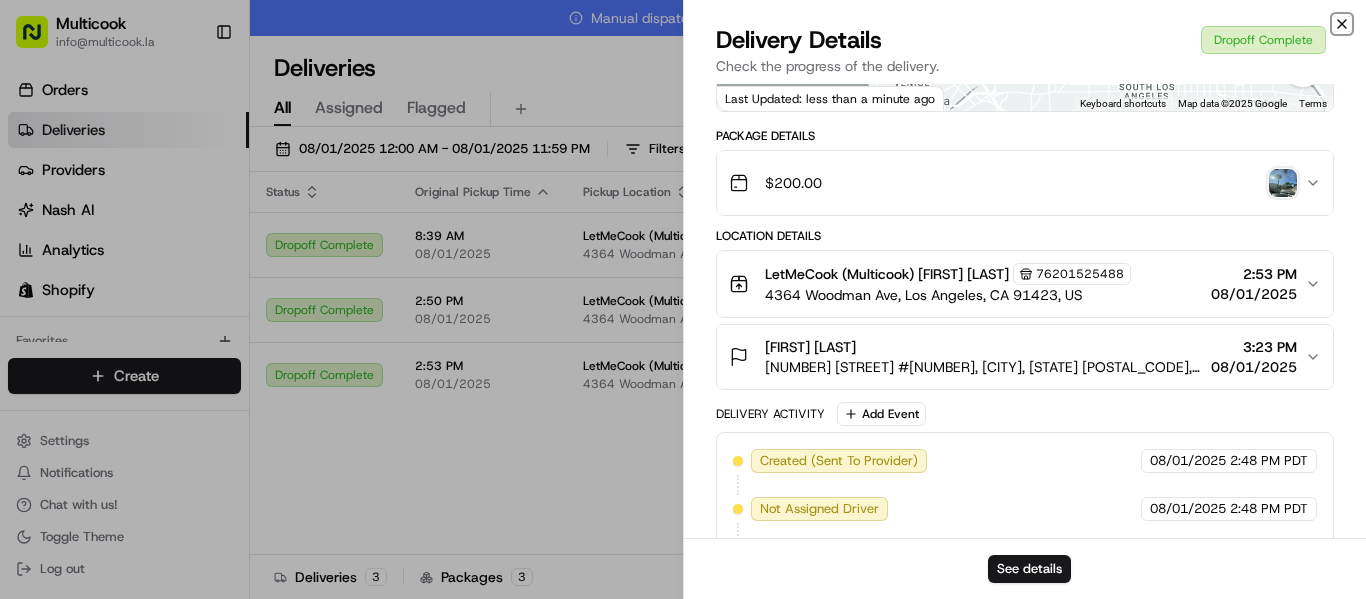 click 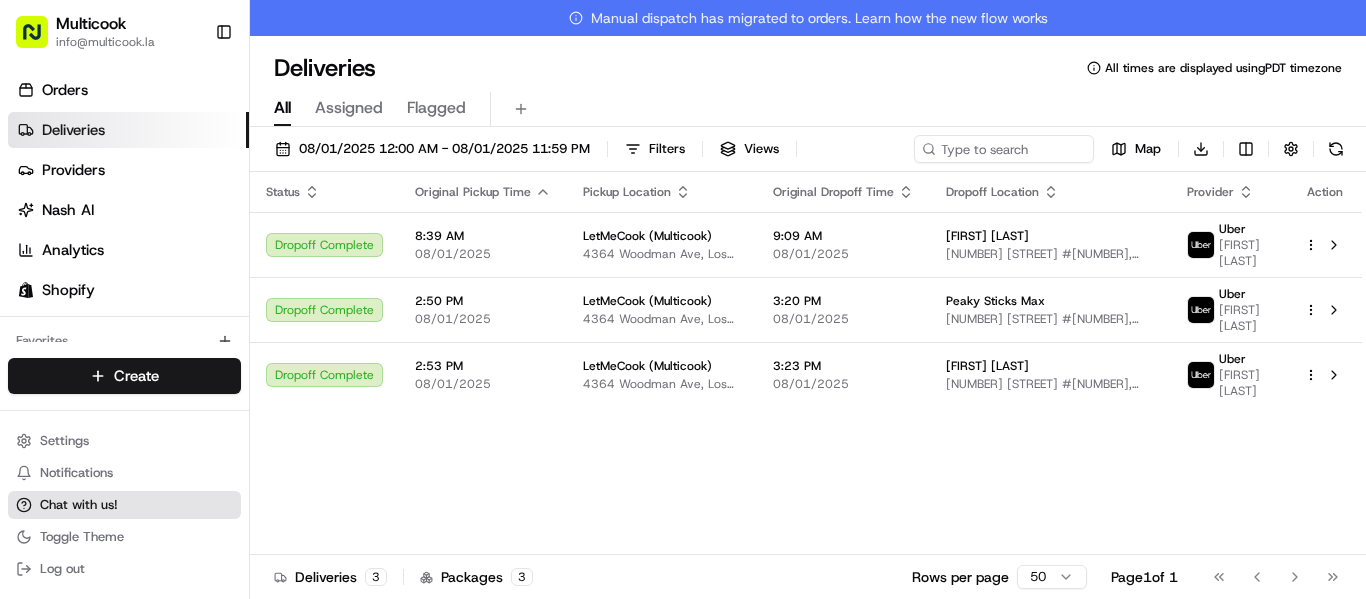 click on "Chat with us!" at bounding box center [79, 505] 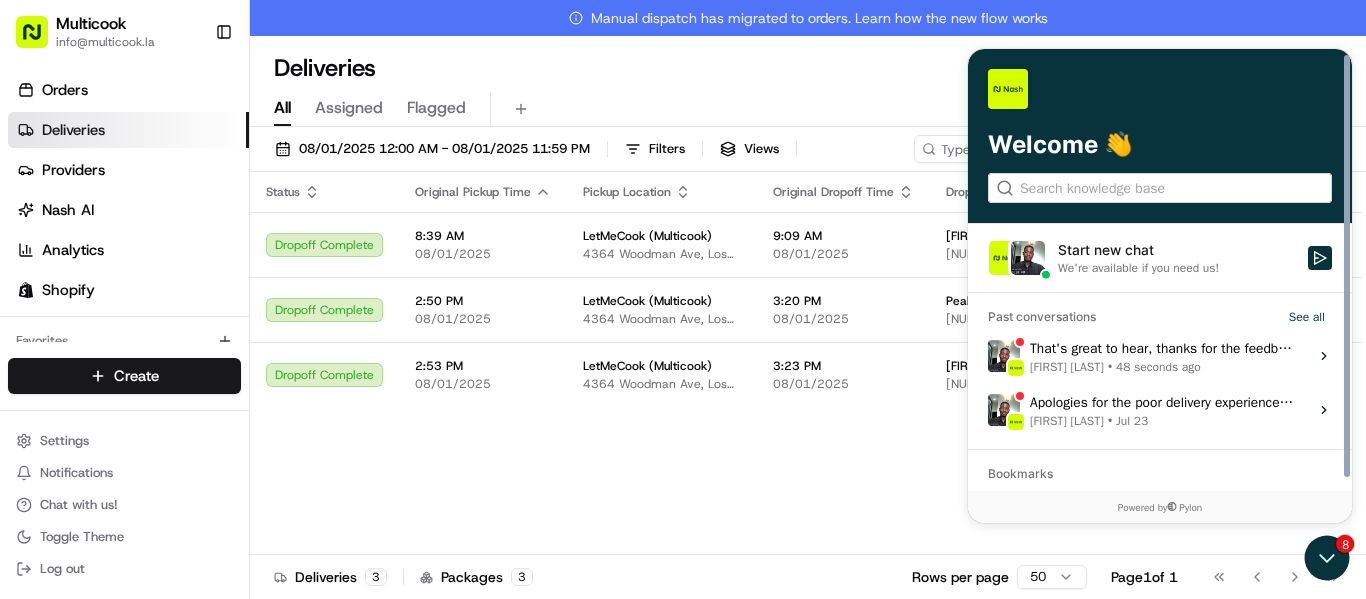 click on "48 seconds ago" at bounding box center [1158, 367] 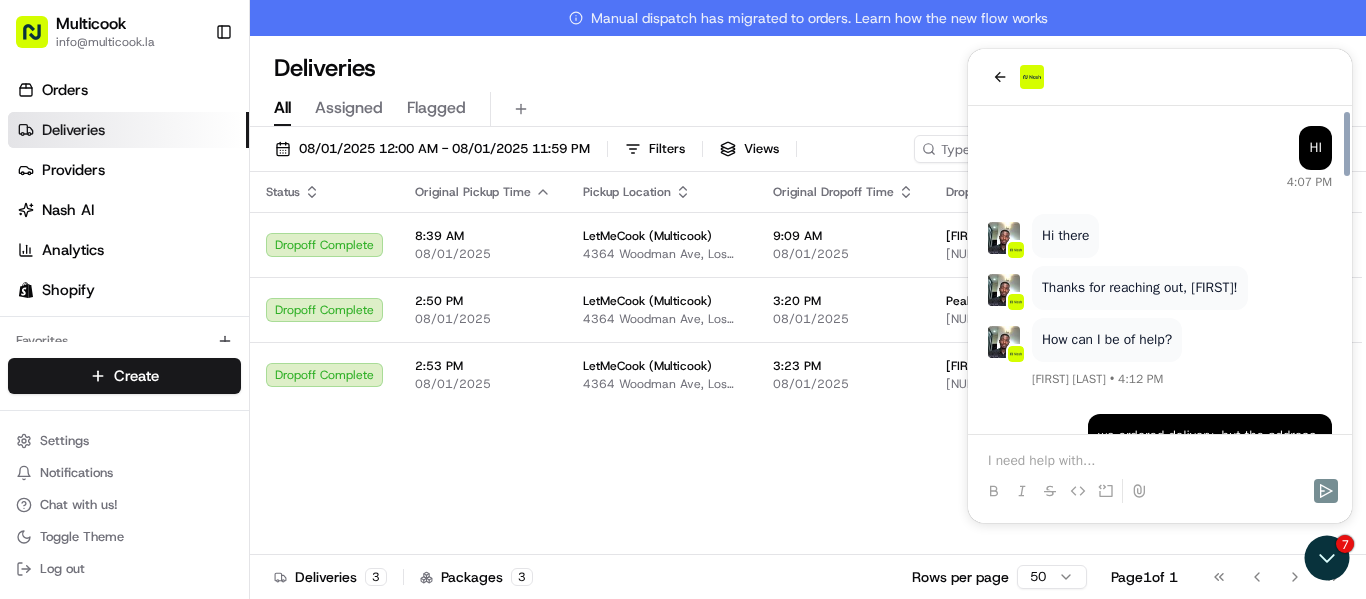scroll, scrollTop: 1280, scrollLeft: 0, axis: vertical 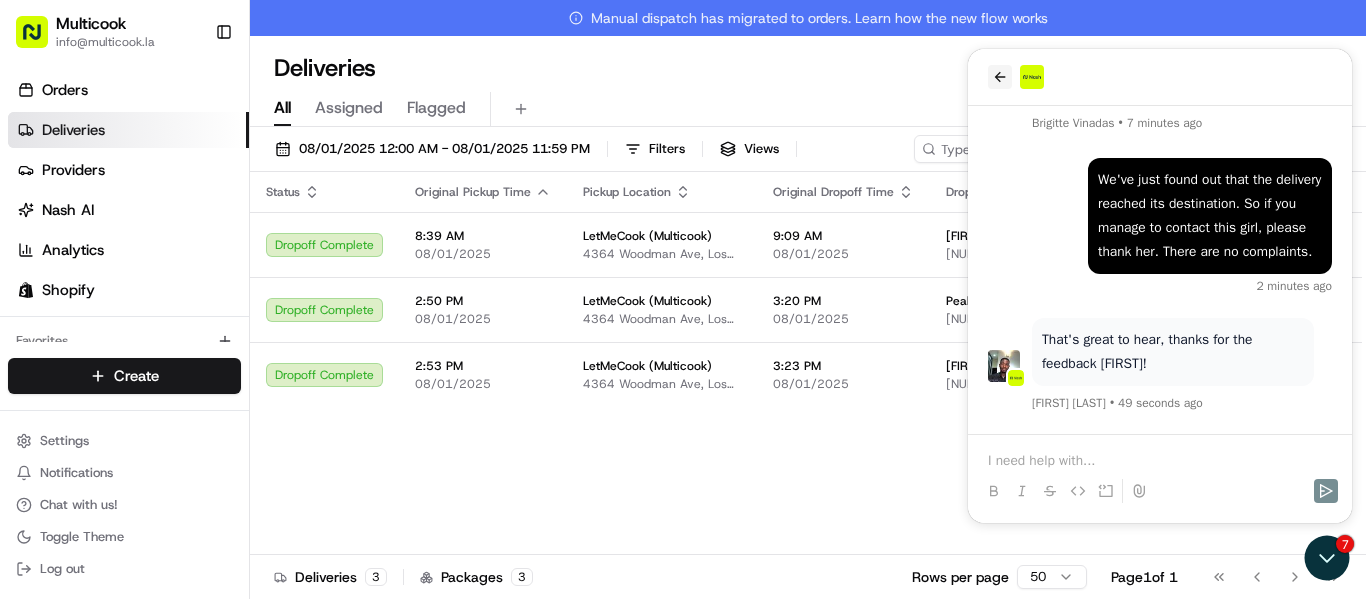 click 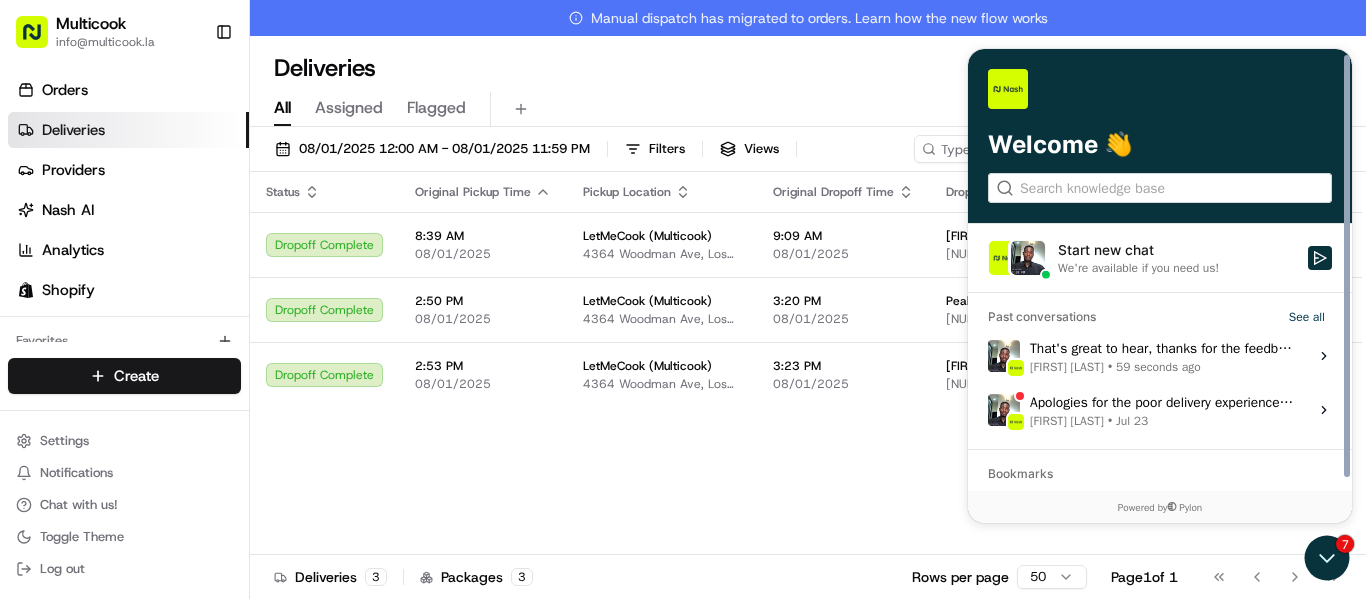 click on "That's great to hear, thanks for the feedback [FIRST]! [FIRST] [LAST] • 59 seconds ago" at bounding box center [1163, 356] 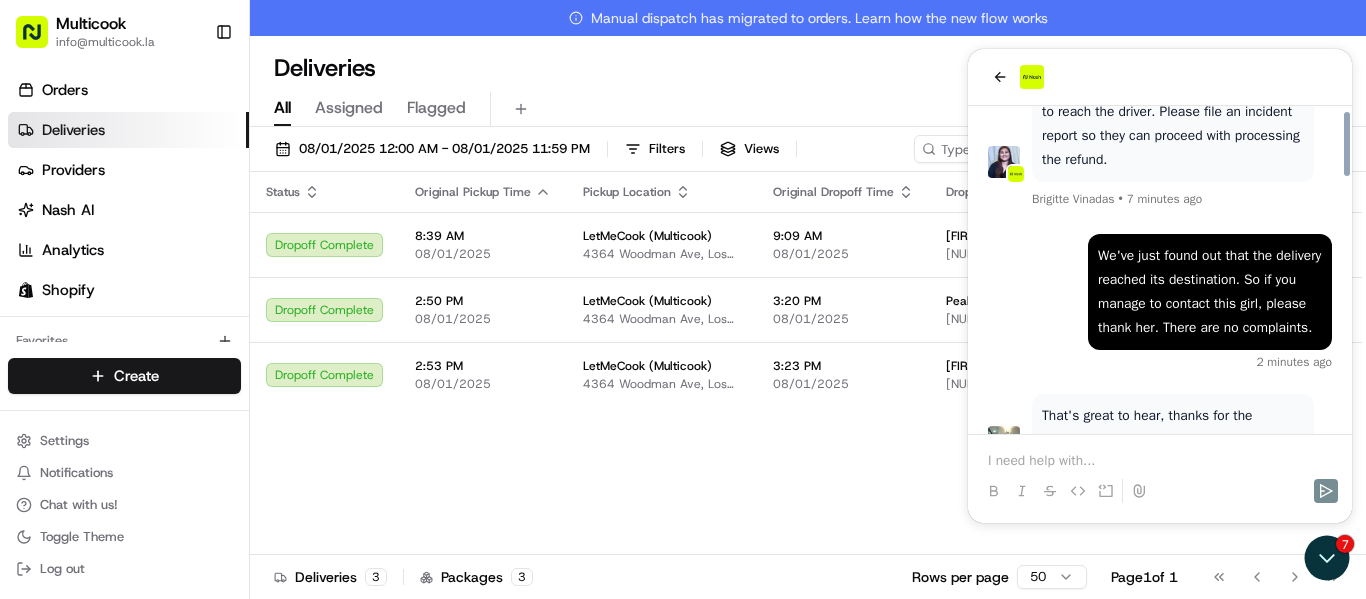scroll, scrollTop: 1280, scrollLeft: 0, axis: vertical 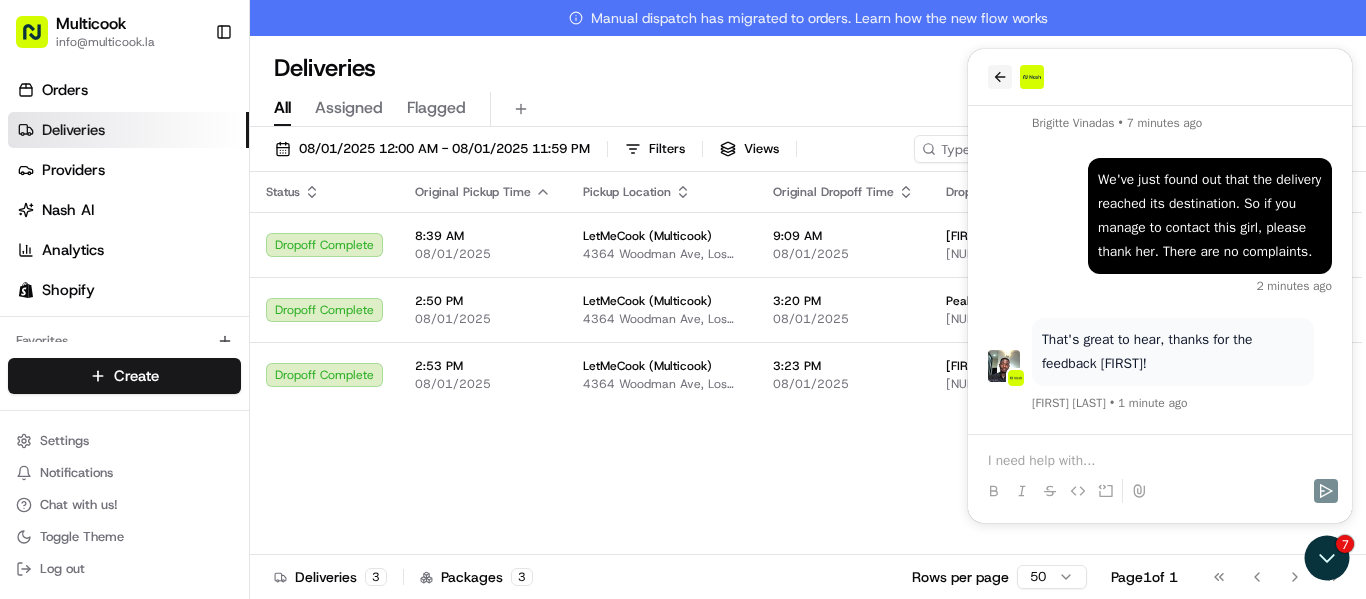 click 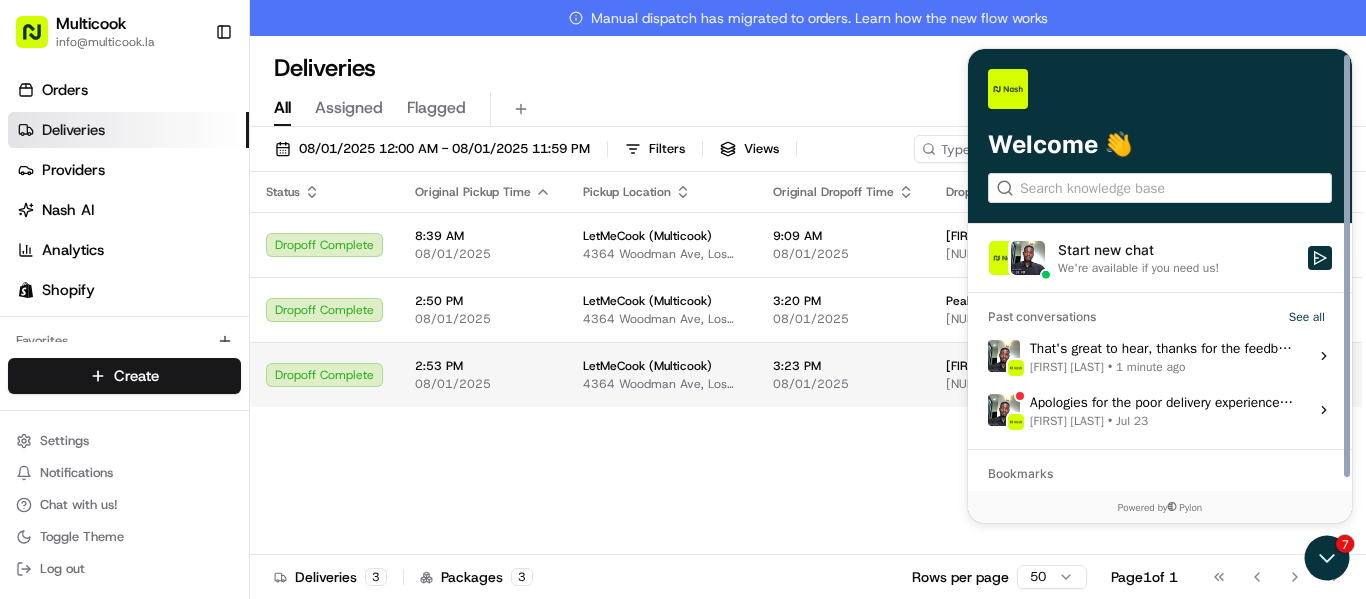click on "LetMeCook (Multicook) 4364 Woodman Ave, Los Angeles, CA 91423, US" at bounding box center (662, 374) 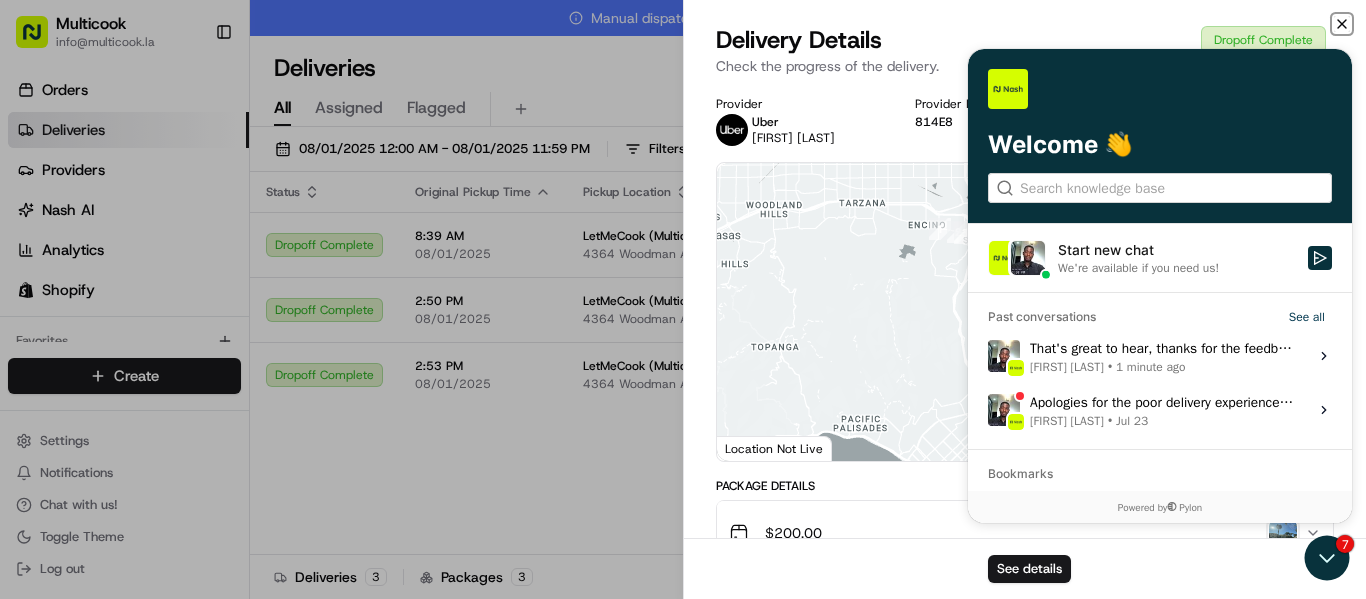 click 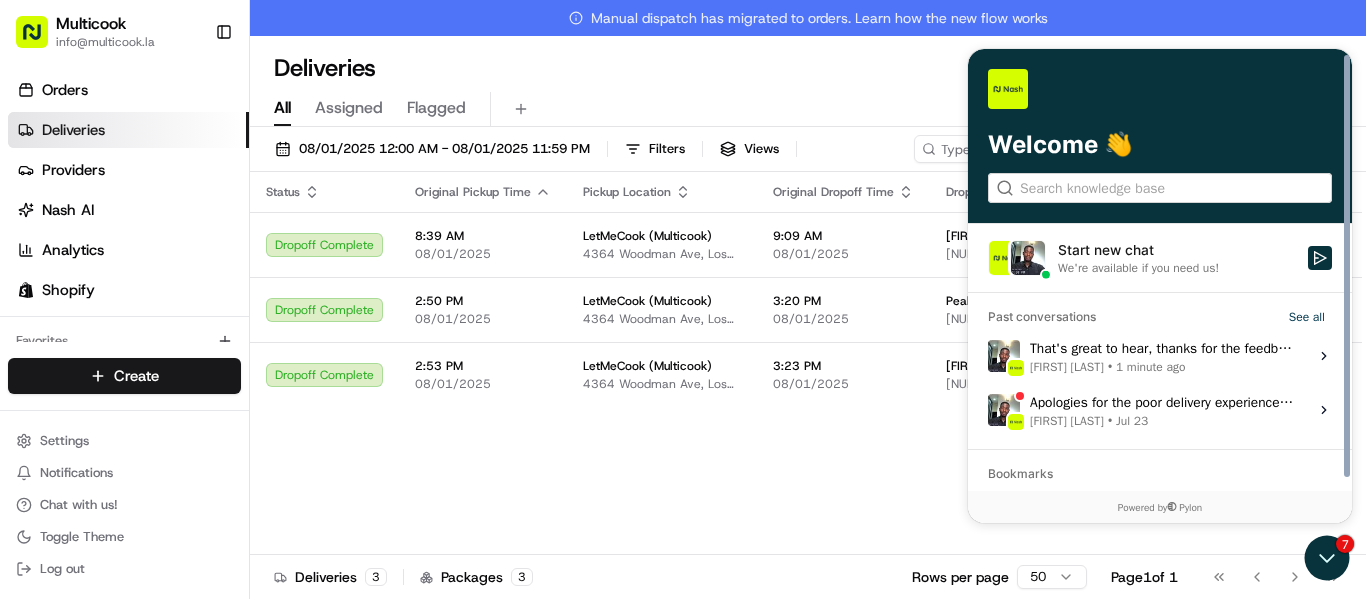 click on "Status Original Pickup Time Pickup Location Original Dropoff Time Dropoff Location Provider Action Dropoff Complete [TIME] [DATE] LetMeCook (Multicook) [NUMBER] [STREET], [CITY], [STATE] [POSTAL_CODE], [COUNTRY] [TIME] [DATE] [FIRST] [LAST] [NUMBER] [STREET] #[NUMBER], [CITY], [STATE] [POSTAL_CODE], [COUNTRY] Uber [FIRST] [LAST] Dropoff Complete [TIME] [DATE] LetMeCook (Multicook) [NUMBER] [STREET], [CITY], [STATE] [POSTAL_CODE], [COUNTRY] [TIME] [DATE] Peaky Sticks [FIRST] [NUMBER] [STREET] #[NUMBER], [CITY], [STATE] [POSTAL_CODE], [COUNTRY] Uber [FIRST] [LAST] Dropoff Complete [TIME] [DATE] LetMeCook (Multicook) [NUMBER] [STREET], [CITY], [STATE] [POSTAL_CODE], [COUNTRY] [TIME] [DATE] [FIRST] [LAST] [NUMBER] [STREET] #[NUMBER], [CITY], [STATE] [POSTAL_CODE], [COUNTRY] Uber [FIRST] [LAST]" at bounding box center [806, 381] 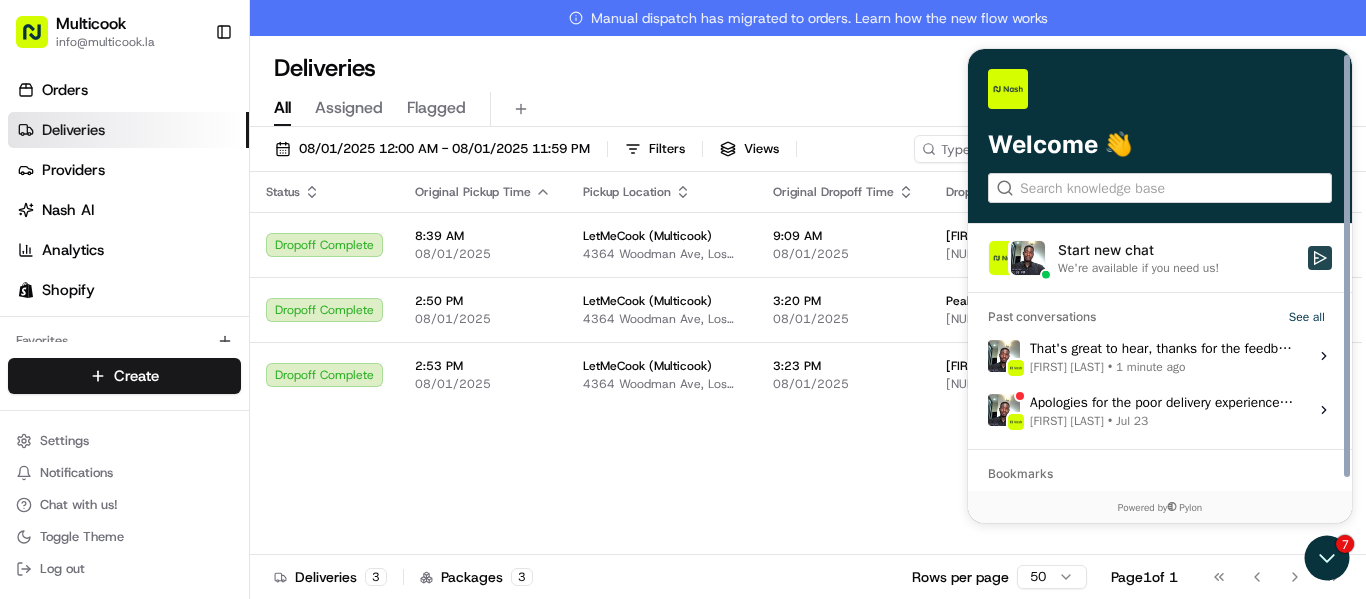 click 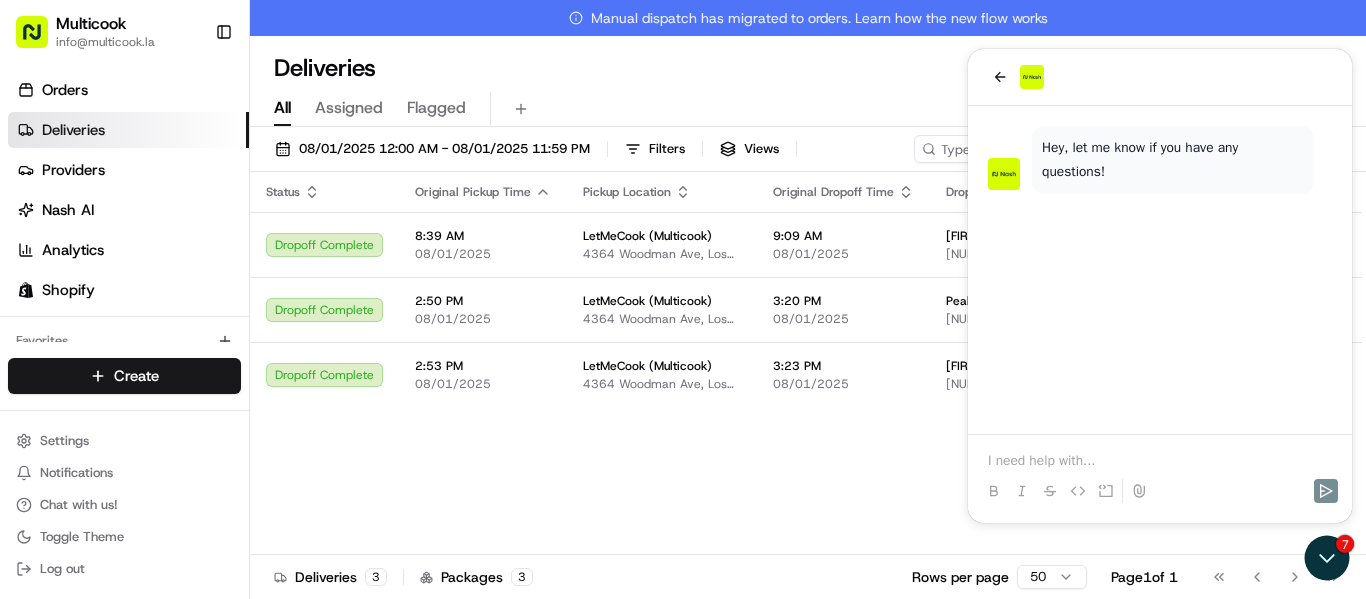 click on "Deliveries" at bounding box center [73, 130] 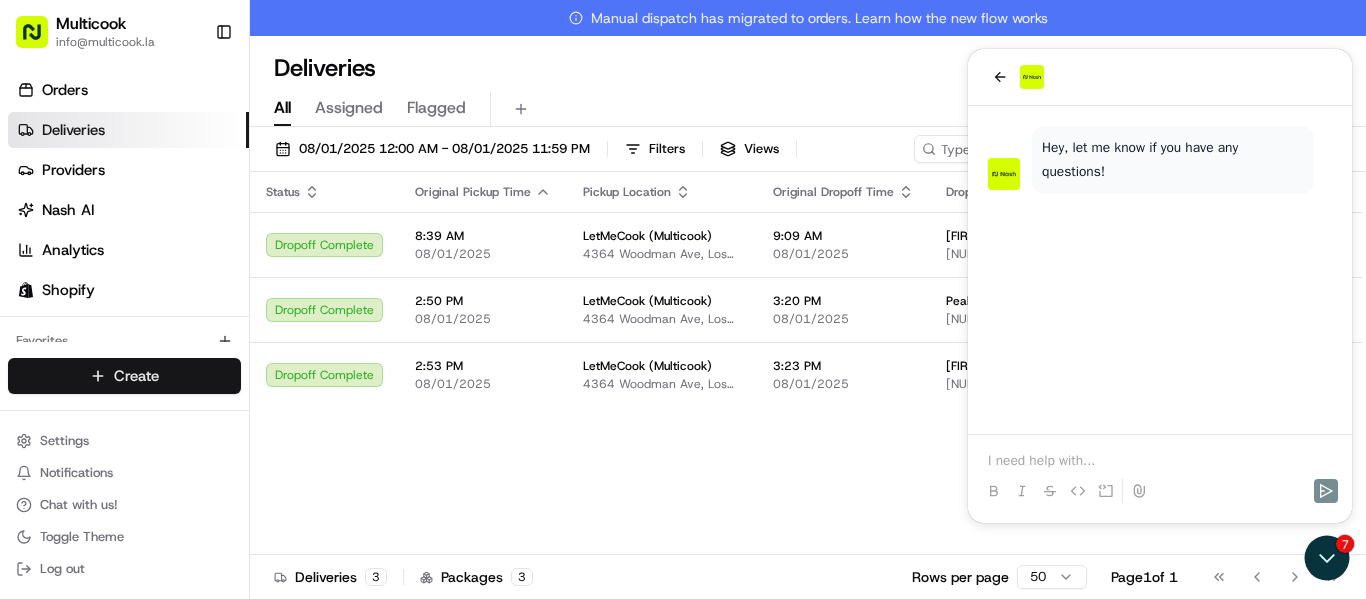 click on "Multicook [EMAIL] Toggle Sidebar Orders Deliveries Providers Nash AI Analytics Shopify Favorites Main Menu Members & Organization Organization Users Roles Preferences Customization Tracking Orchestration Automations Dispatch Strategy Locations Pickup Locations Dropoff Locations Billing Billing Refund Requests Integrations Notification Triggers Webhooks API Keys Request Logs Create Settings Notifications Chat with us! Toggle Theme Log out Manual dispatch has migrated to orders. Learn how the new flow works Deliveries All times are displayed using PDT timezone All Assigned Flagged 08/01/2025 12:00 AM - 08/01/2025 11:59 PM Filters Views Map Download Status Original Pickup Time Pickup Location Original Dropoff Time Dropoff Location Provider Action Dropoff Complete [TIME] [DATE] LetMeCook (Multicook) [NUMBER] [STREET], [CITY], [STATE] [POSTAL_CODE], [COUNTRY] [TIME] [DATE] [FIRST] [LAST] [NUMBER] [STREET] #[NUMBER], [CITY], [STATE] [POSTAL_CODE], [COUNTRY] Uber [FIRST] [LAST] Dropoff Complete [TIME] [DATE] 3" at bounding box center [683, 299] 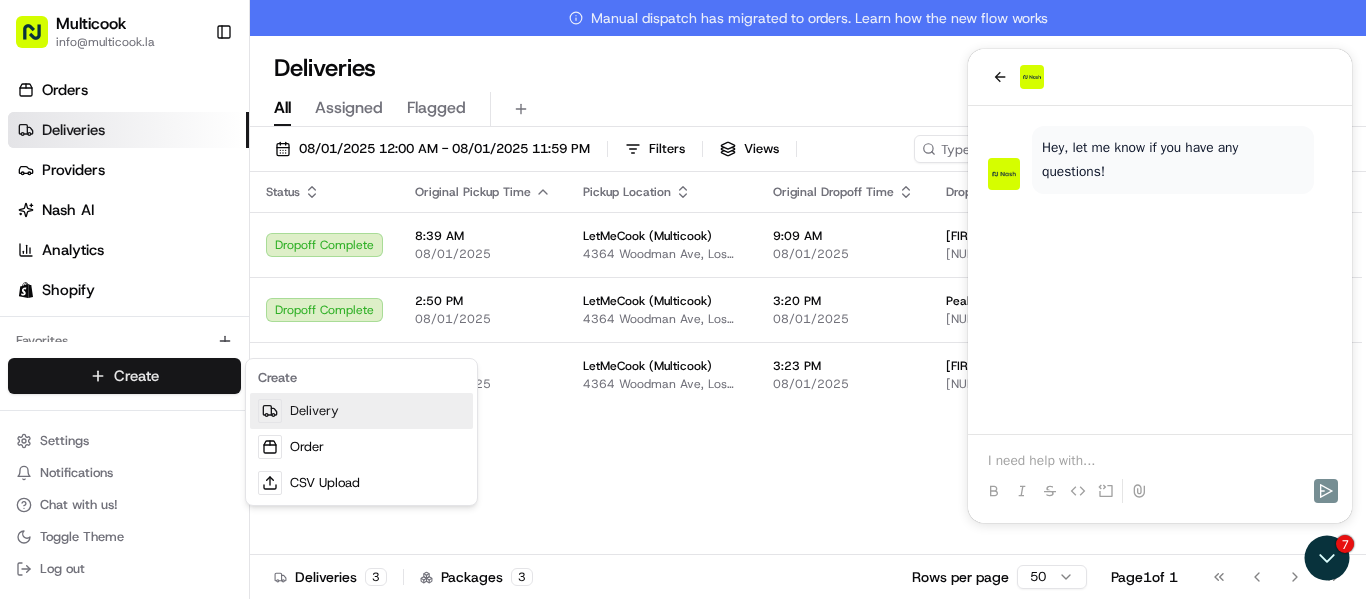 click on "Delivery" at bounding box center [361, 411] 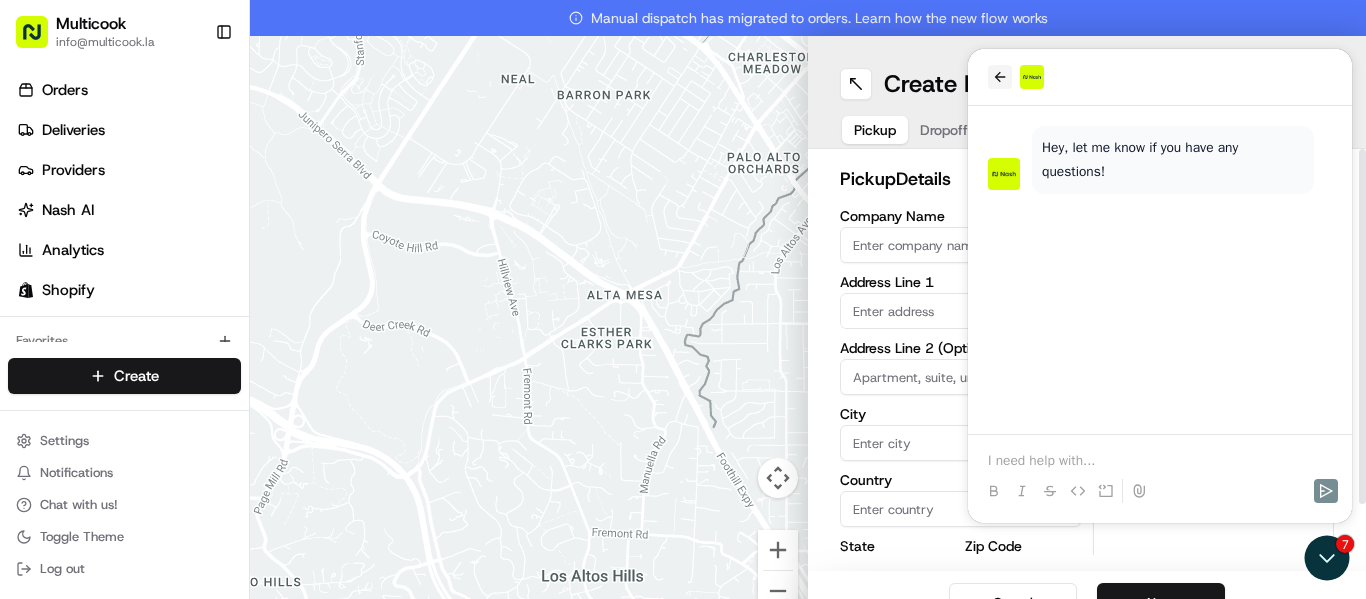 click 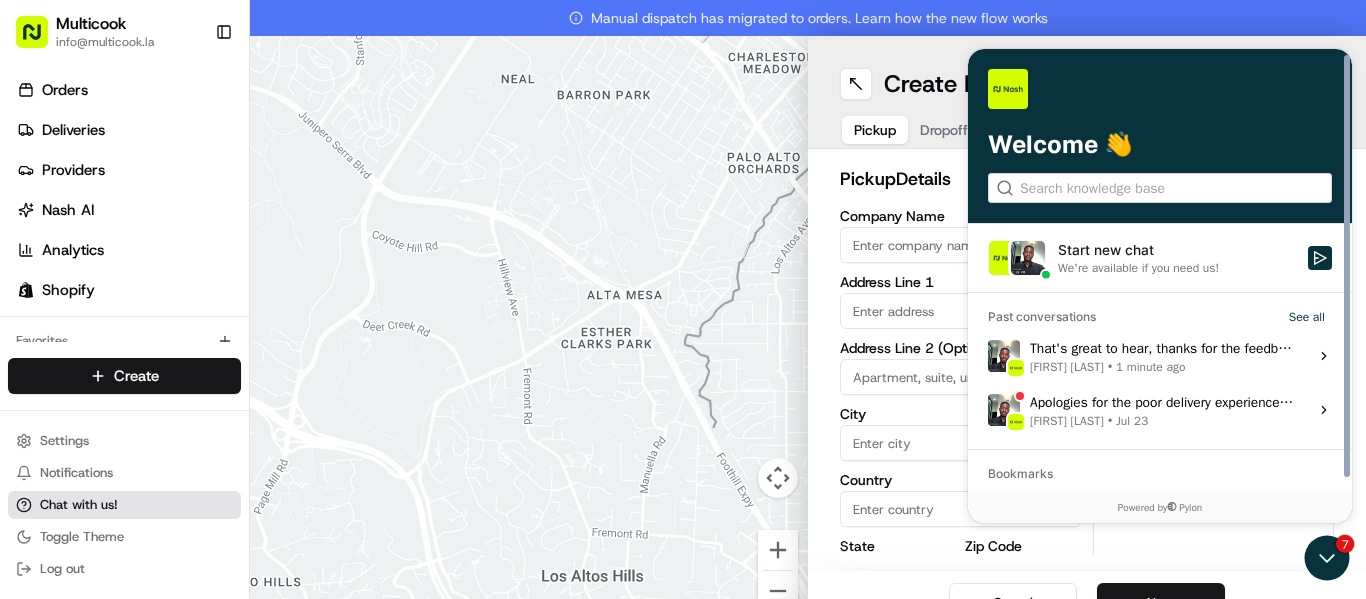 click on "Chat with us!" at bounding box center [79, 505] 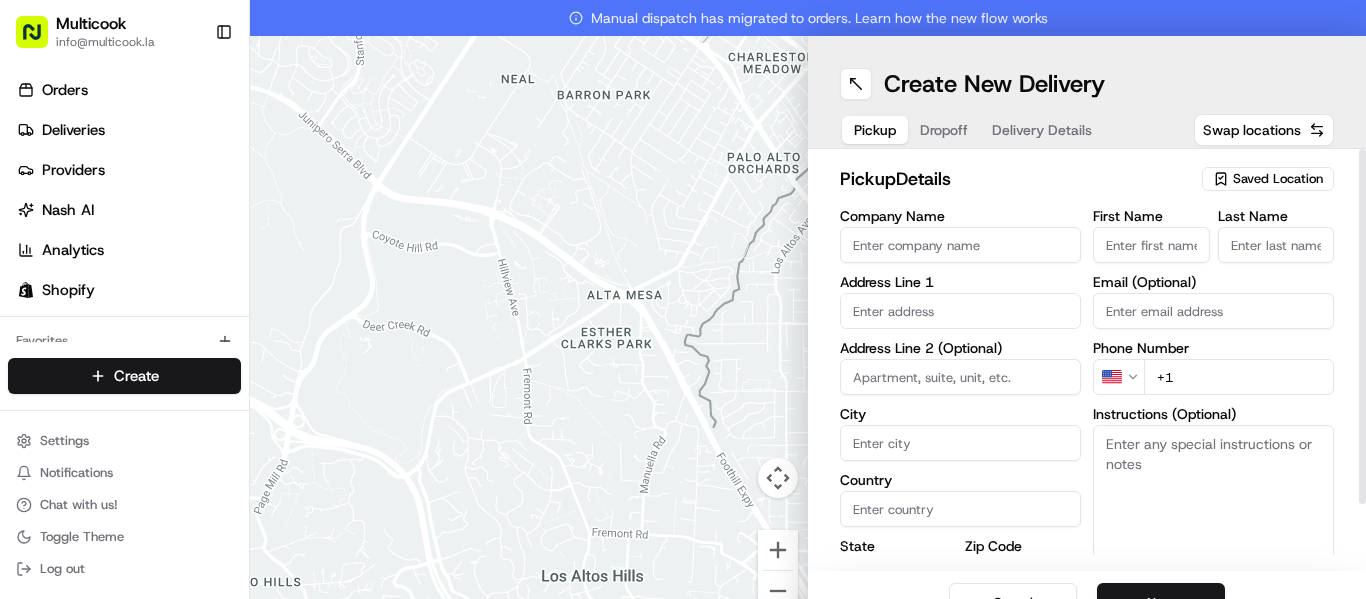 click on "Saved Location" at bounding box center (1278, 179) 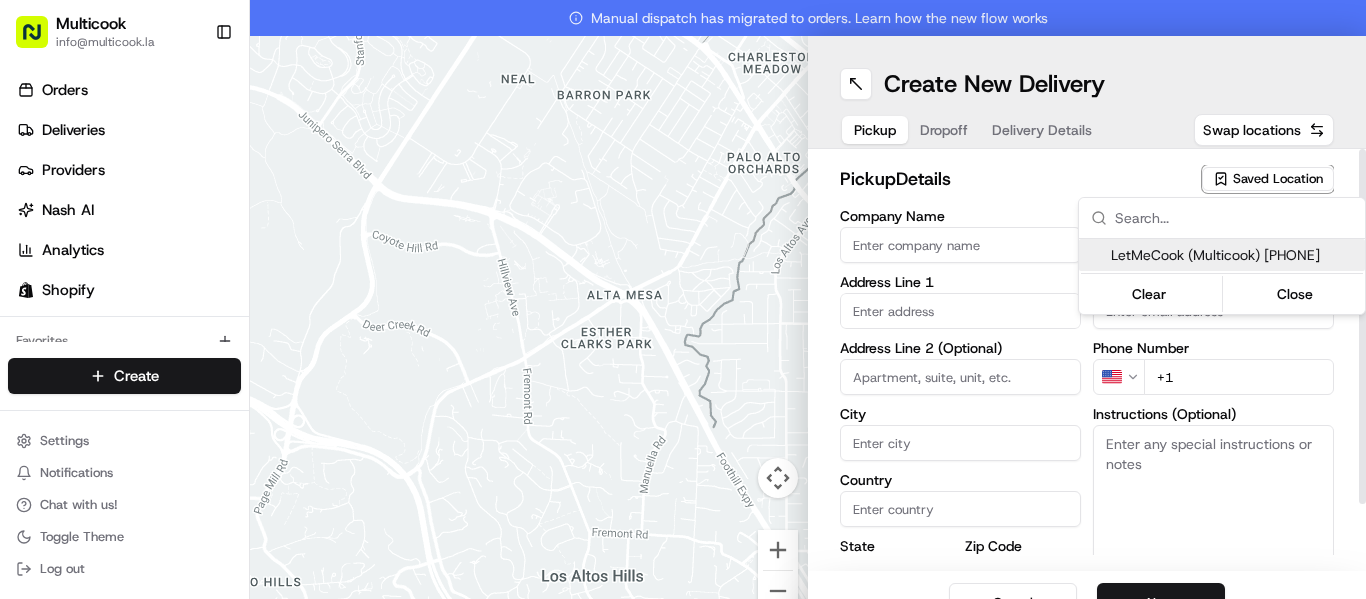 click on "LetMeCook (Multicook) [PHONE]" at bounding box center [1234, 255] 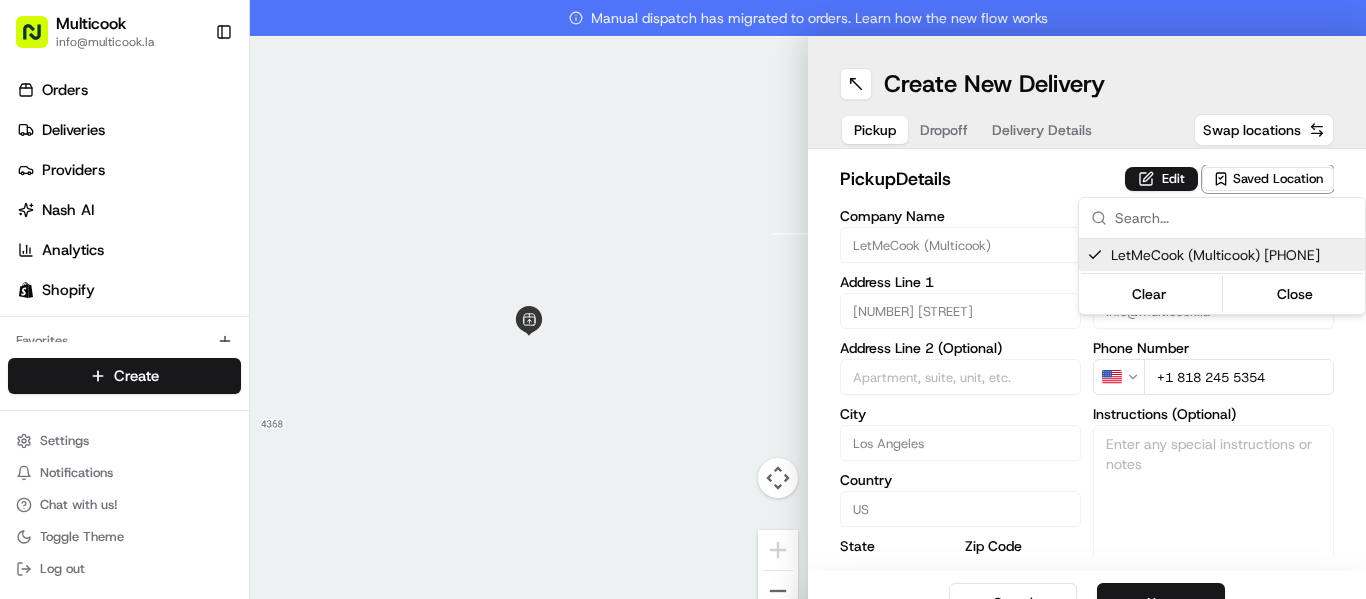 click on "LetMeCook (Multicook) [PHONE]" at bounding box center [1234, 255] 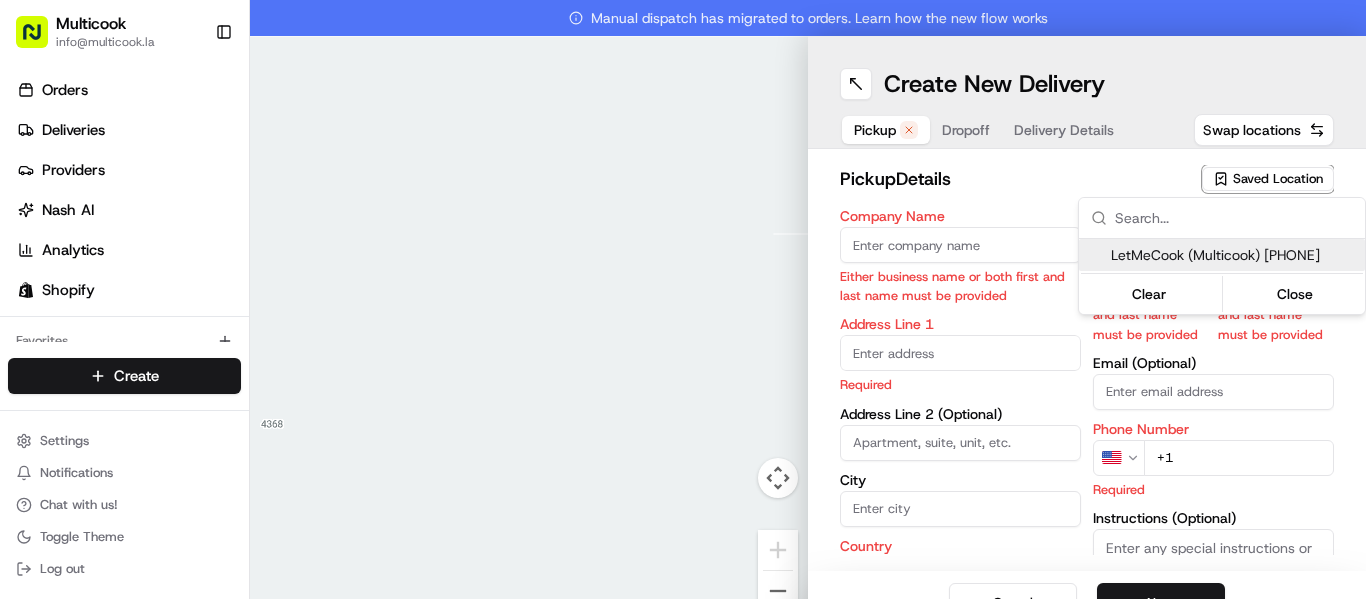click on "LetMeCook (Multicook) [PHONE]" at bounding box center [1234, 255] 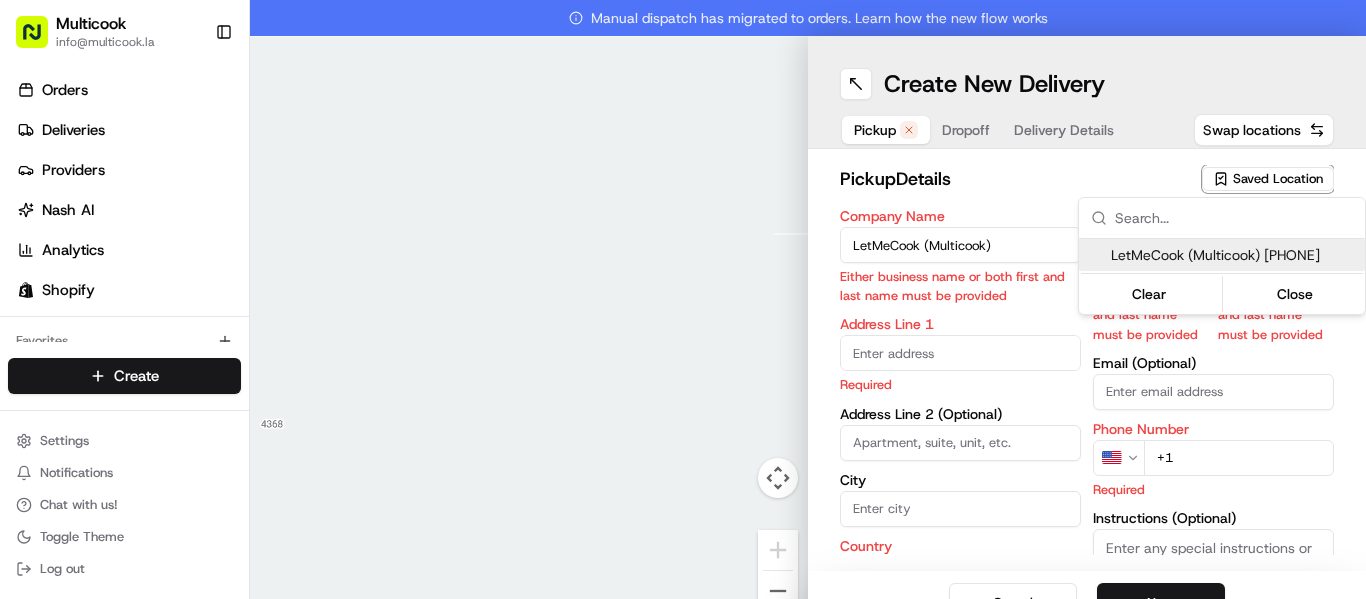 type on "[NUMBER] [STREET]" 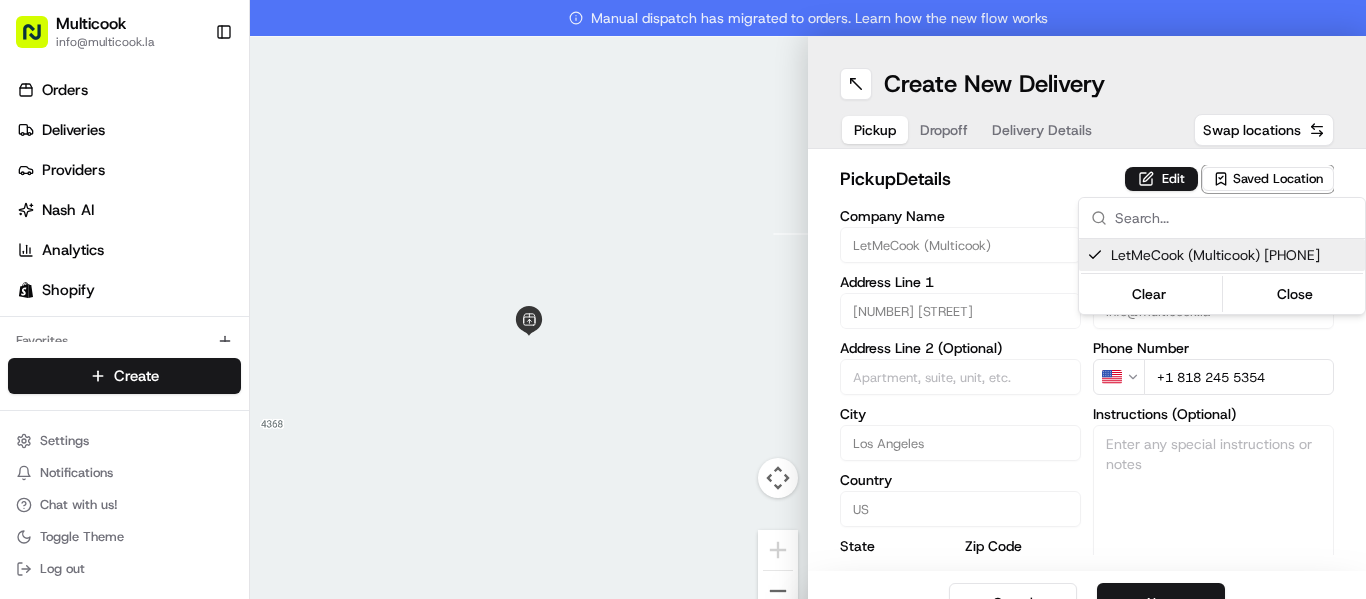 click on "Multicook [EMAIL] Toggle Sidebar Orders Deliveries Providers Nash AI Analytics Shopify Favorites Main Menu Members & Organization Organization Users Roles Preferences Customization Tracking Orchestration Automations Dispatch Strategy Locations Pickup Locations Dropoff Locations Billing Billing Refund Requests Integrations Notification Triggers Webhooks API Keys Request Logs Create Settings Notifications Chat with us! Toggle Theme Log out Manual dispatch has migrated to orders. Learn how the new flow works To navigate the map with touch gestures double-tap and hold your finger on the map, then drag the map. ← Move left → Move right ↑ Move up ↓ Move down + Zoom in - Zoom out Home Jump left by 75% End Jump right by 75% Page Up Jump up by 75% Page Down Jump down by 75% Keyboard shortcuts Map Data Map data ©2025 Google Map data ©2025 Google 2 m Click to toggle between metric and imperial units Terms Report a map error Create New Delivery Pickup Dropoff Delivery Details pickup" at bounding box center (683, 299) 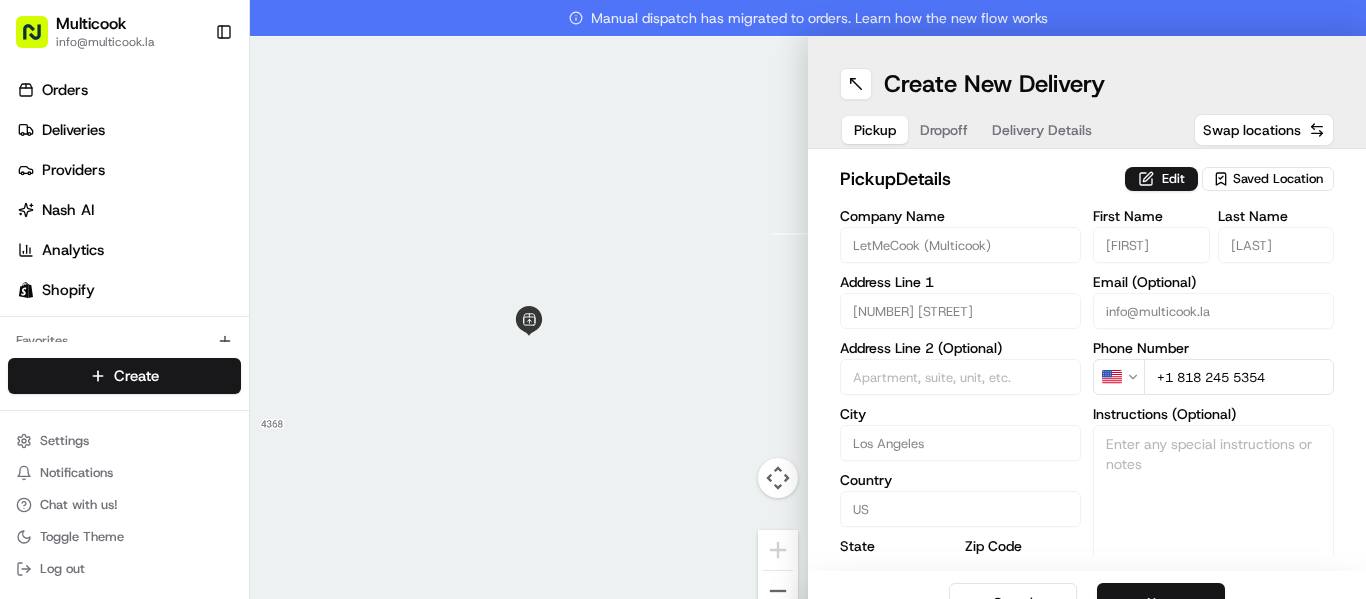 click on "Next" at bounding box center (1161, 603) 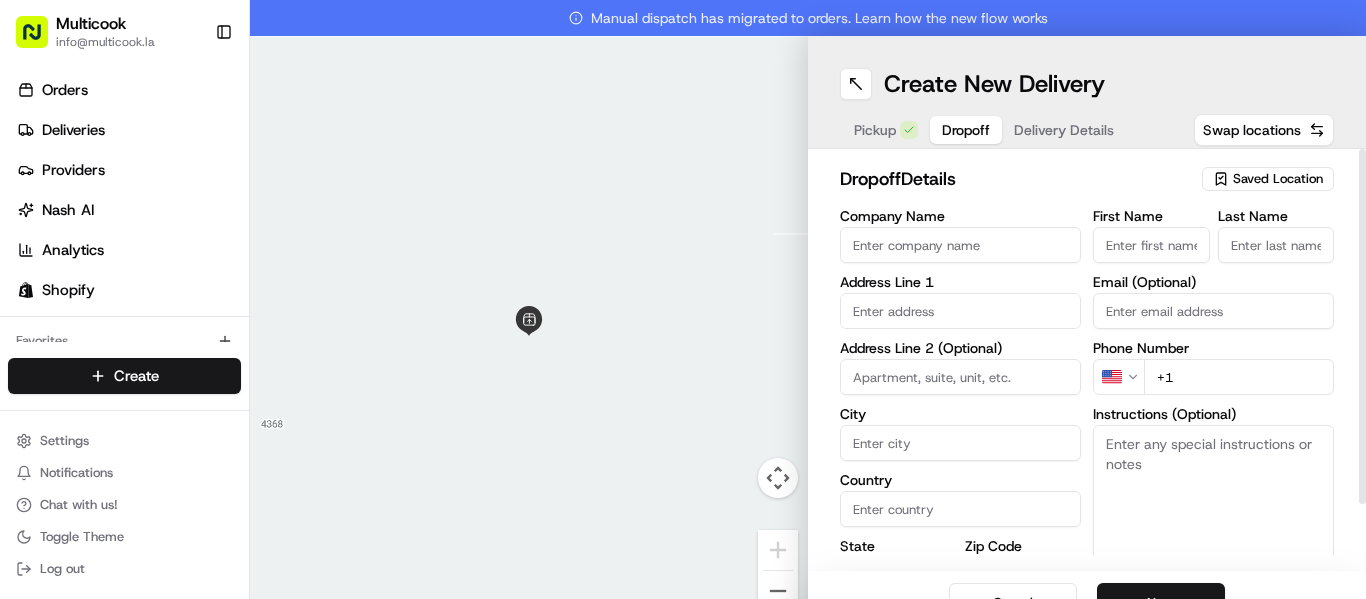 click on "First Name" at bounding box center (1151, 245) 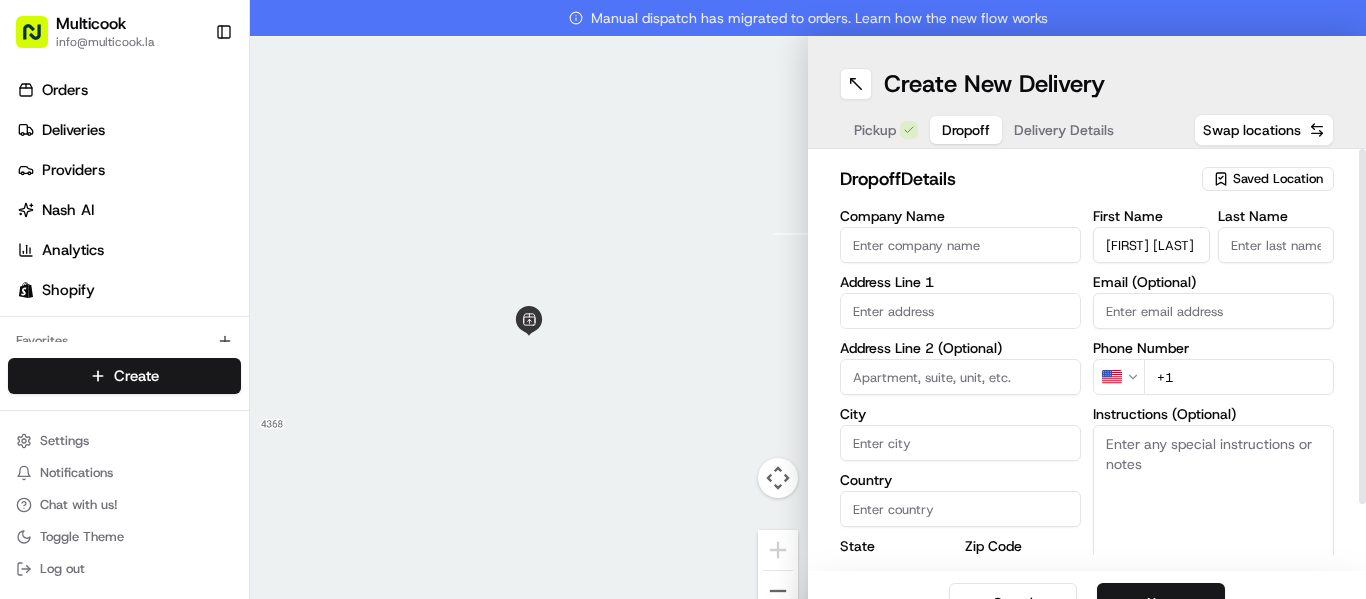 scroll, scrollTop: 0, scrollLeft: 38, axis: horizontal 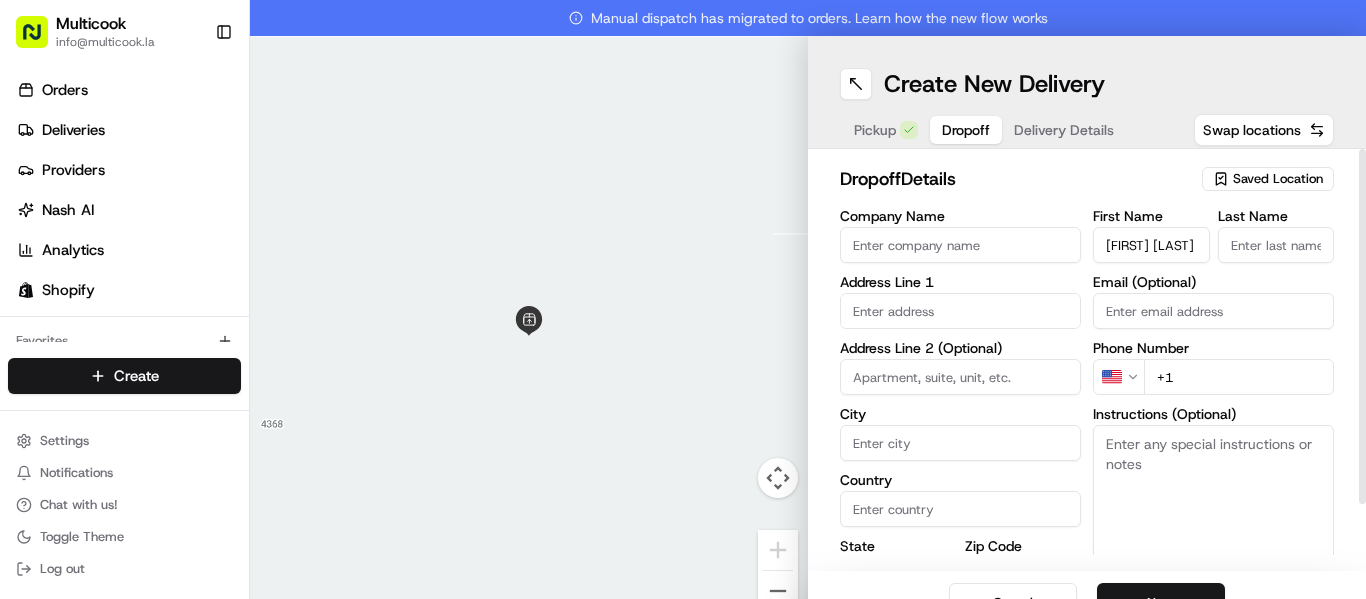 click on "[FIRST] [LAST]" at bounding box center [1151, 245] 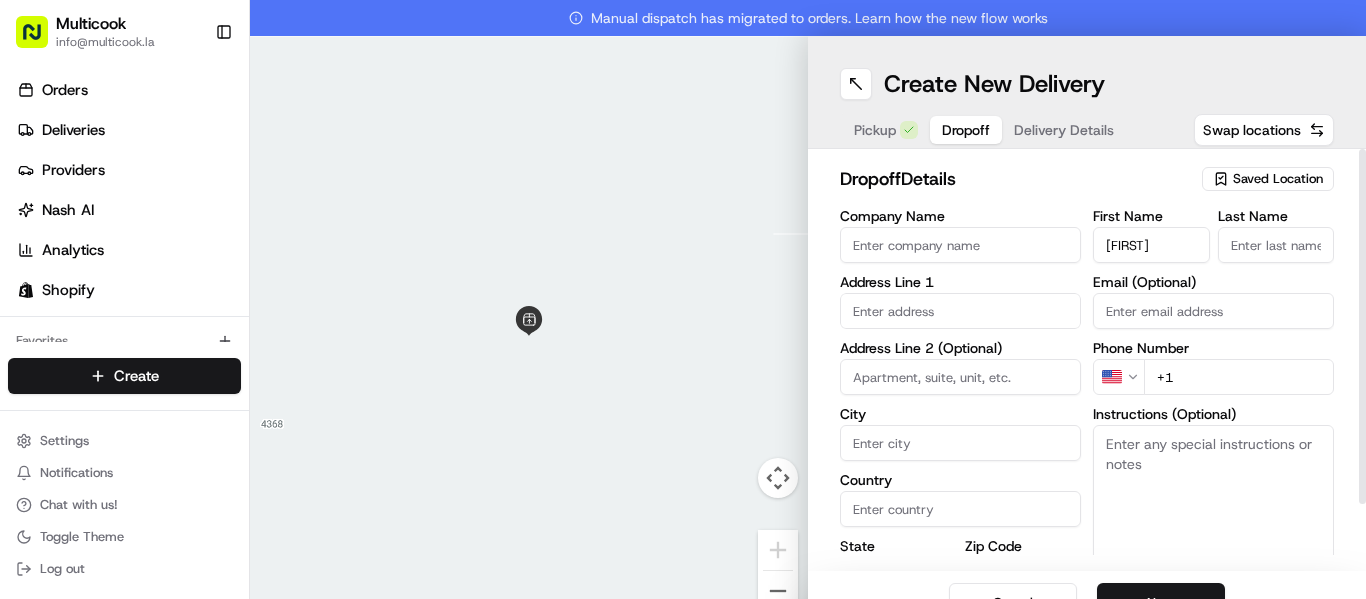 scroll, scrollTop: 0, scrollLeft: 0, axis: both 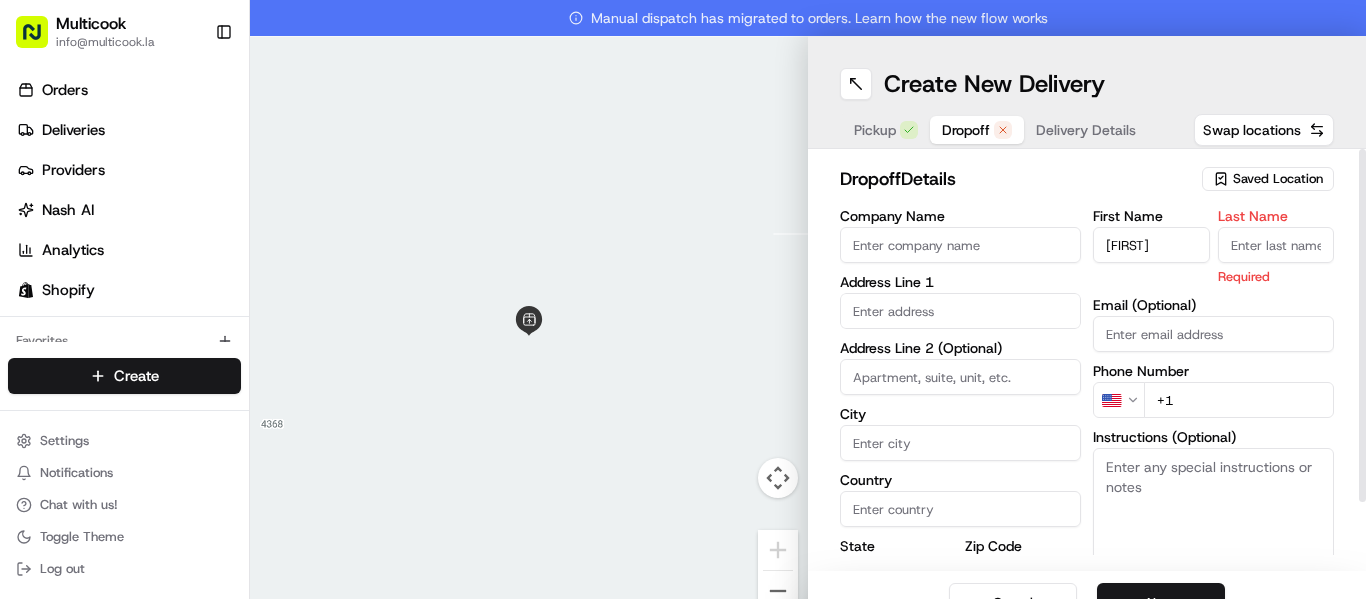 paste on "[LAST]" 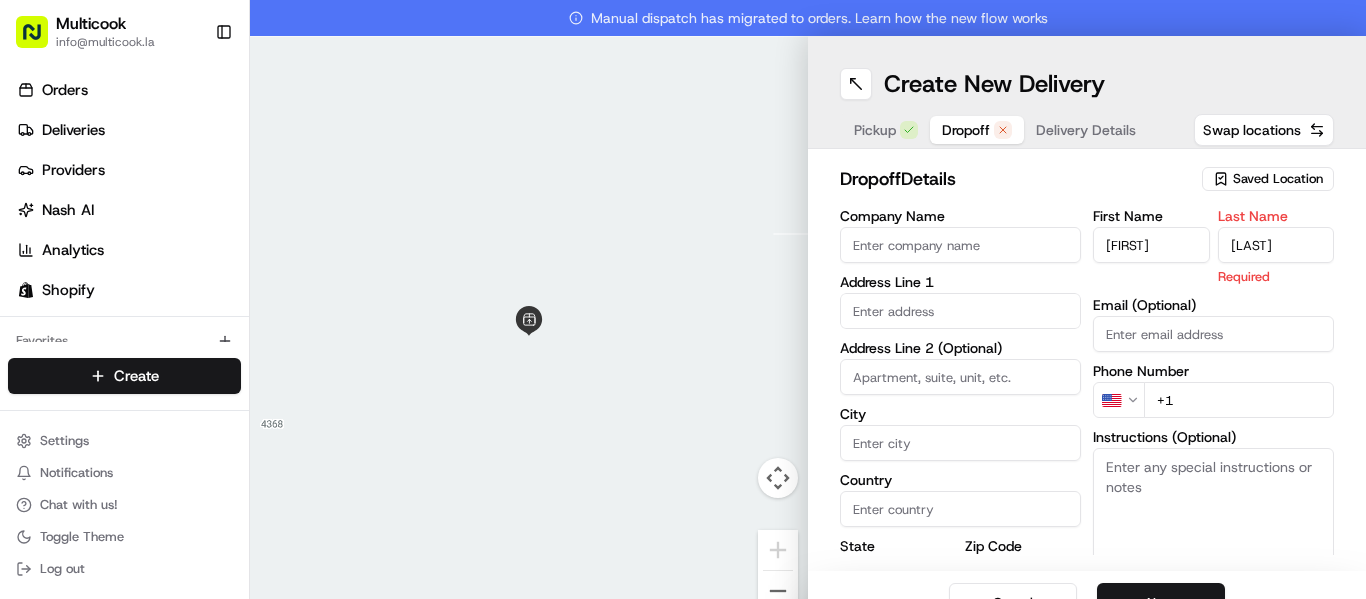 type on "[LAST]" 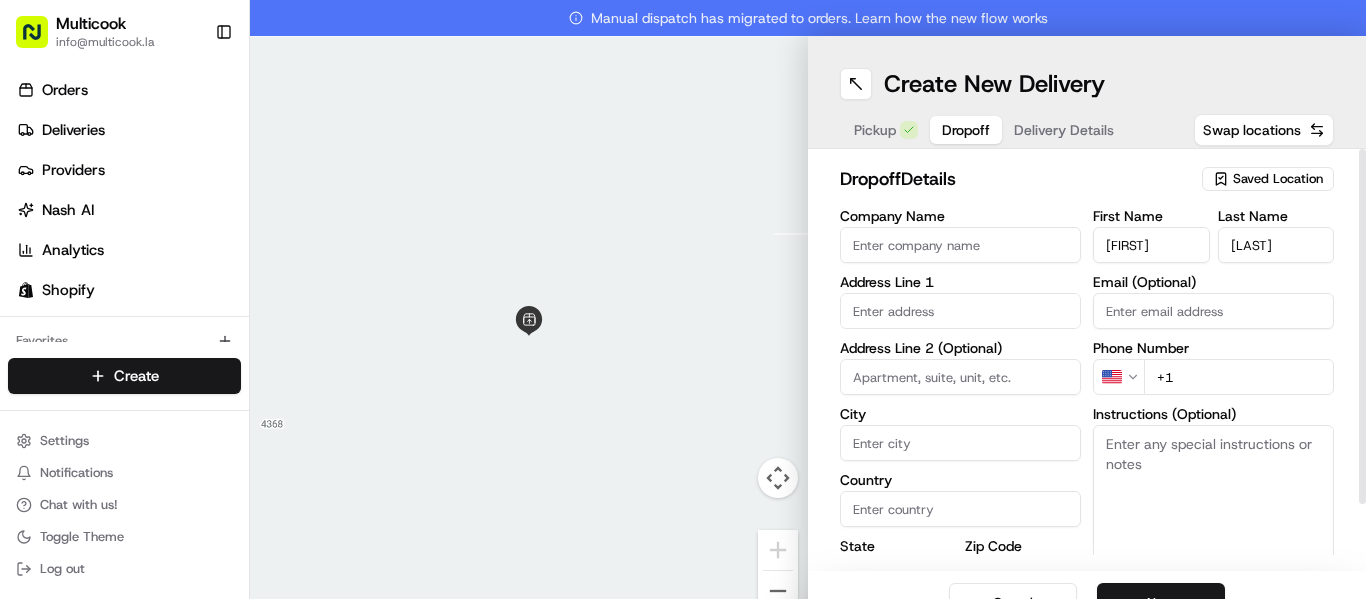 click on "+1" at bounding box center (1239, 377) 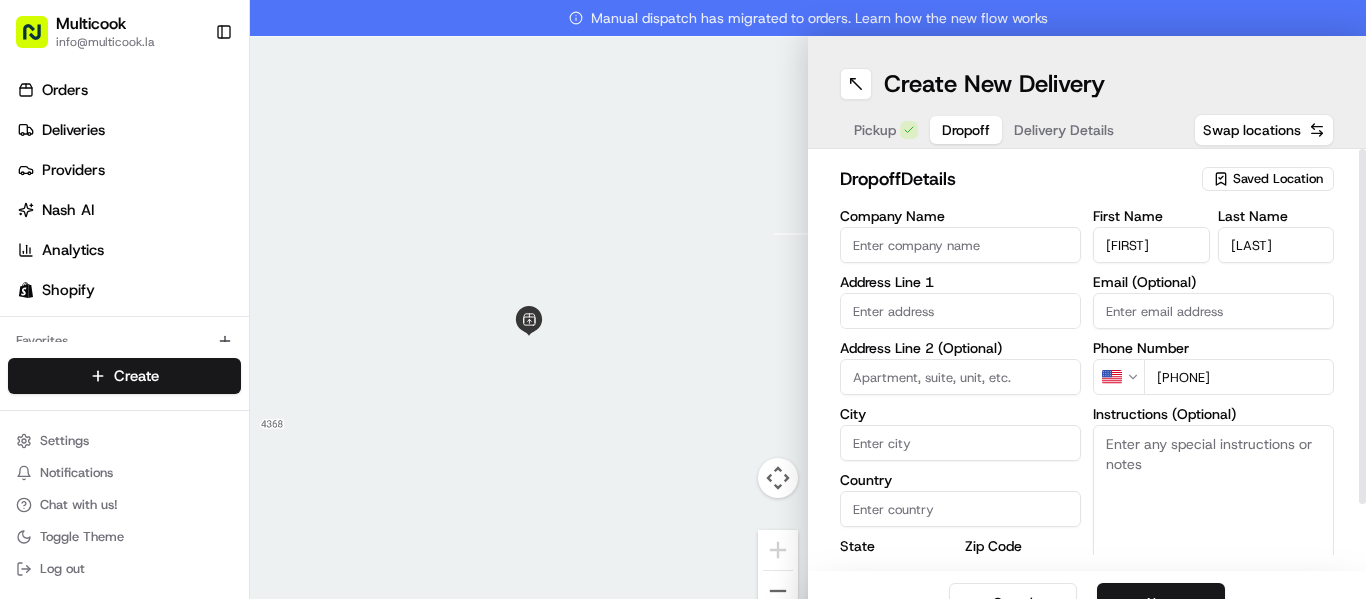 type on "[PHONE]" 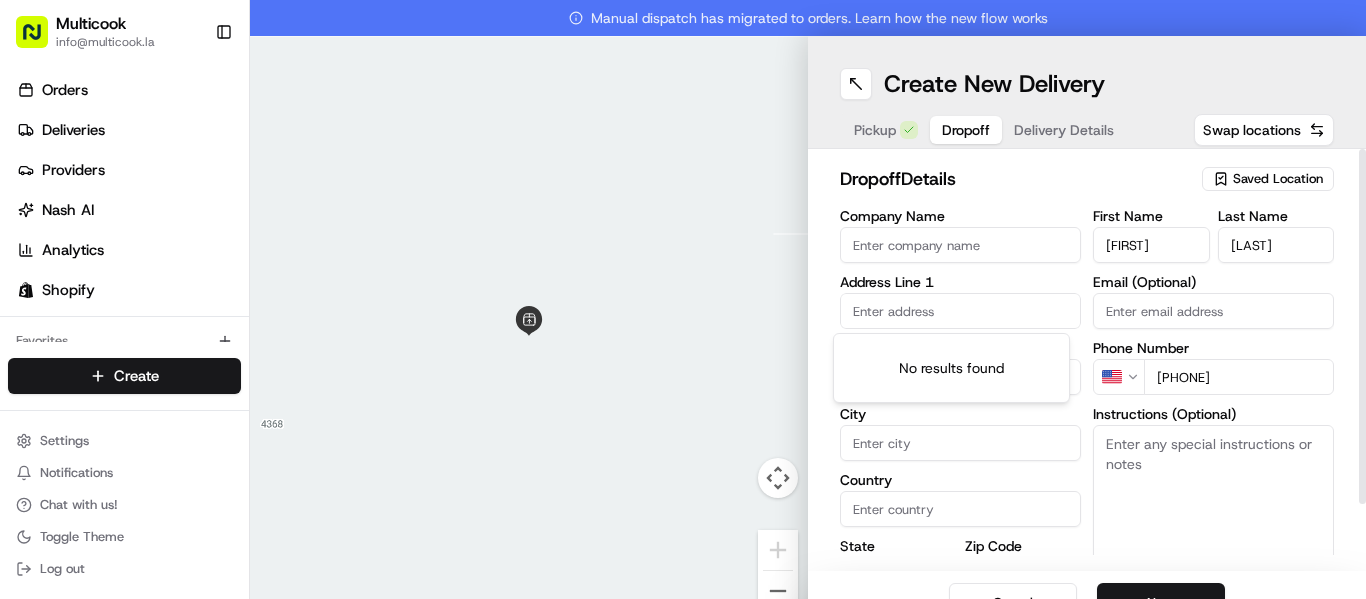 paste on "[NUMBER] [STREET] Apt [NUMBER] [CITY], [STATE] [POSTAL_CODE]" 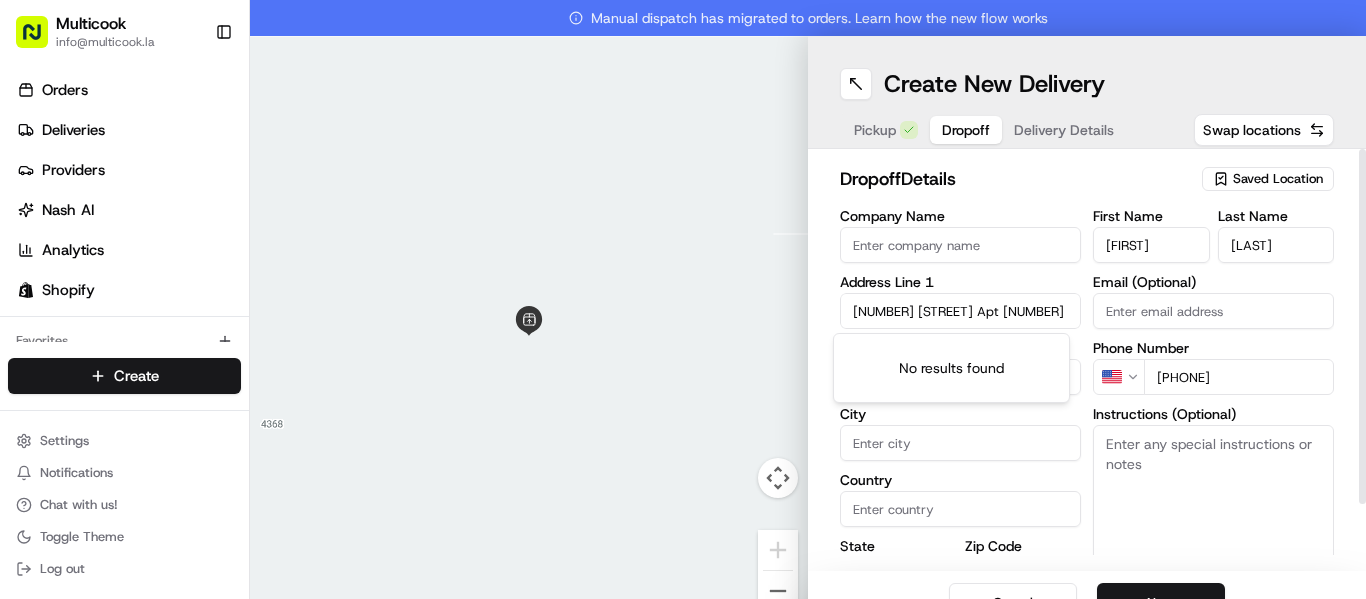 scroll, scrollTop: 0, scrollLeft: 132, axis: horizontal 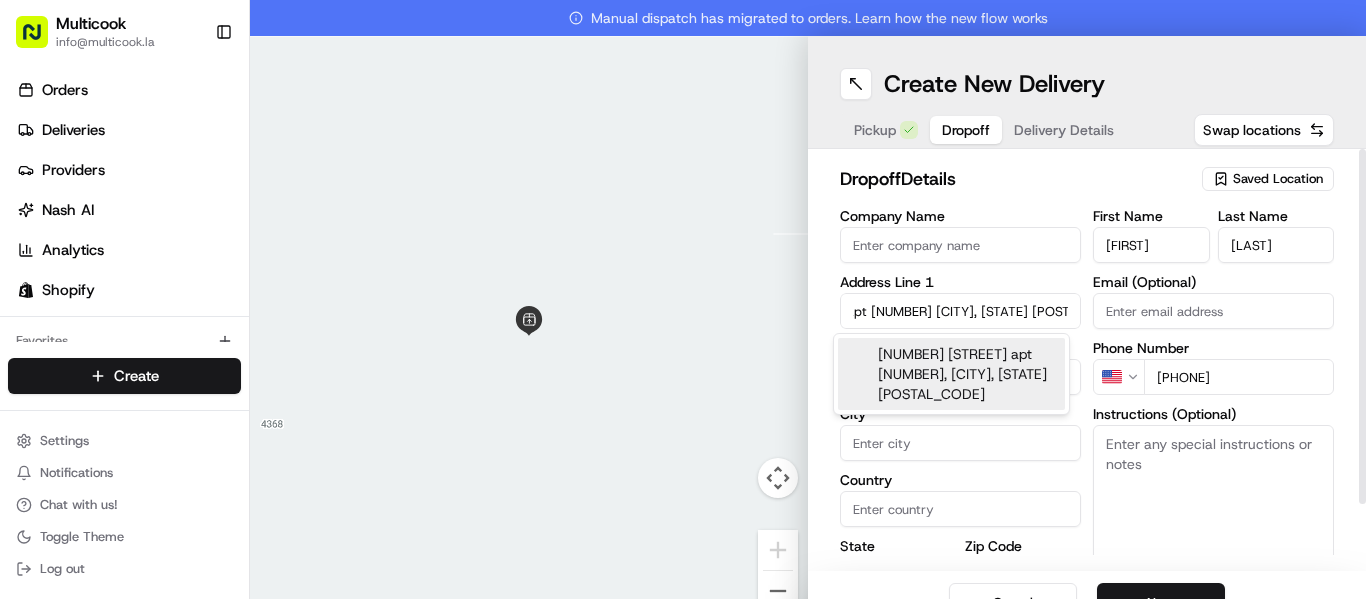 click on "[NUMBER] [STREET] apt [NUMBER], [CITY], [STATE] [POSTAL_CODE]" at bounding box center (951, 374) 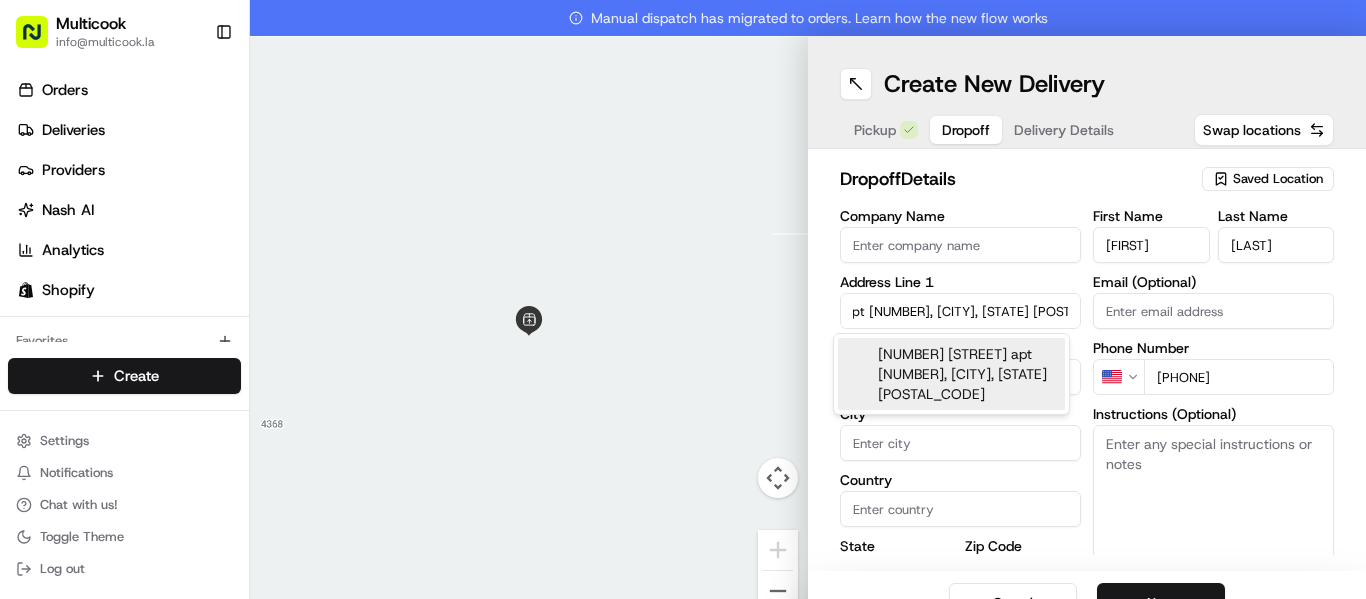 type on "[NUMBER] [STREET] #[NUMBER], [CITY], [STATE] [POSTAL_CODE], [COUNTRY]" 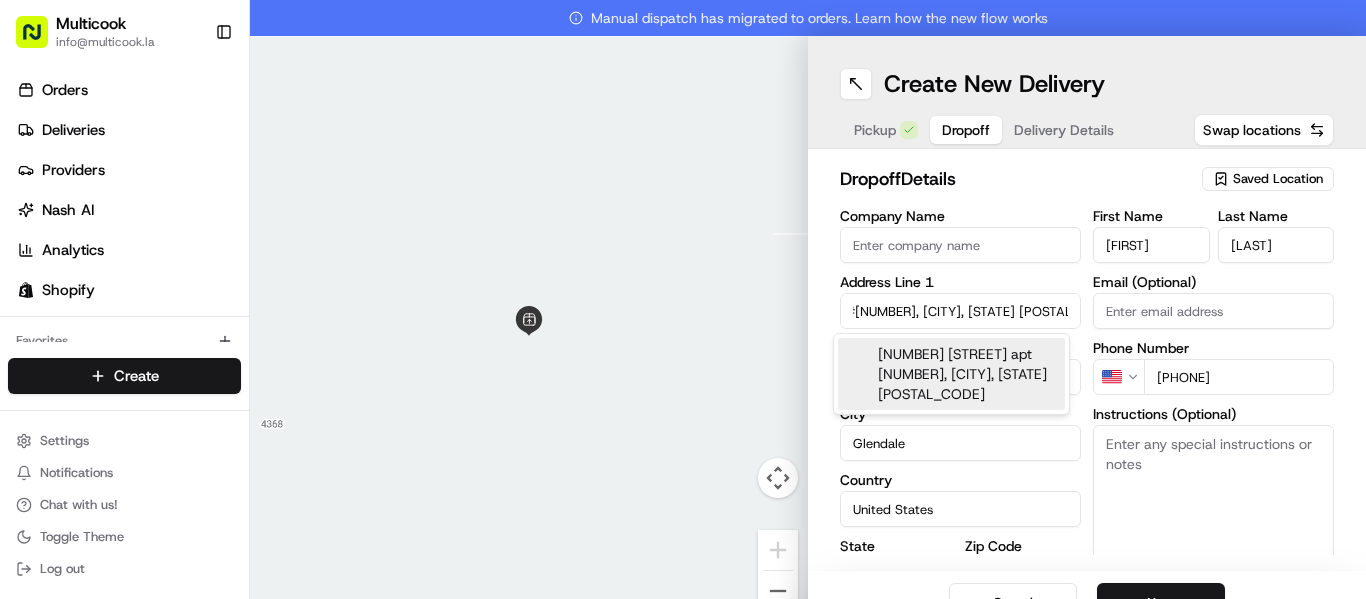 type on "[NUMBER] [STREET]" 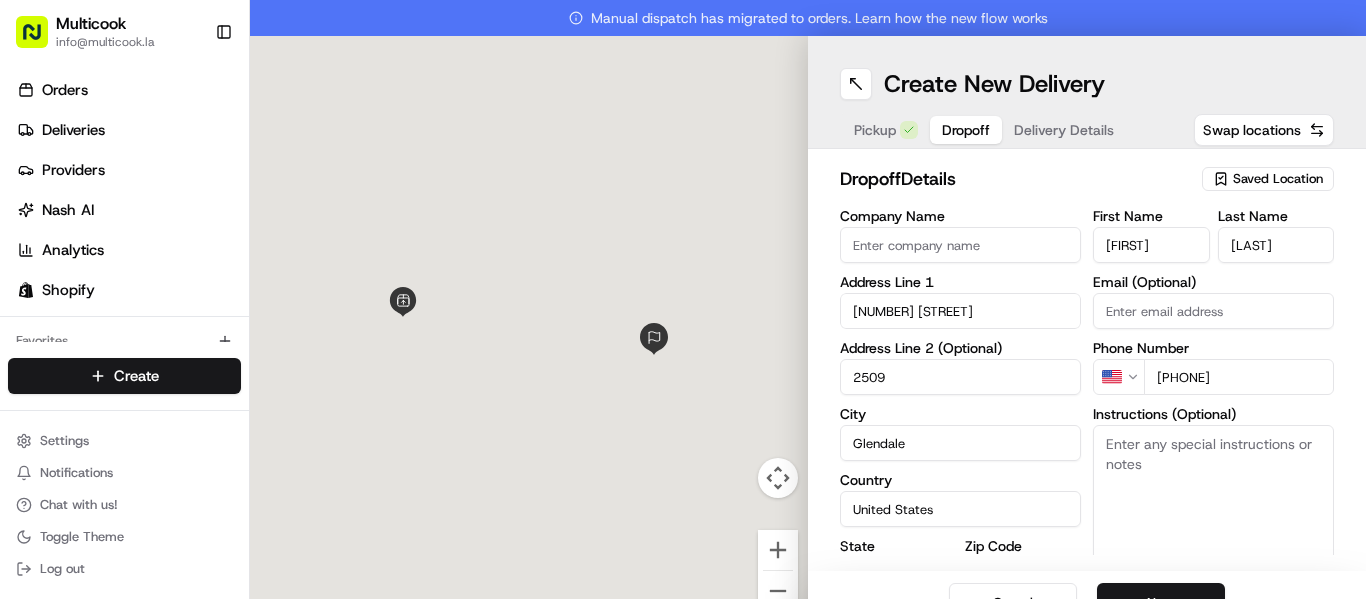 scroll, scrollTop: 0, scrollLeft: 0, axis: both 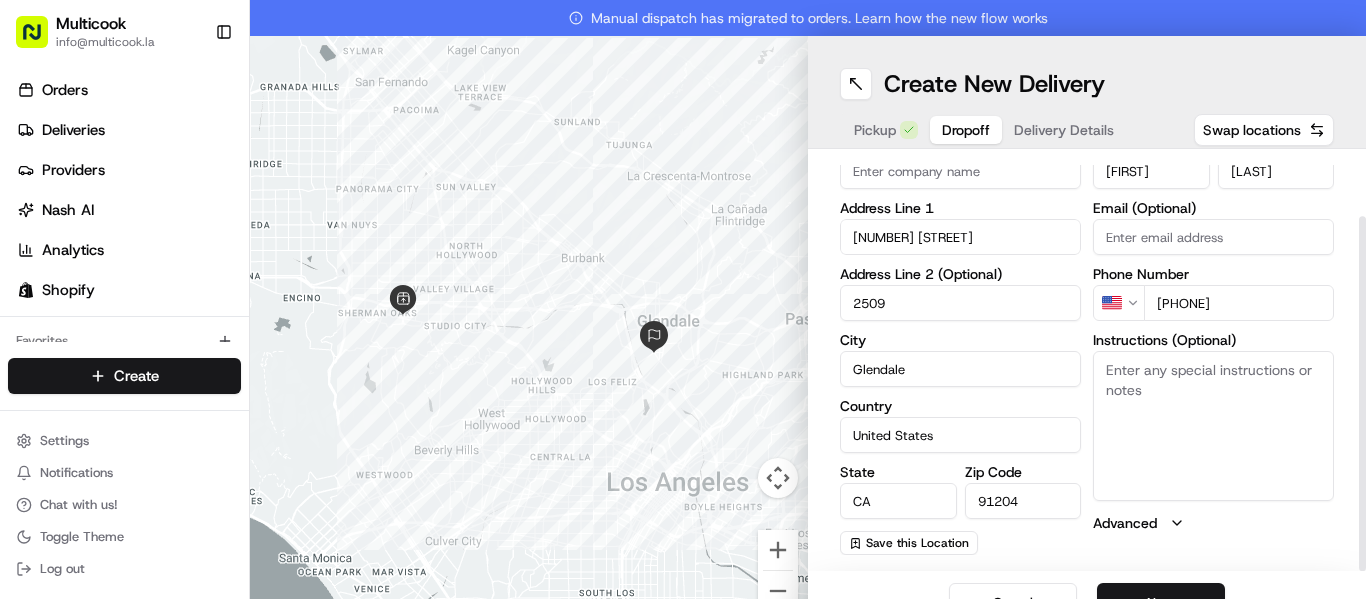 click on "Instructions (Optional)" at bounding box center (1213, 426) 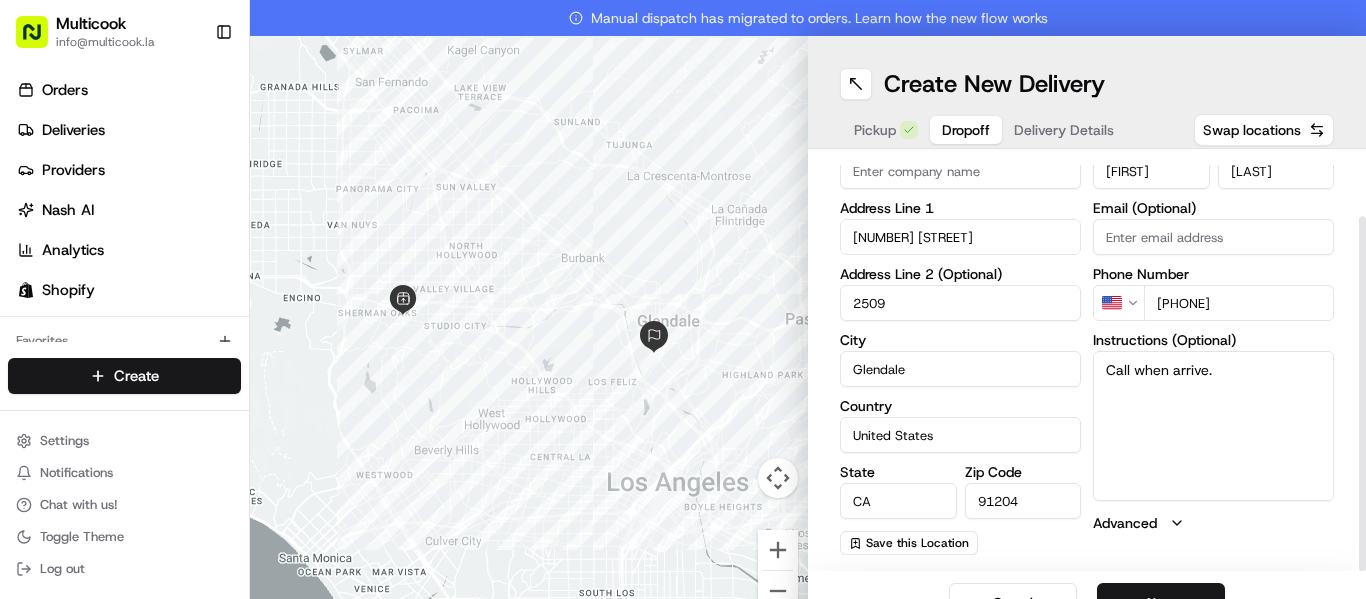 type on "Call when arrive." 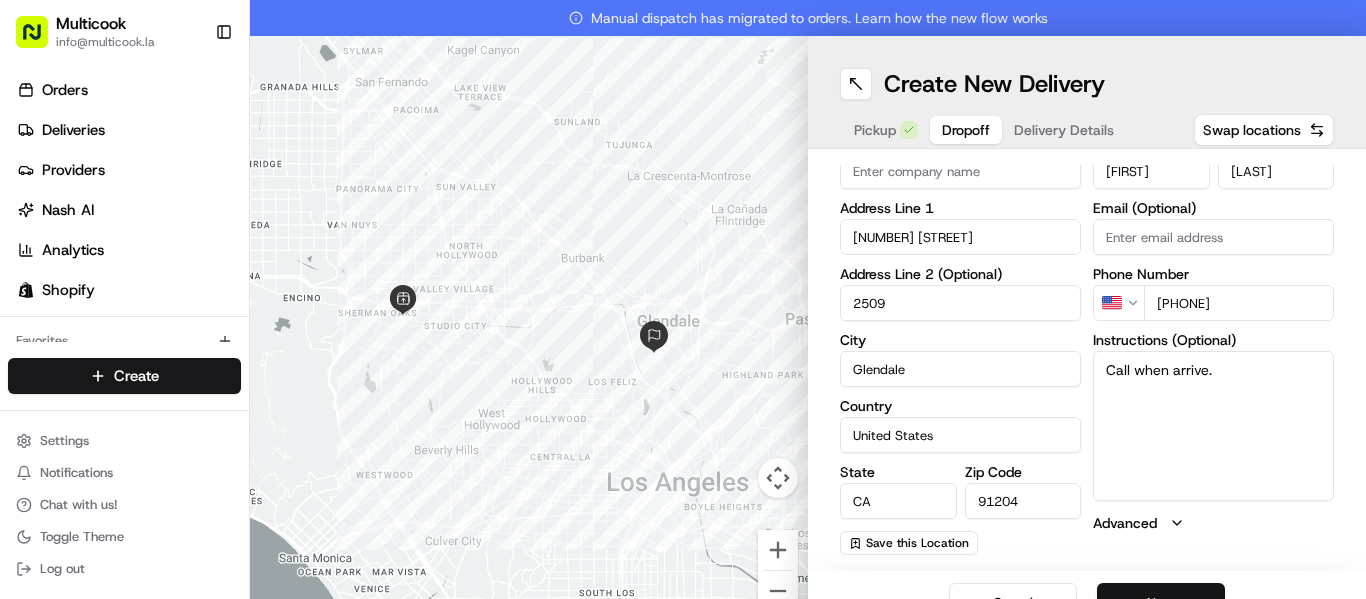 click on "Next" at bounding box center (1161, 603) 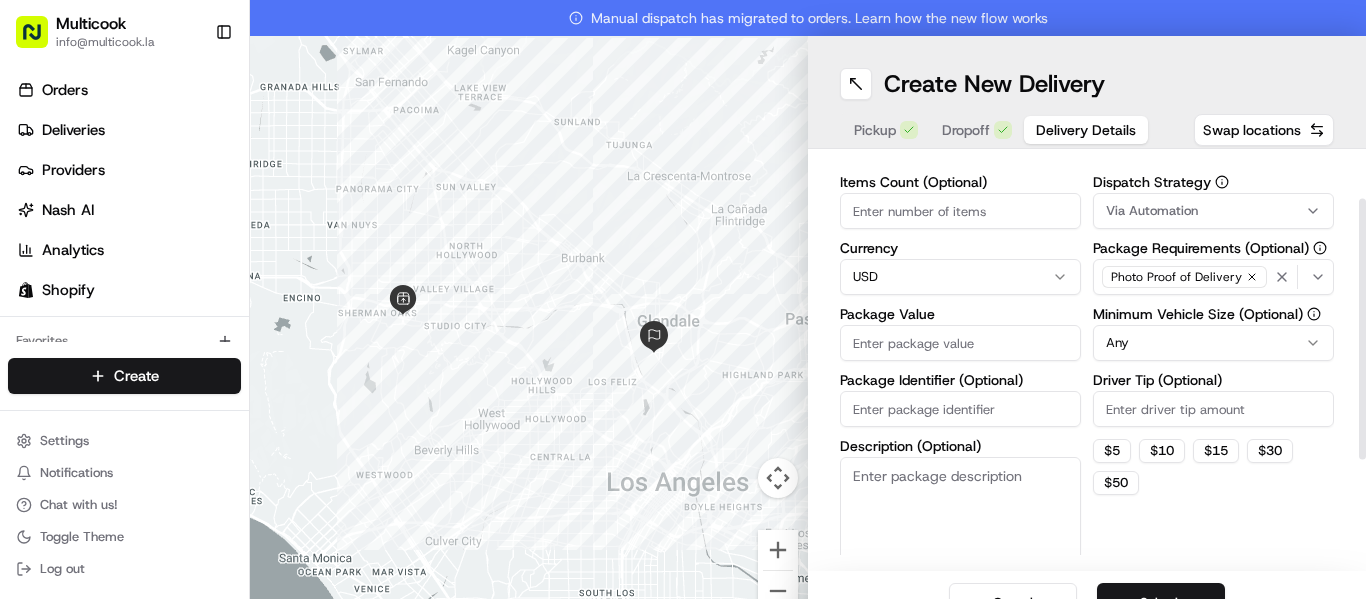 click on "Items Count (Optional)" at bounding box center [960, 211] 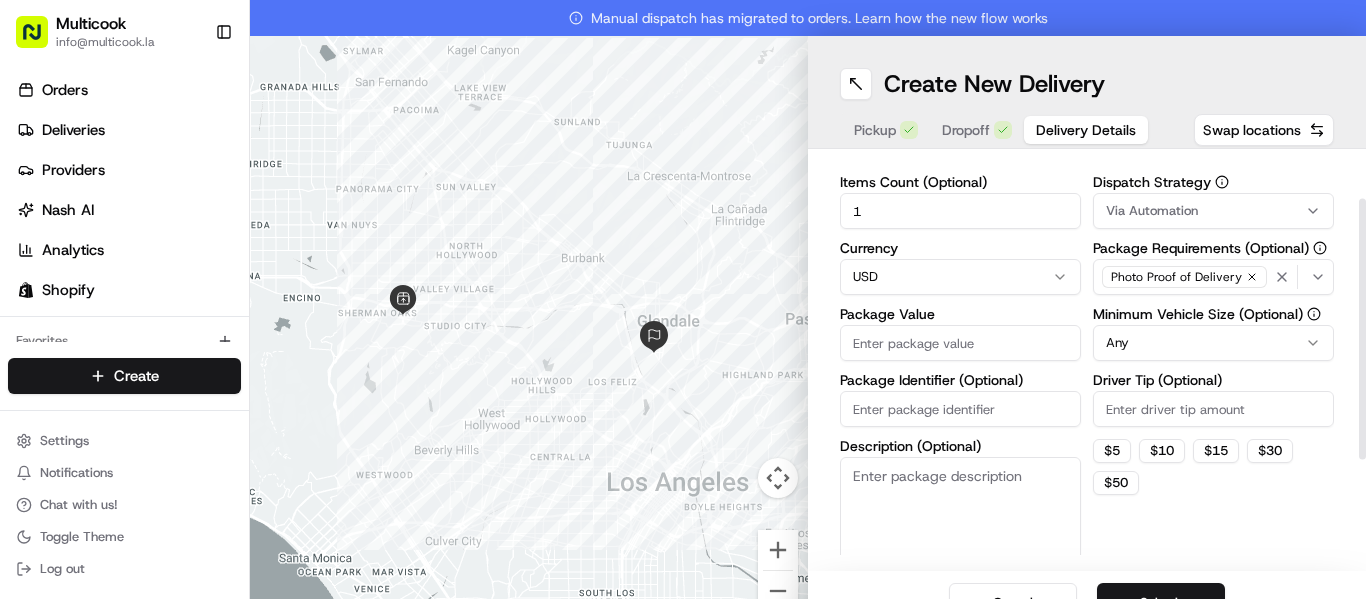 type on "1" 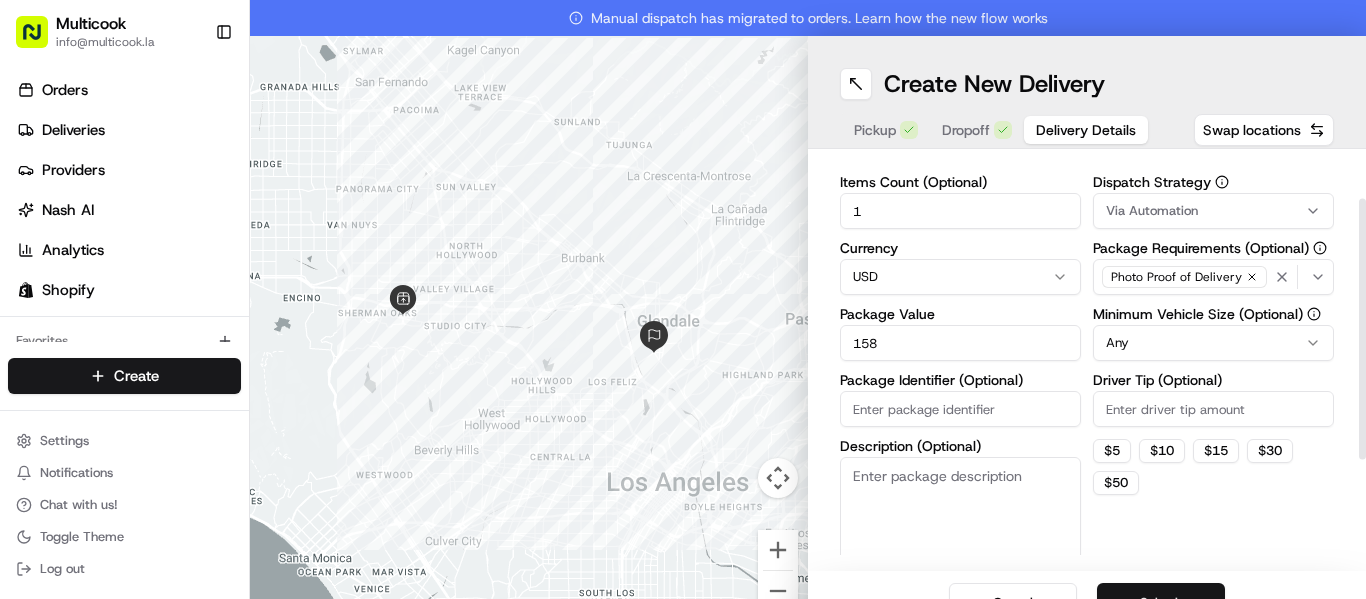 type on "158" 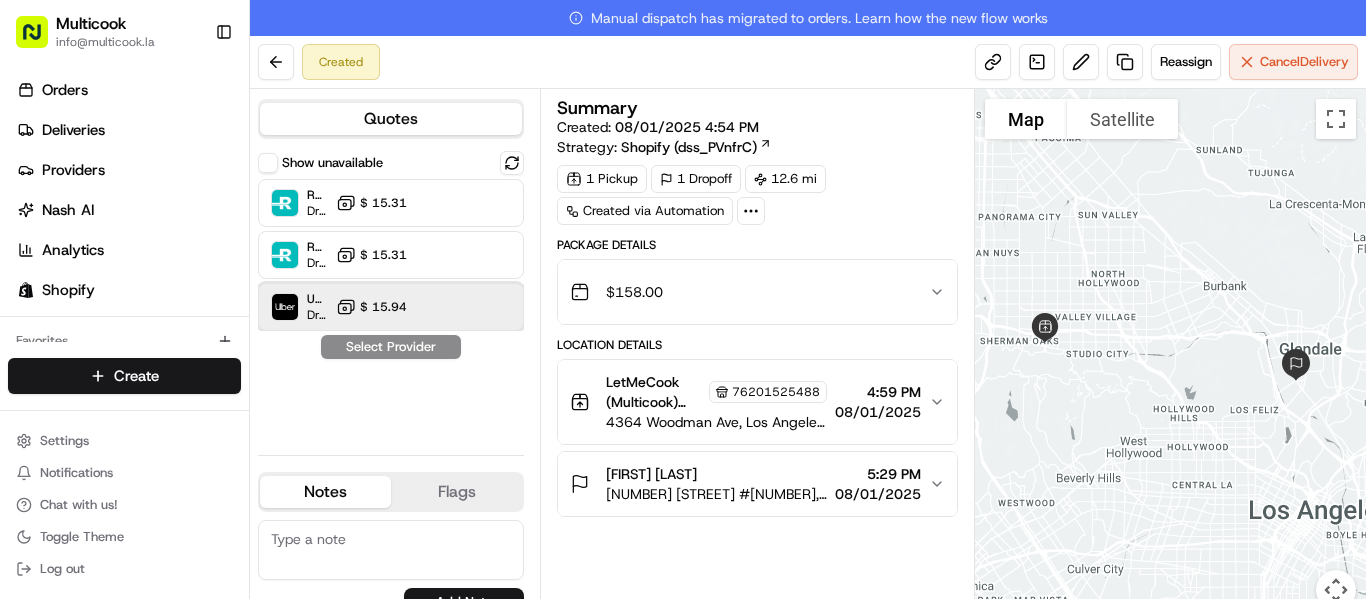 click at bounding box center (463, 307) 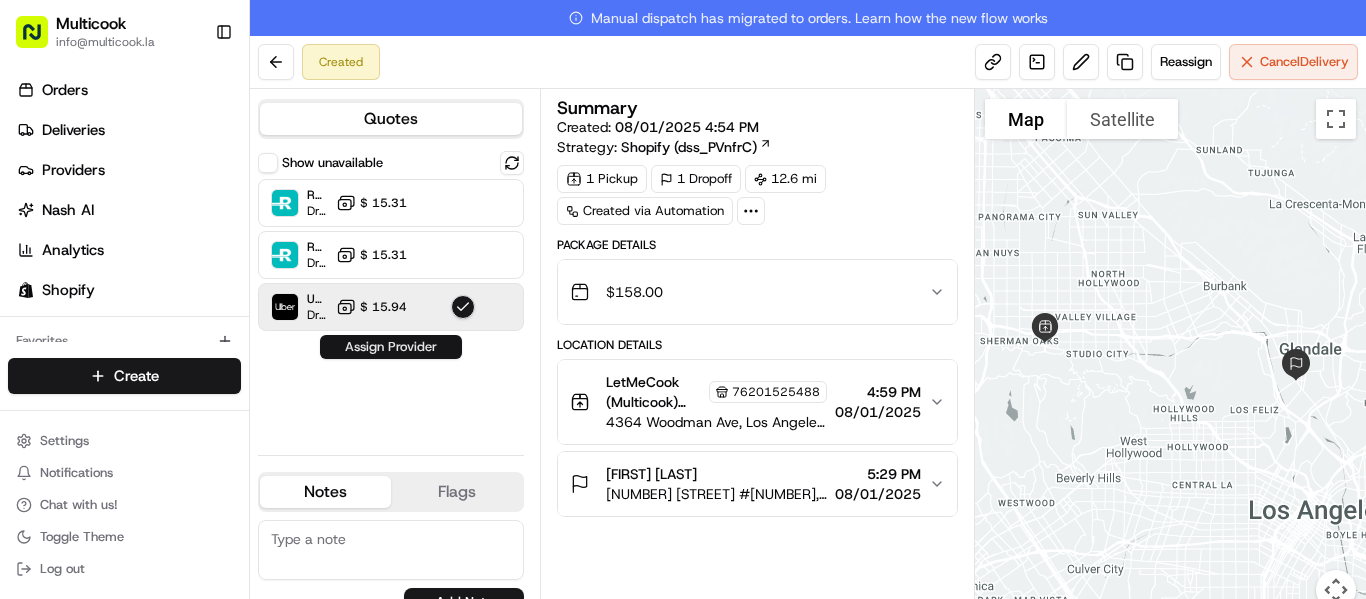 click on "Assign Provider" at bounding box center (391, 347) 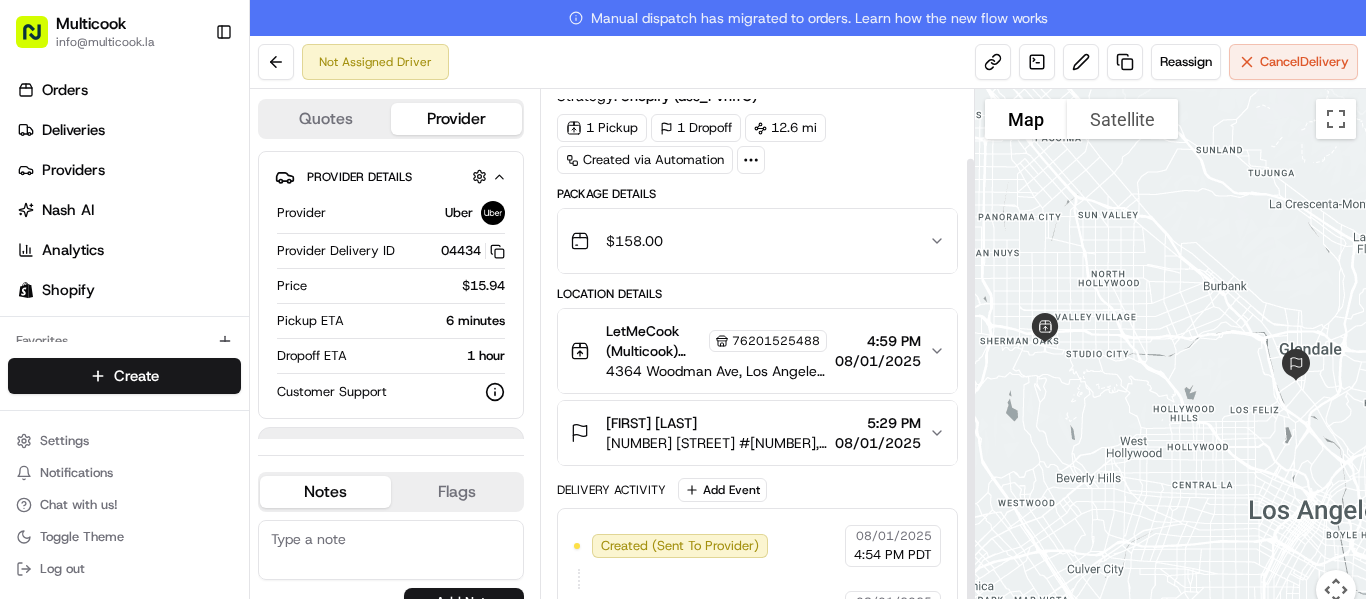 scroll, scrollTop: 77, scrollLeft: 0, axis: vertical 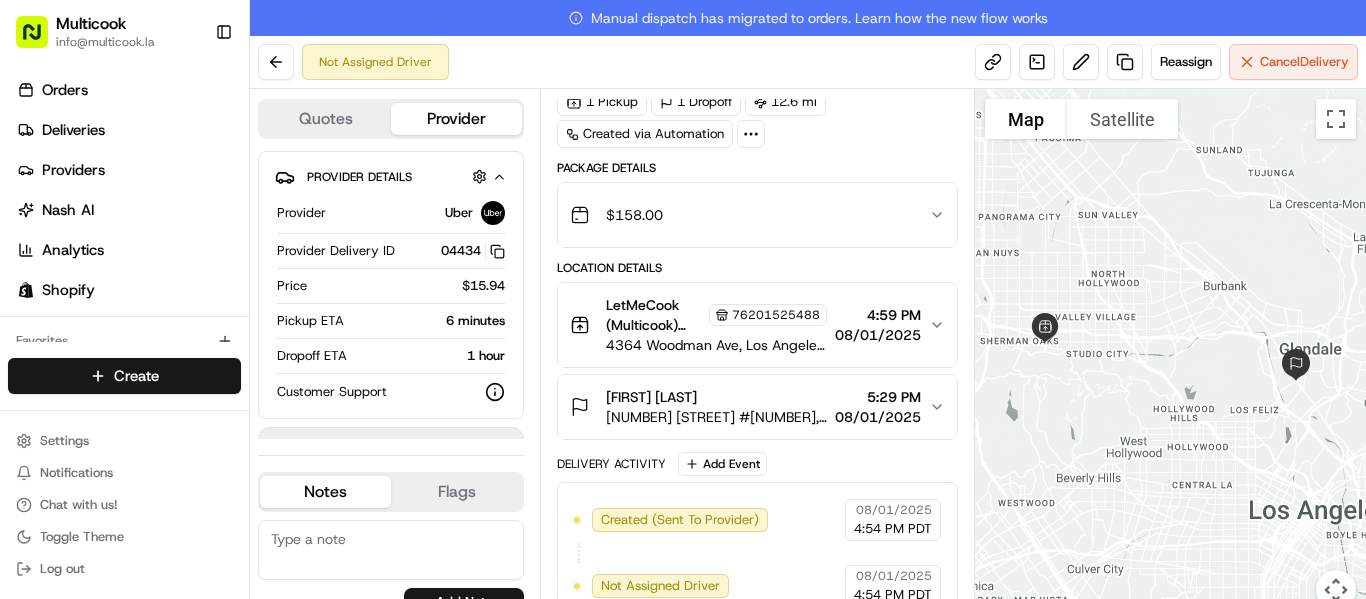click on "[FIRST] [LAST] [NUMBER] [STREET] #[NUMBER], [CITY], [STATE] [POSTAL_CODE], [COUNTRY] [TIME] [DATE]" at bounding box center (757, 407) 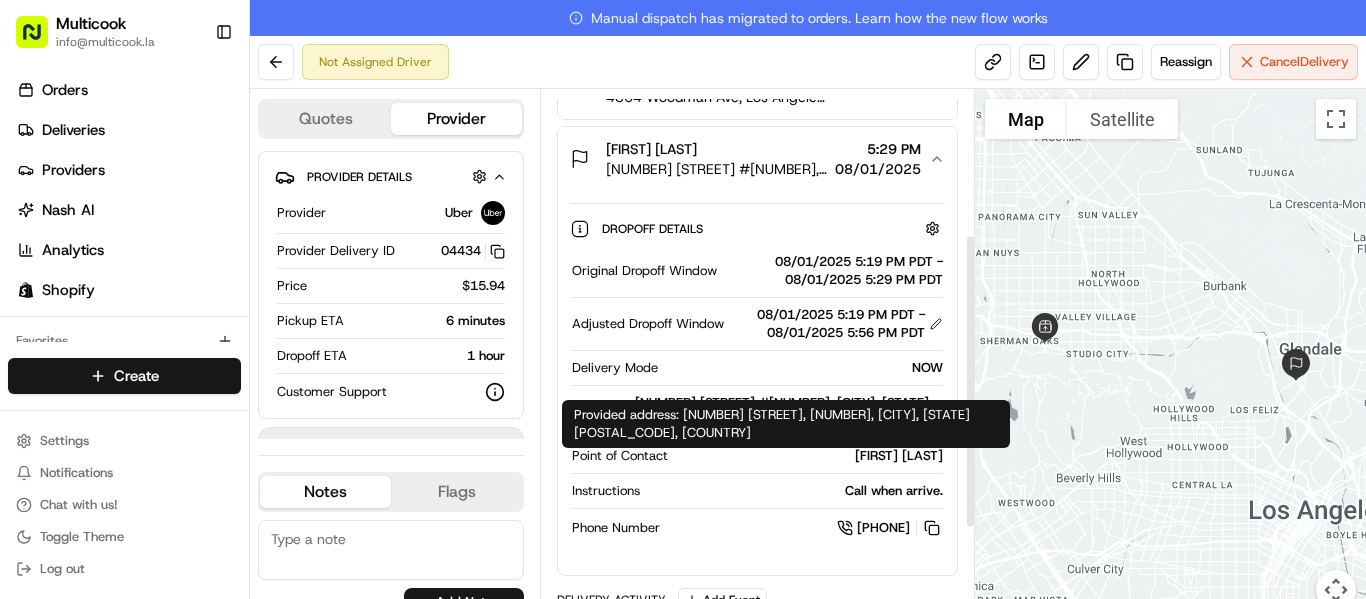 scroll, scrollTop: 377, scrollLeft: 0, axis: vertical 